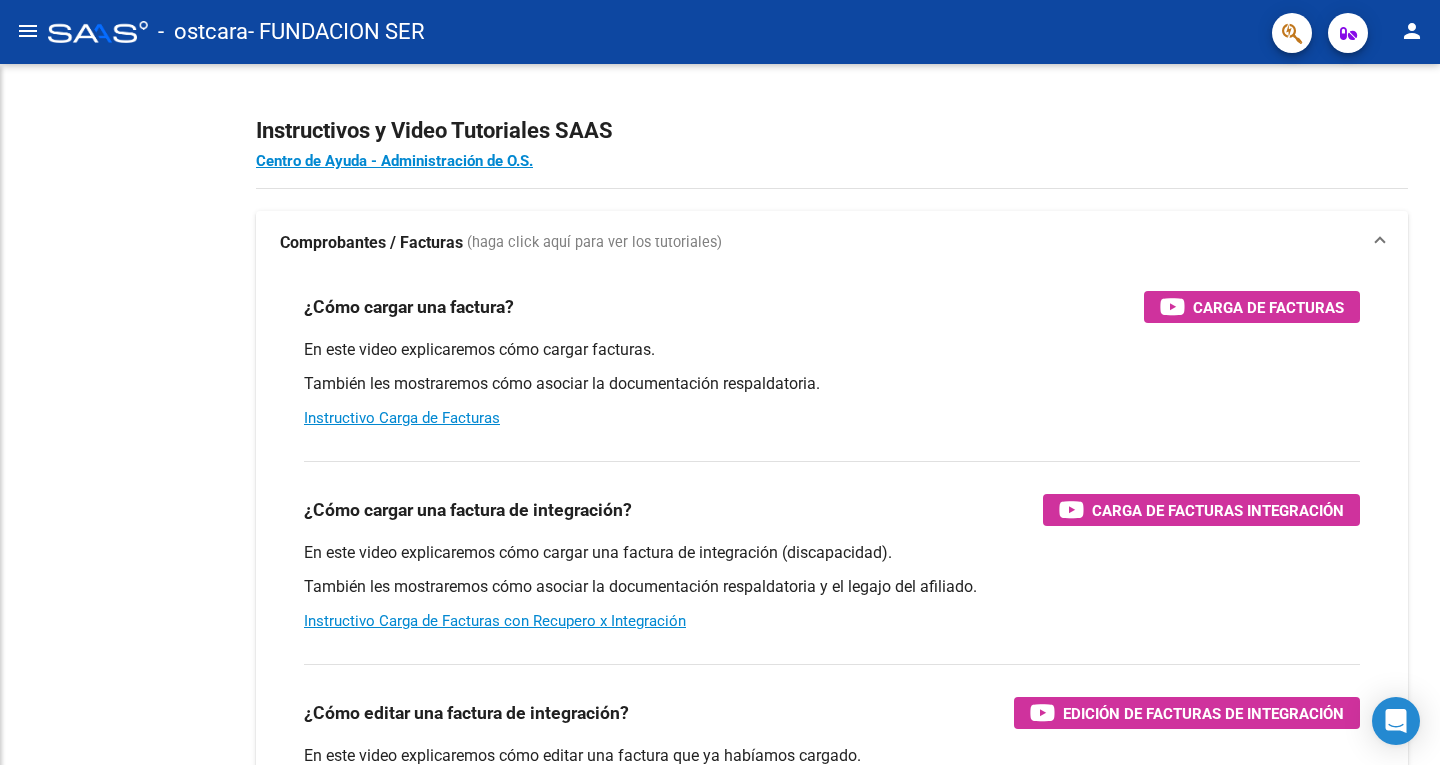 scroll, scrollTop: 0, scrollLeft: 0, axis: both 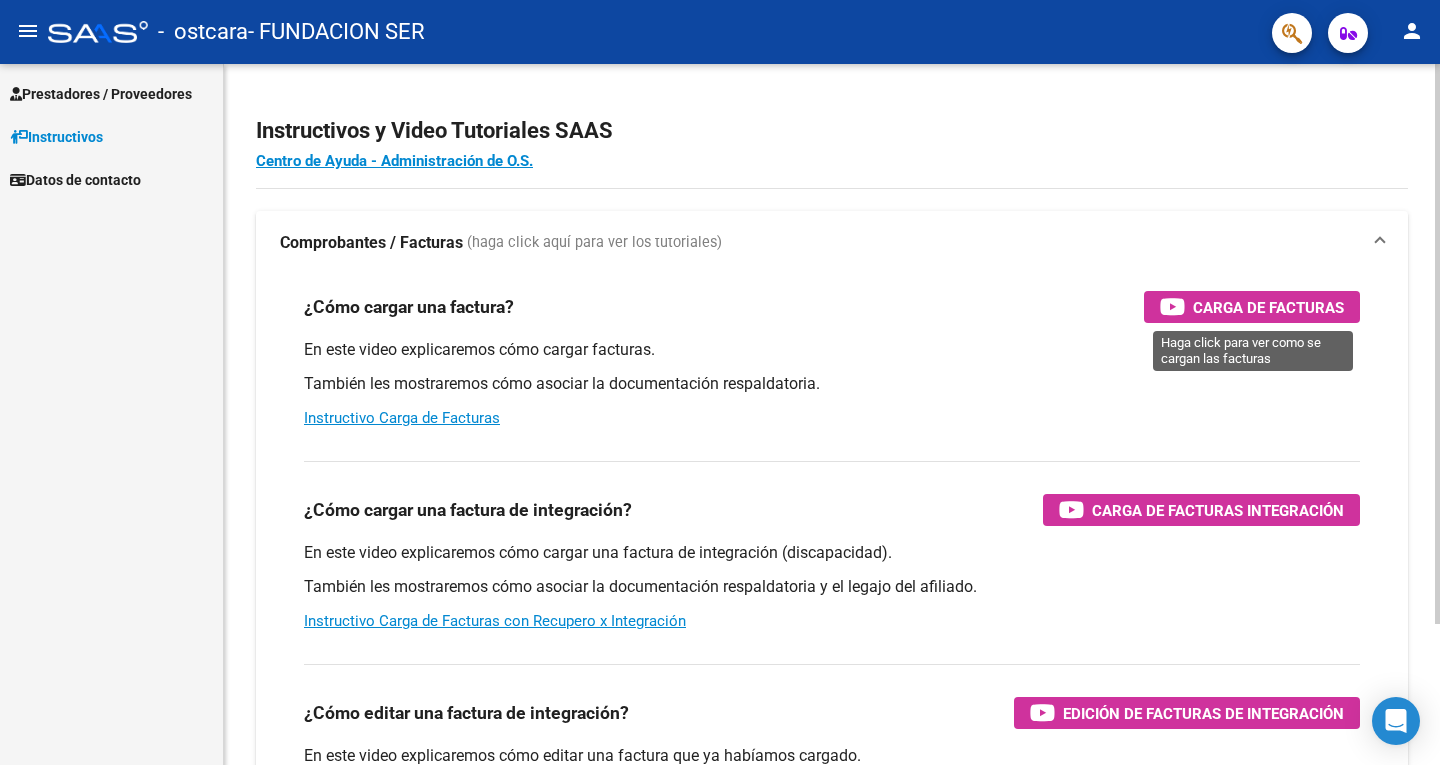click on "Carga de Facturas" at bounding box center (1268, 307) 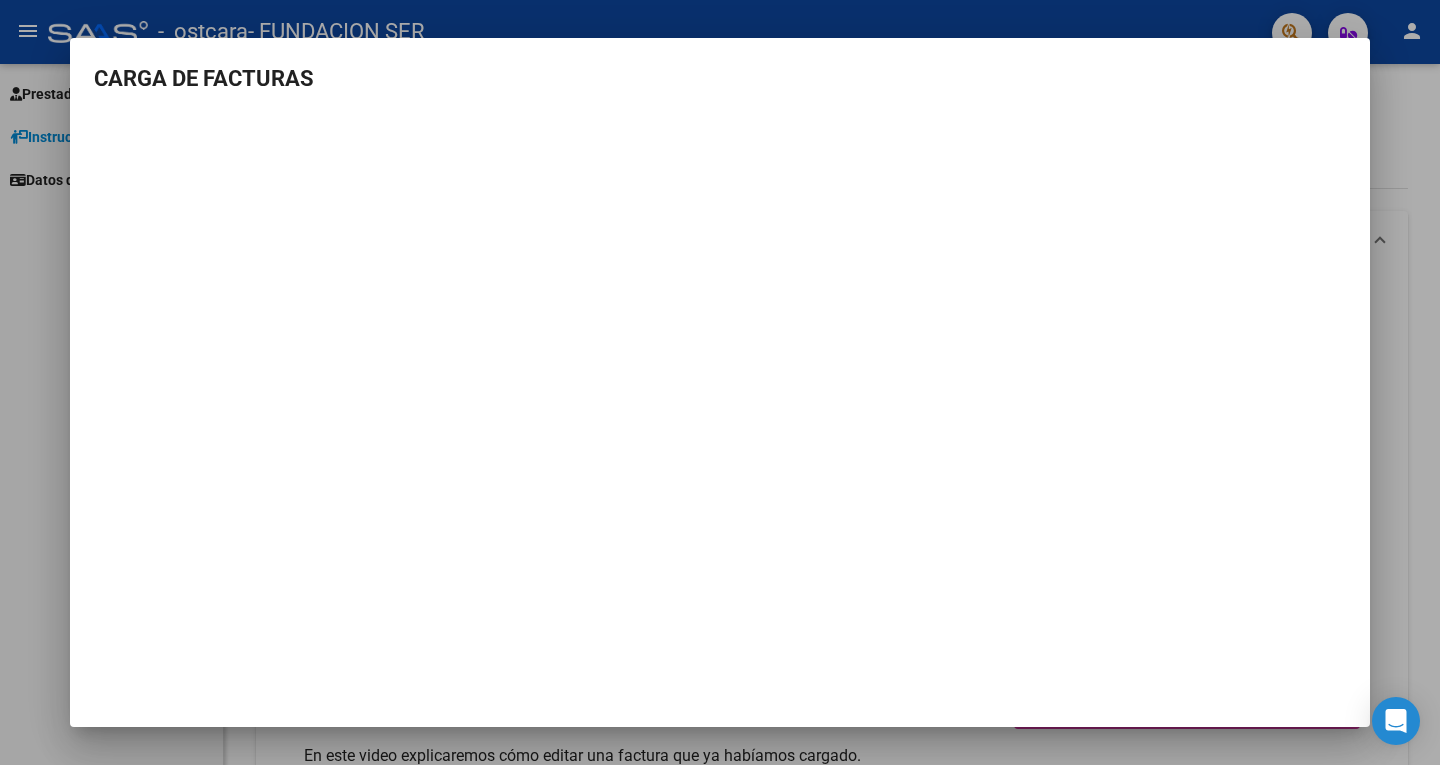 click at bounding box center [720, 382] 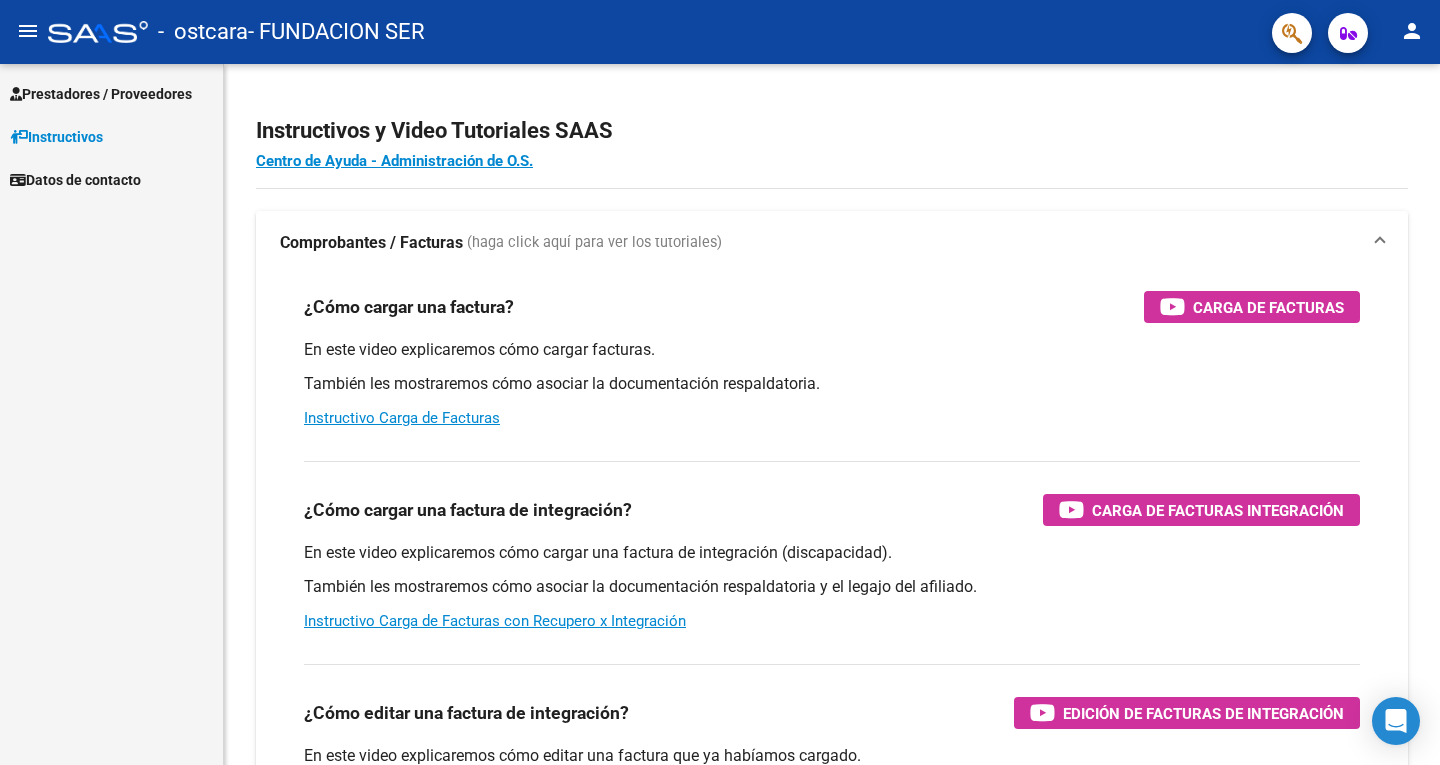 click on "Prestadores / Proveedores" at bounding box center (111, 93) 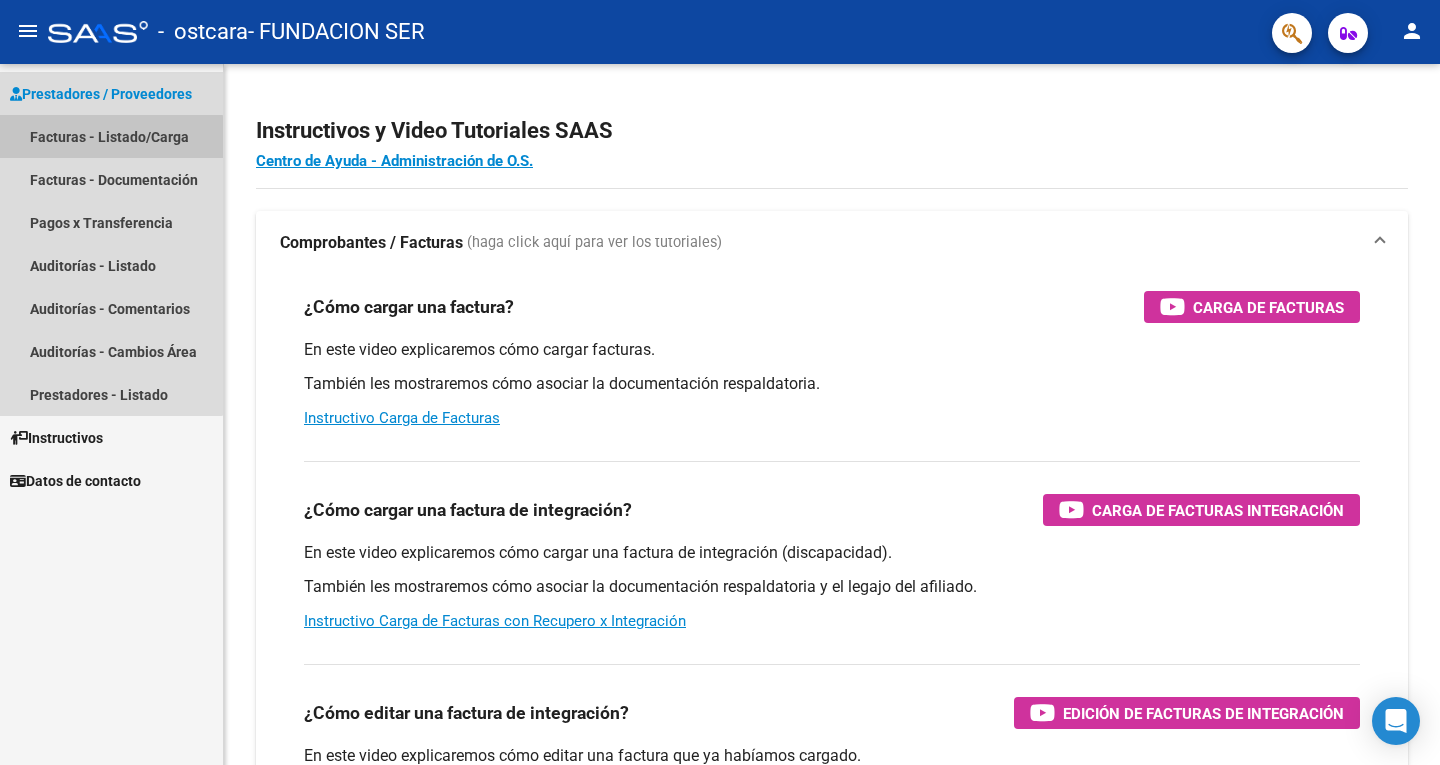 click on "Facturas - Listado/Carga" at bounding box center (111, 136) 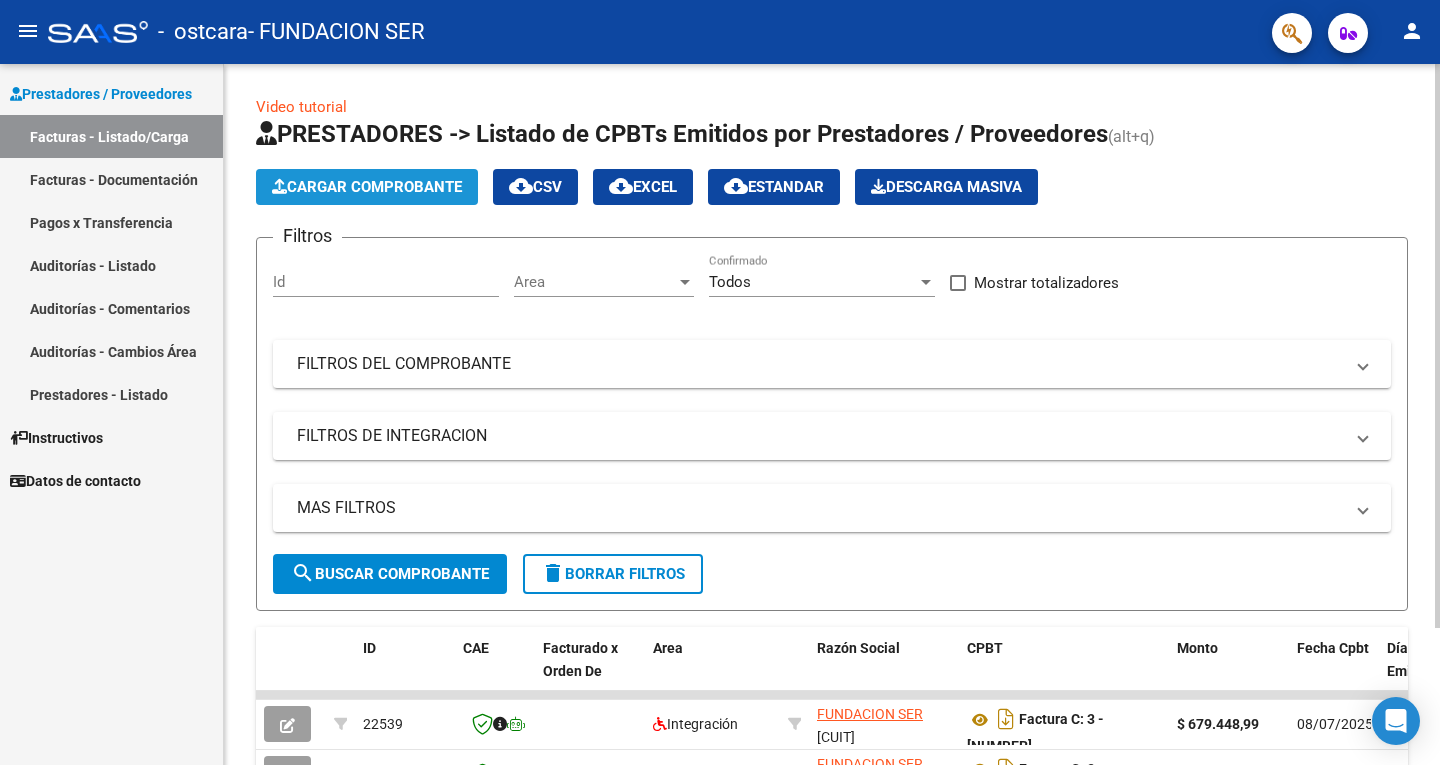 click on "Cargar Comprobante" 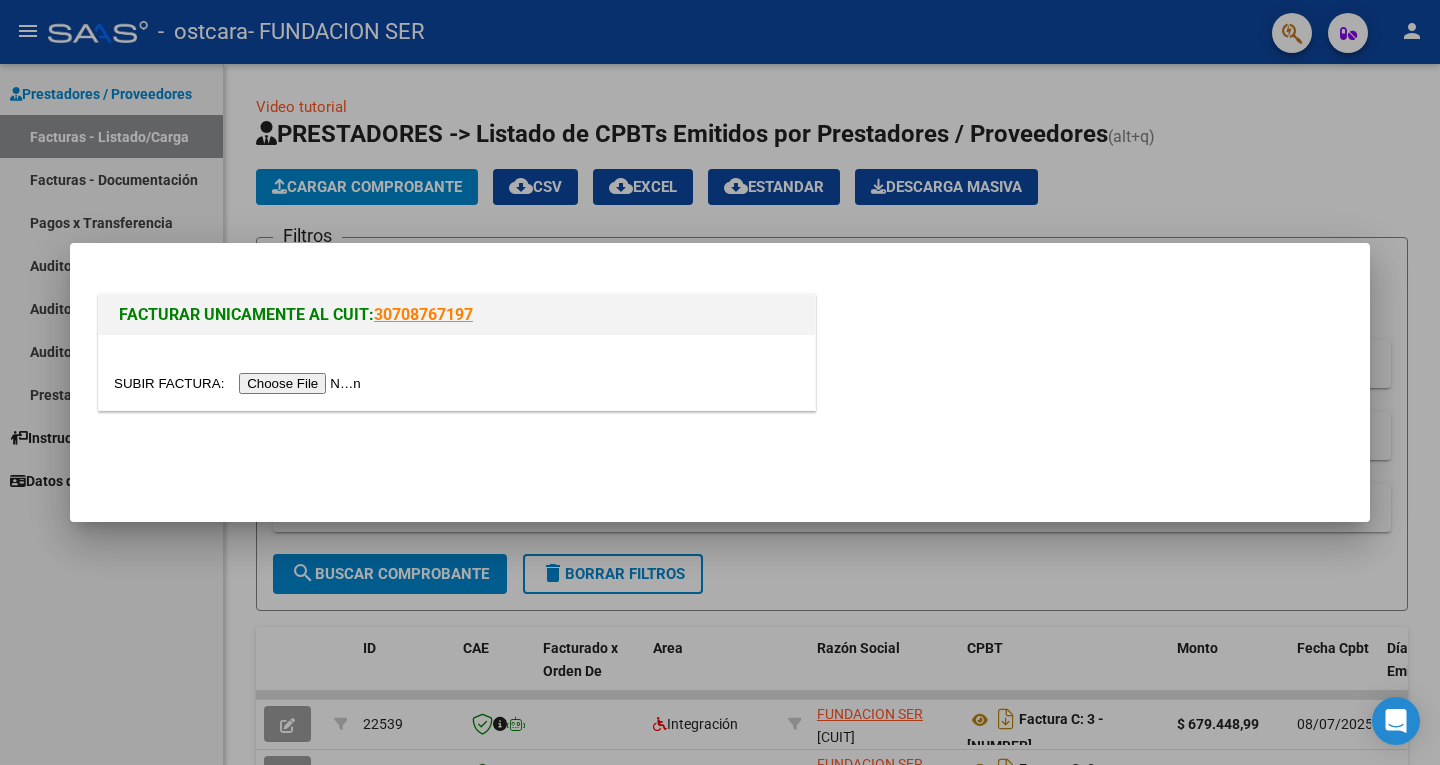 click at bounding box center [240, 383] 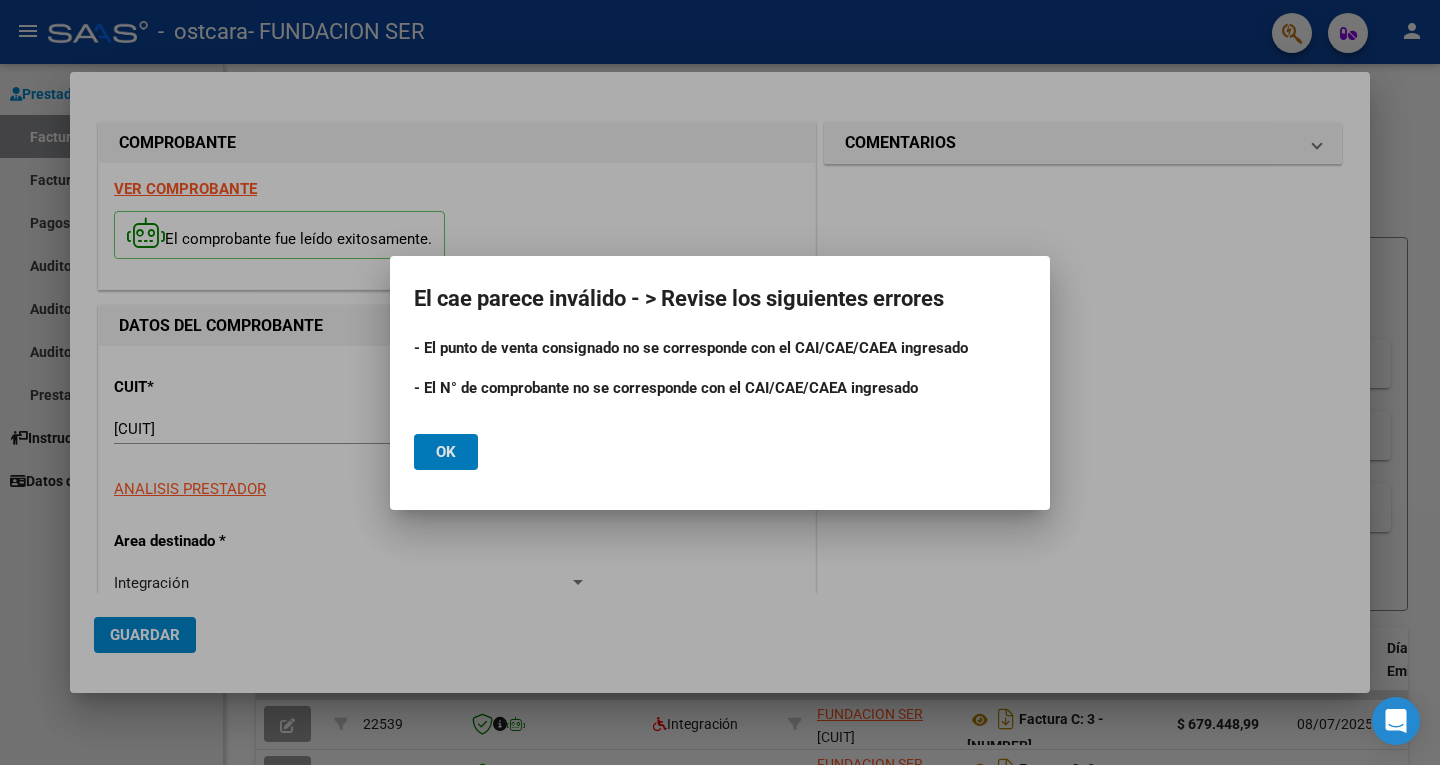 click on "Ok" 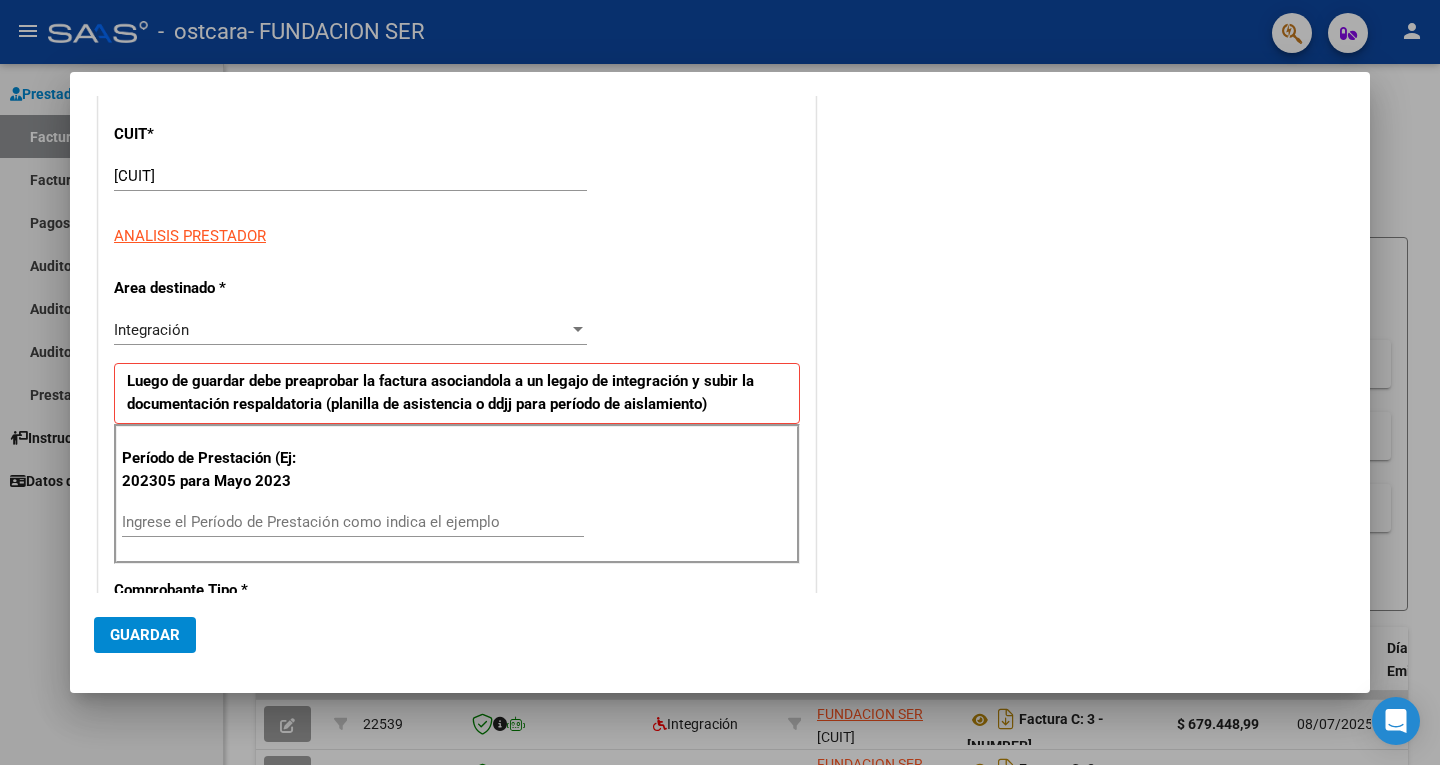 scroll, scrollTop: 400, scrollLeft: 0, axis: vertical 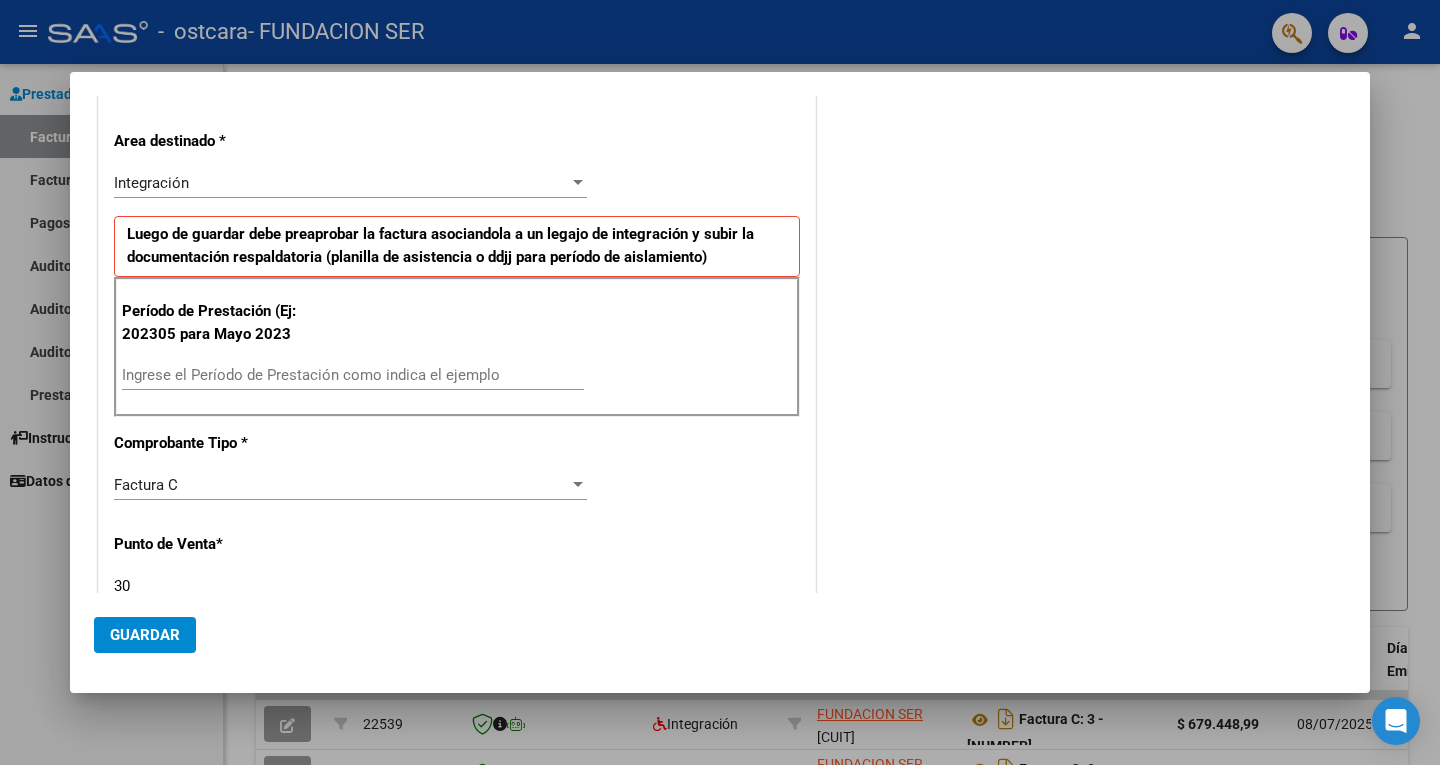 click on "Ingrese el Período de Prestación como indica el ejemplo" at bounding box center [353, 375] 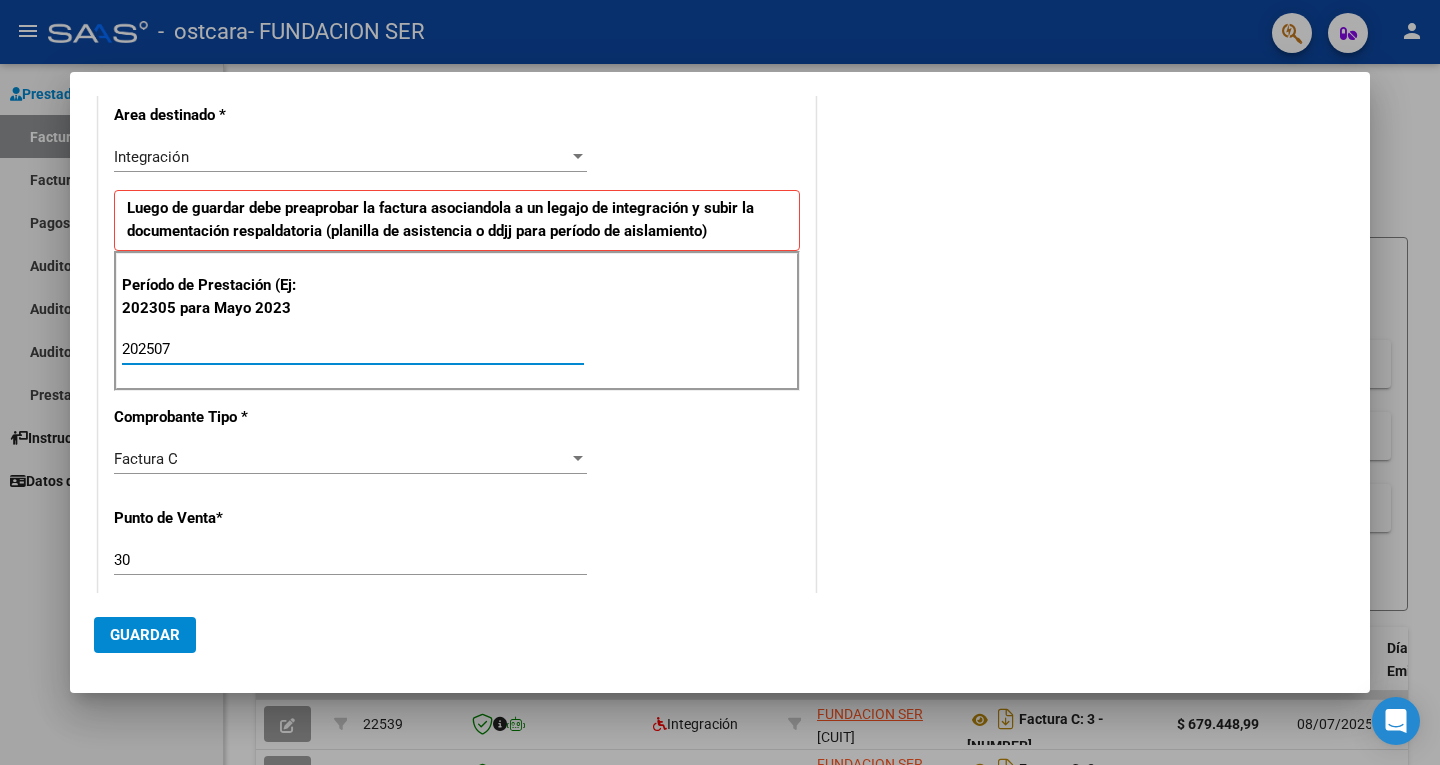 scroll, scrollTop: 500, scrollLeft: 0, axis: vertical 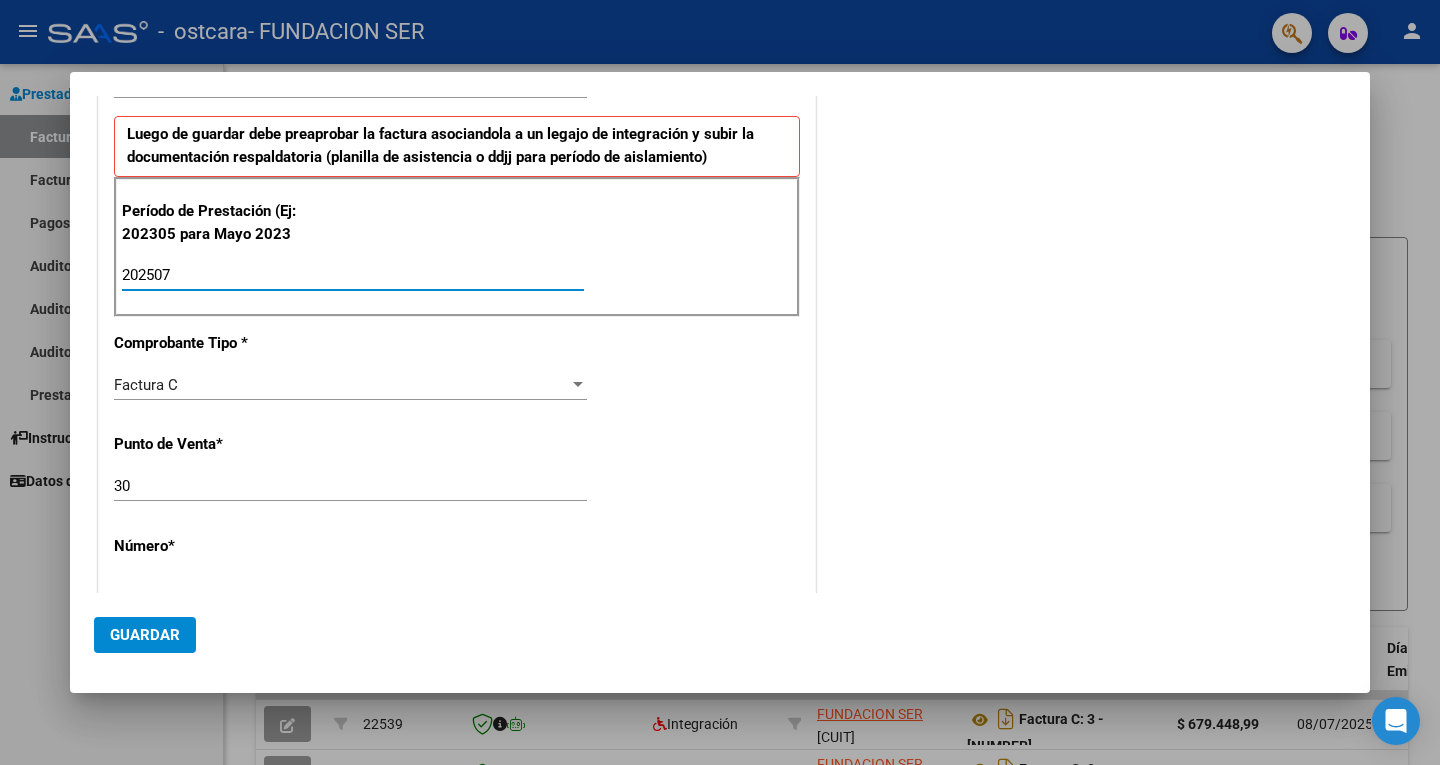 type on "202507" 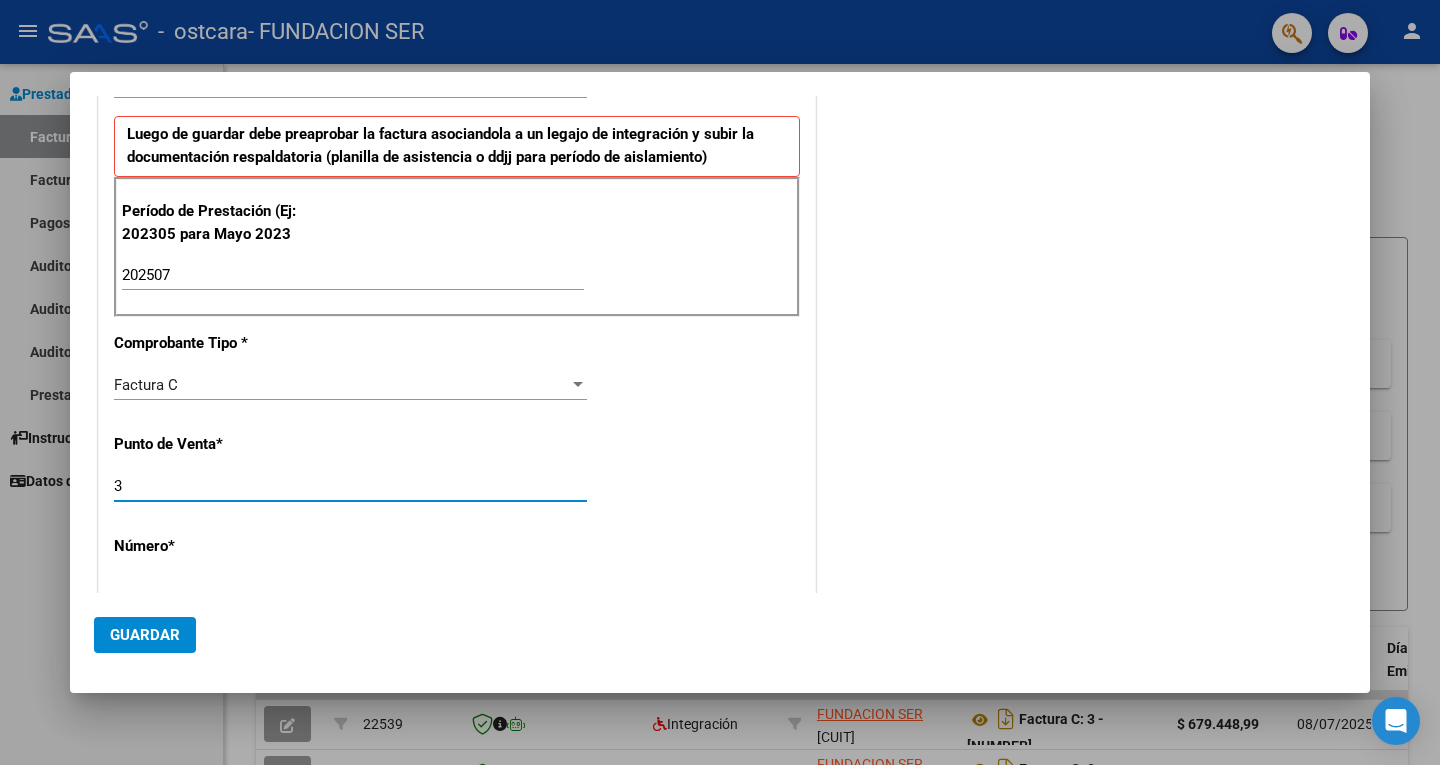 type on "3" 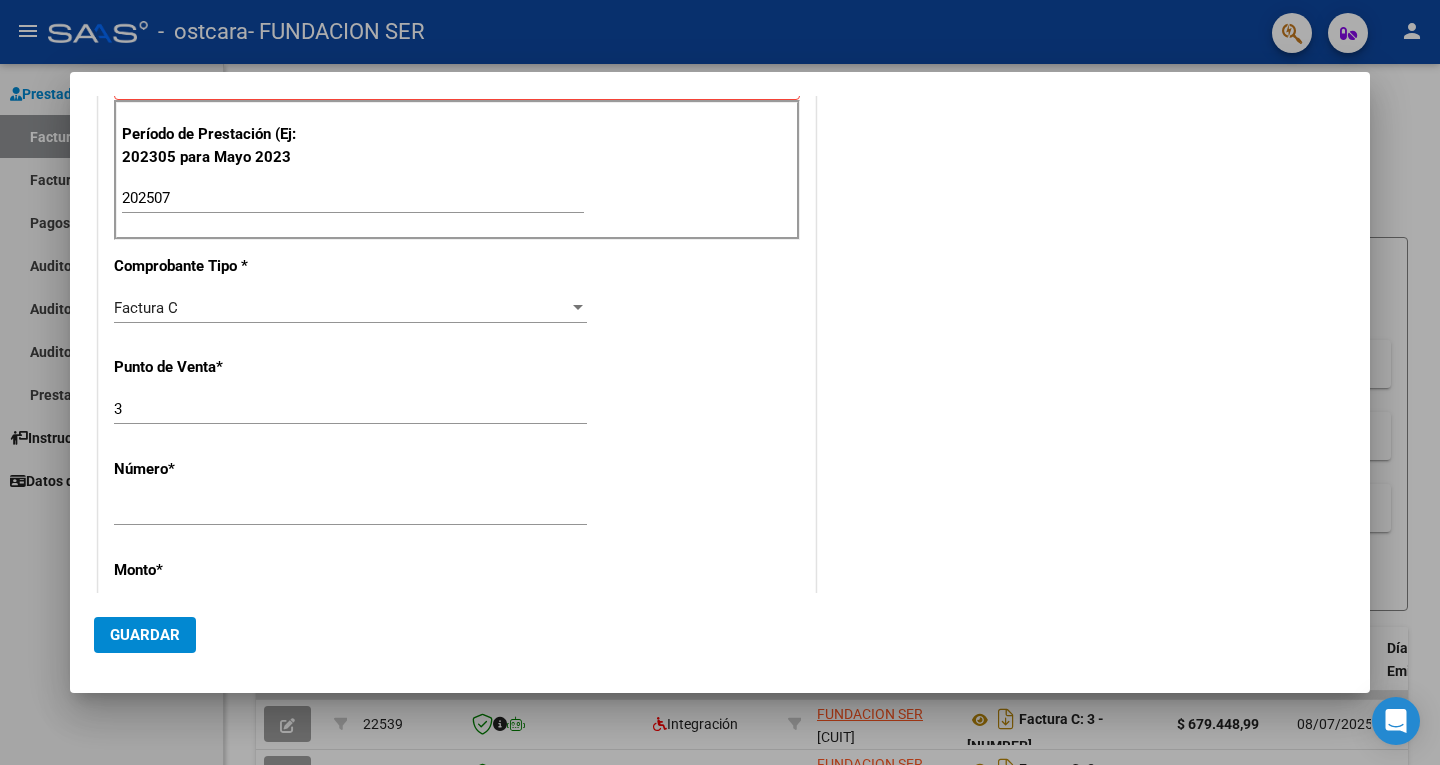 scroll, scrollTop: 600, scrollLeft: 0, axis: vertical 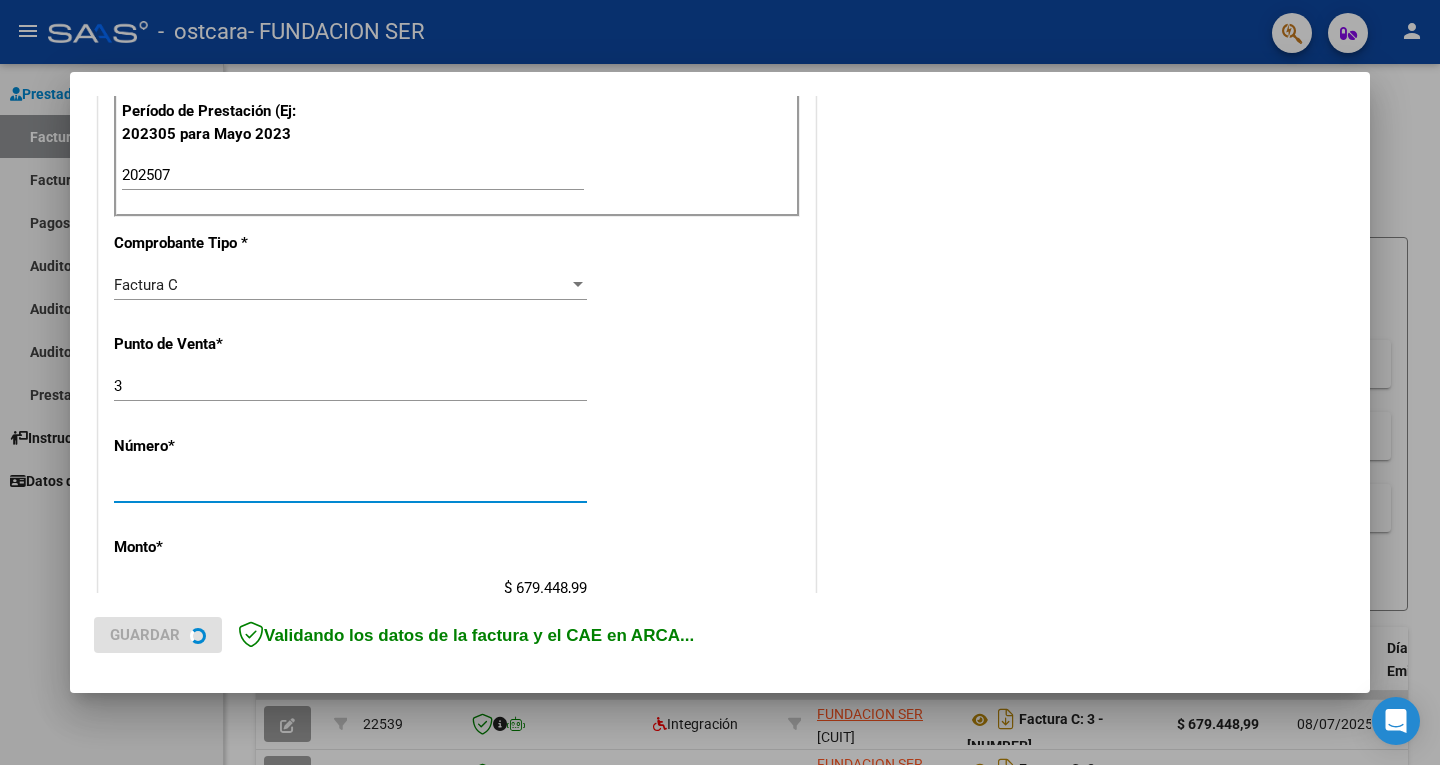 click on "143370" at bounding box center (350, 487) 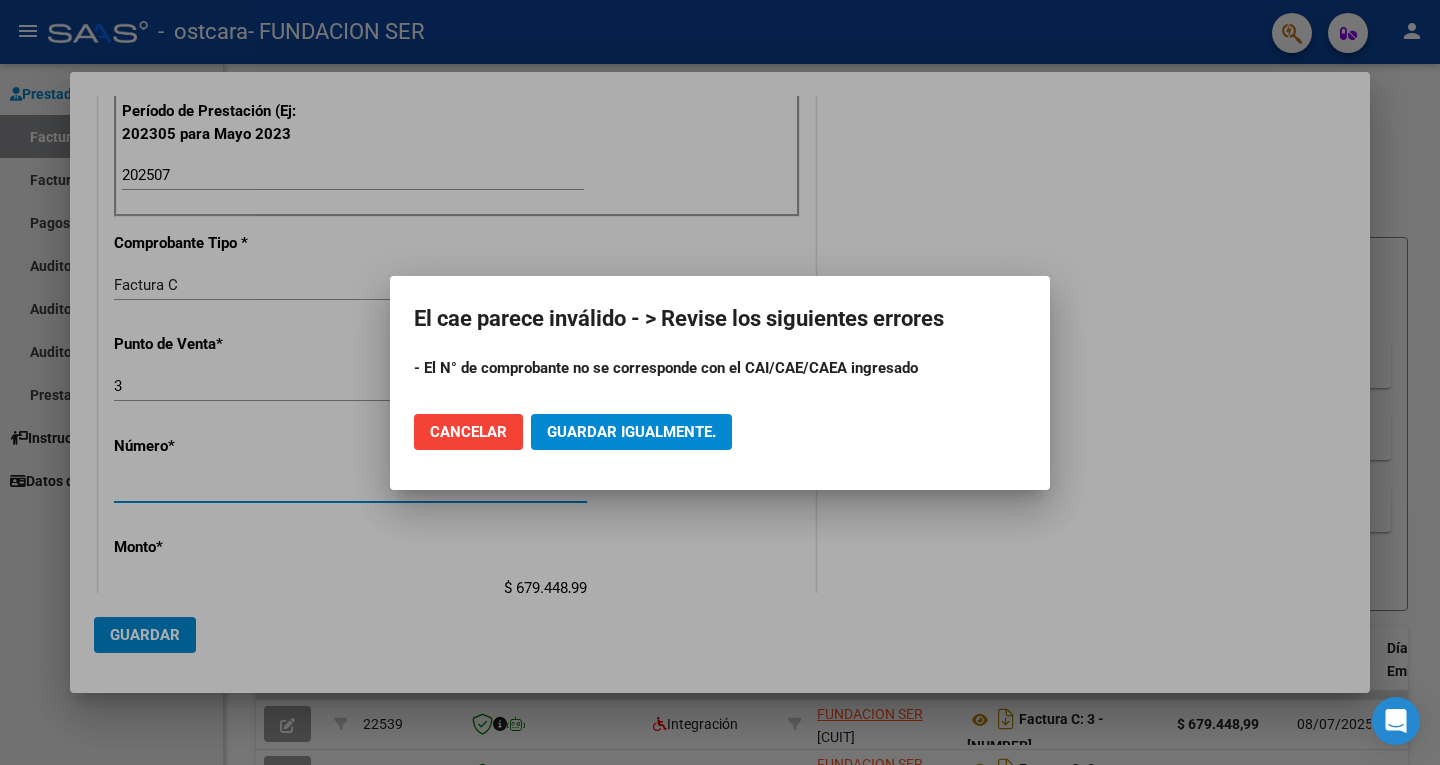 type on "14337" 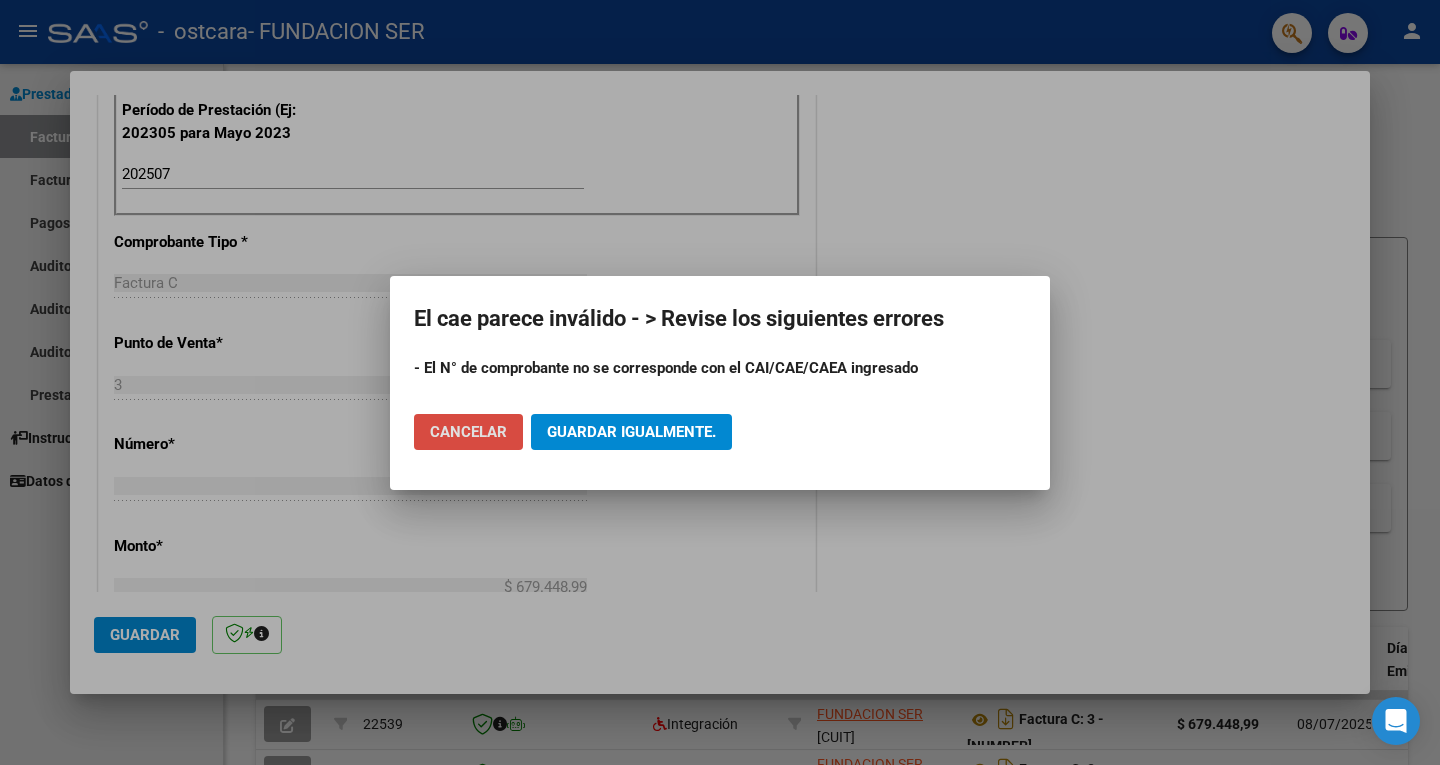 click on "Cancelar" 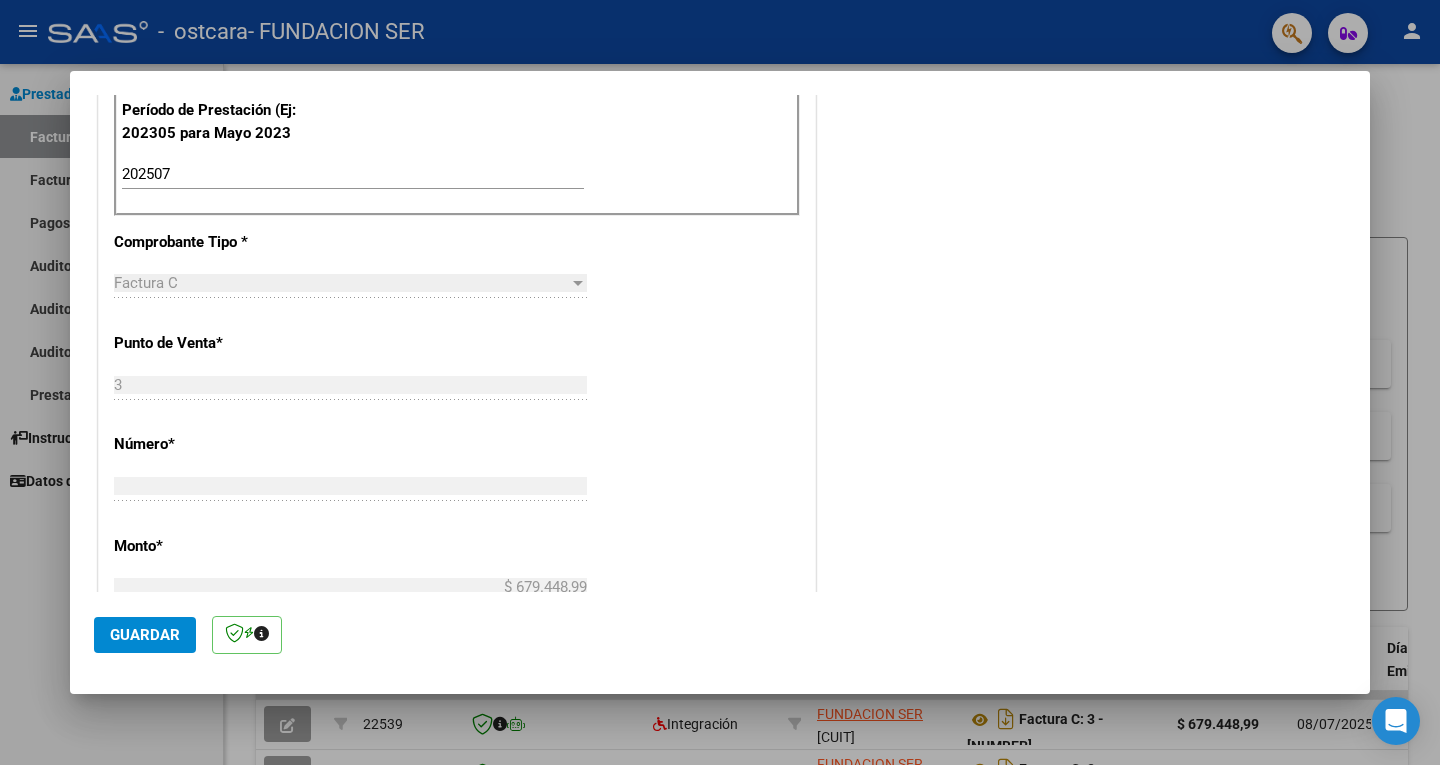 click on "14337 Ingresar el Nro." 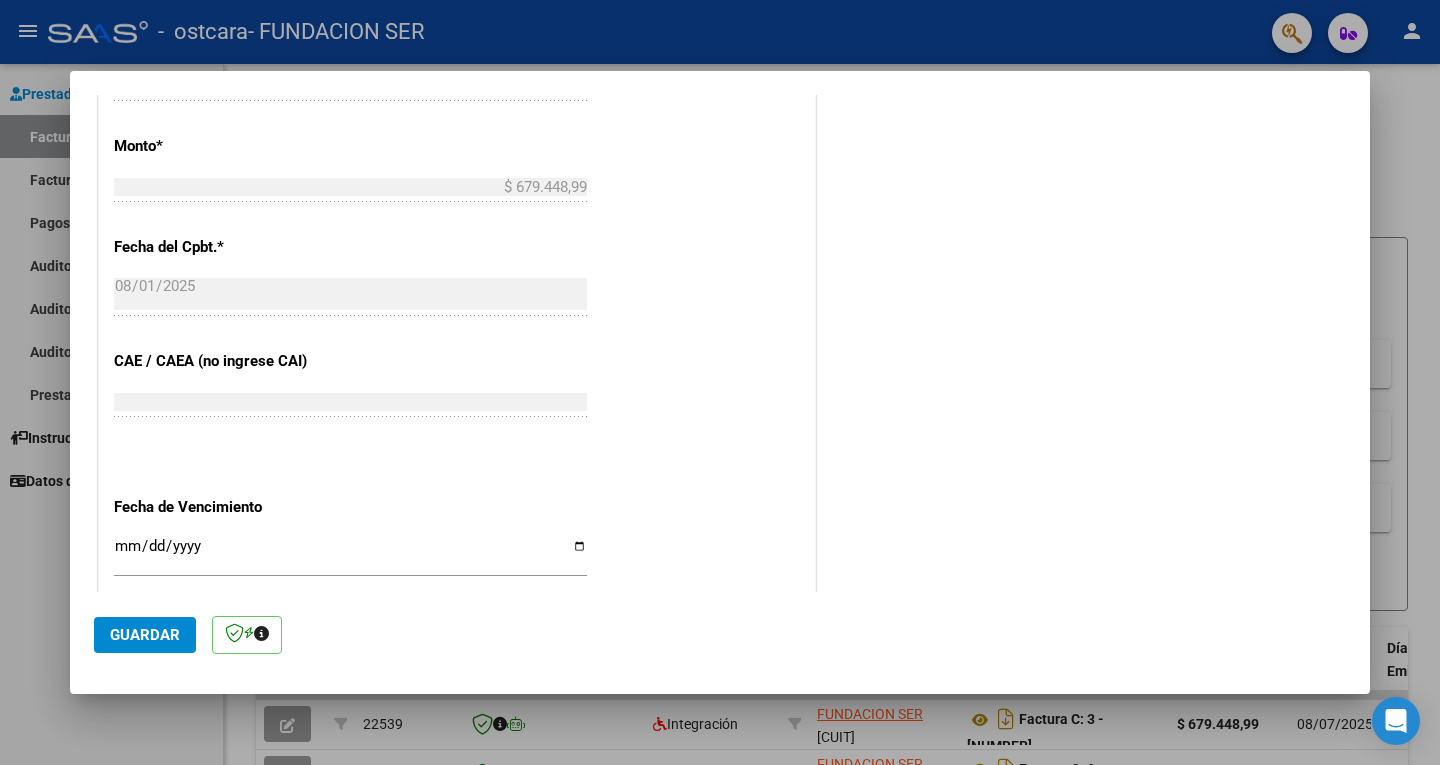 scroll, scrollTop: 1100, scrollLeft: 0, axis: vertical 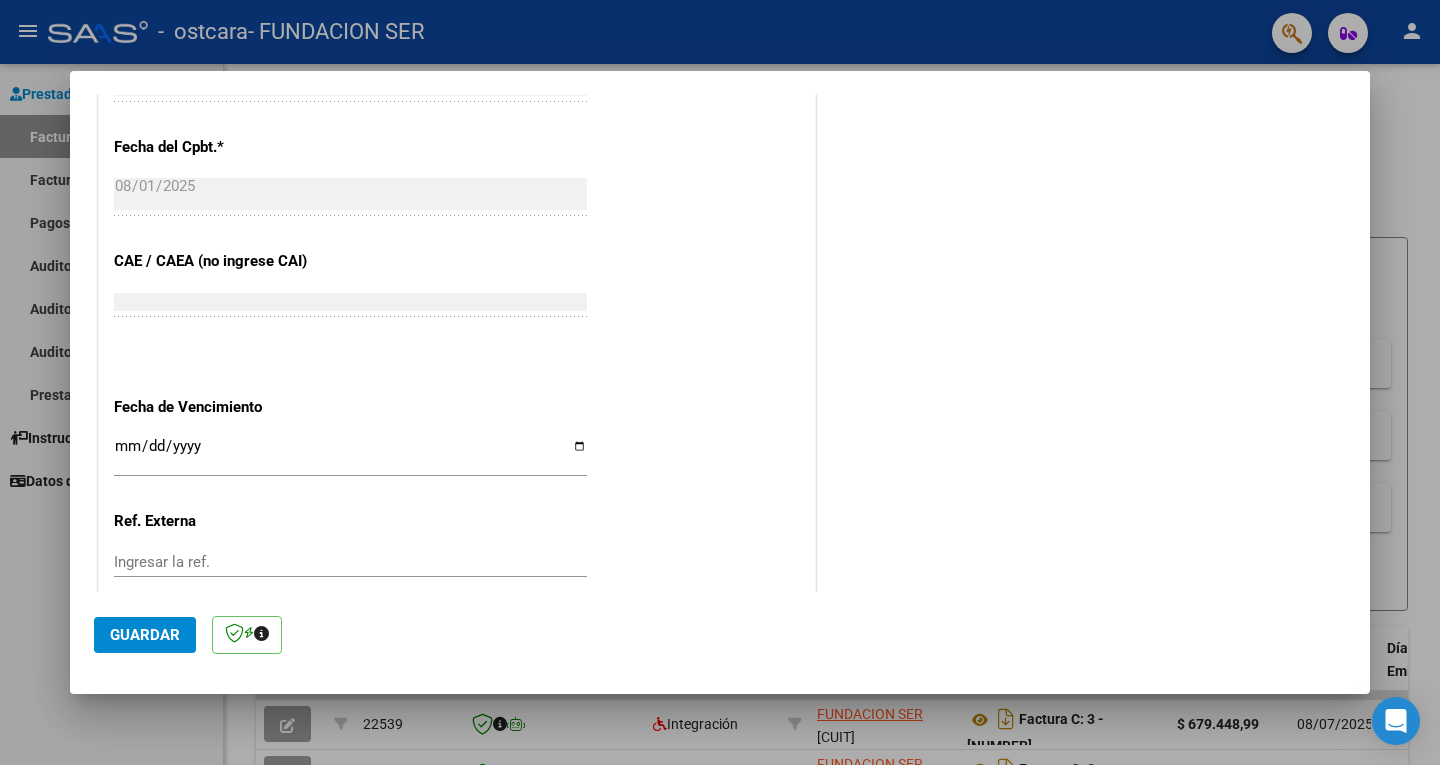 click on "75303044896058 Ingresar el CAE o CAEA (no ingrese CAI)" 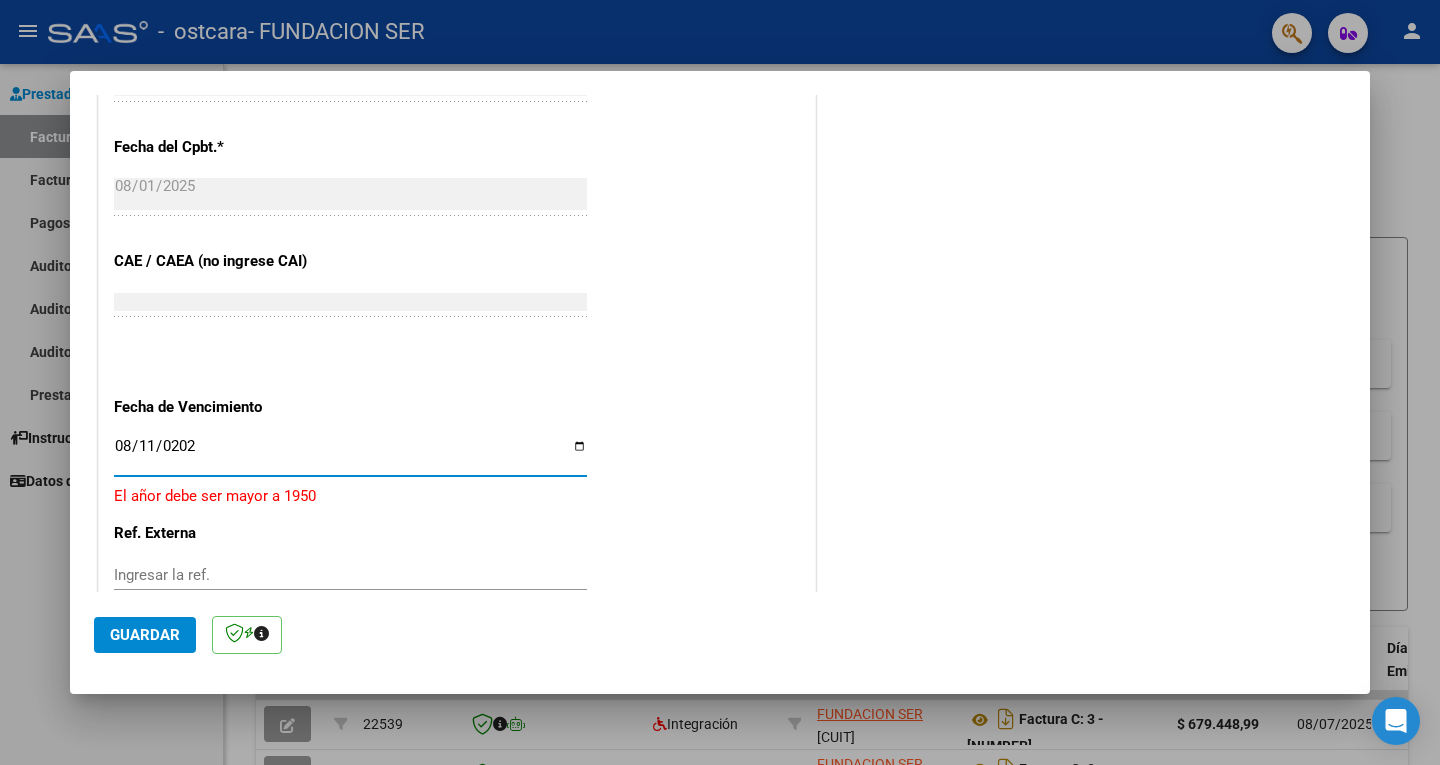 type on "2025-08-11" 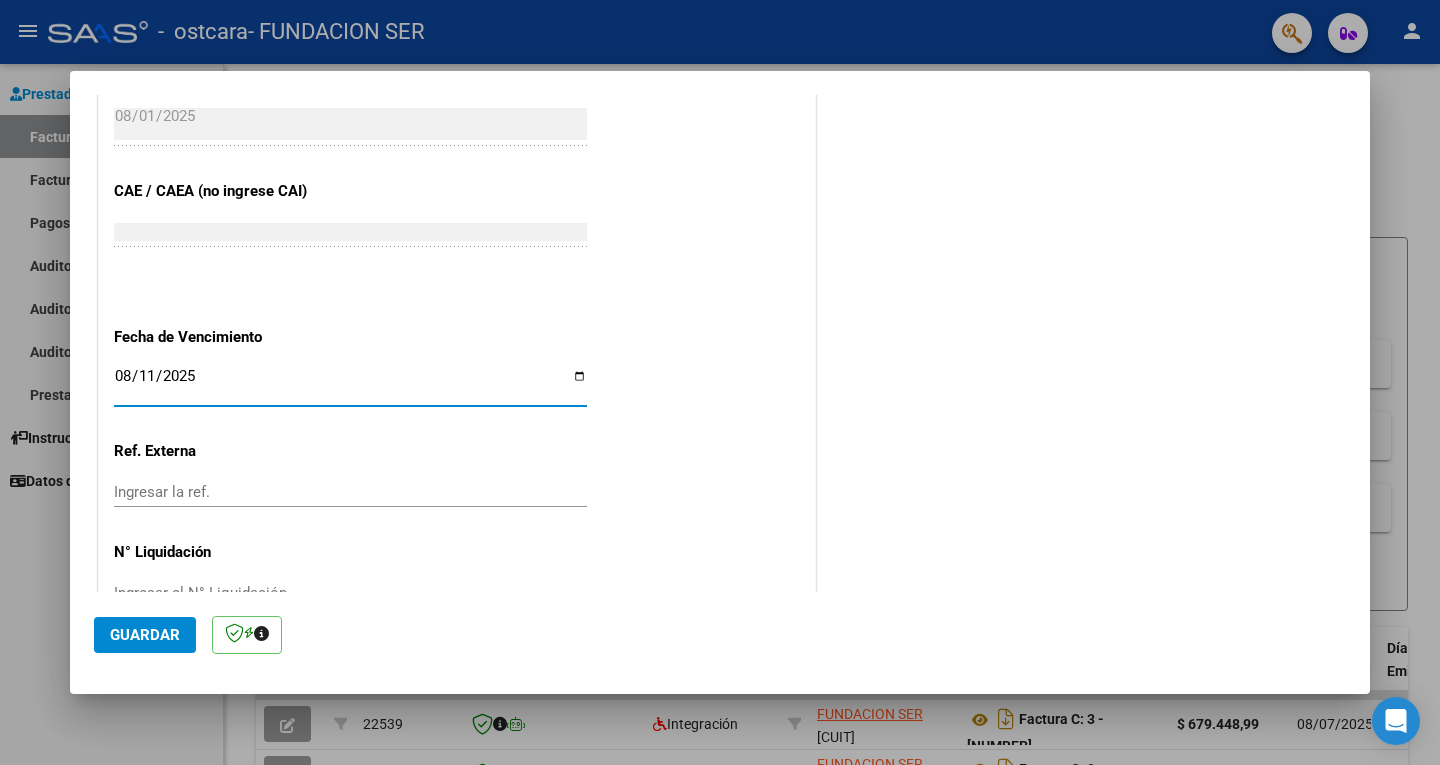 scroll, scrollTop: 1225, scrollLeft: 0, axis: vertical 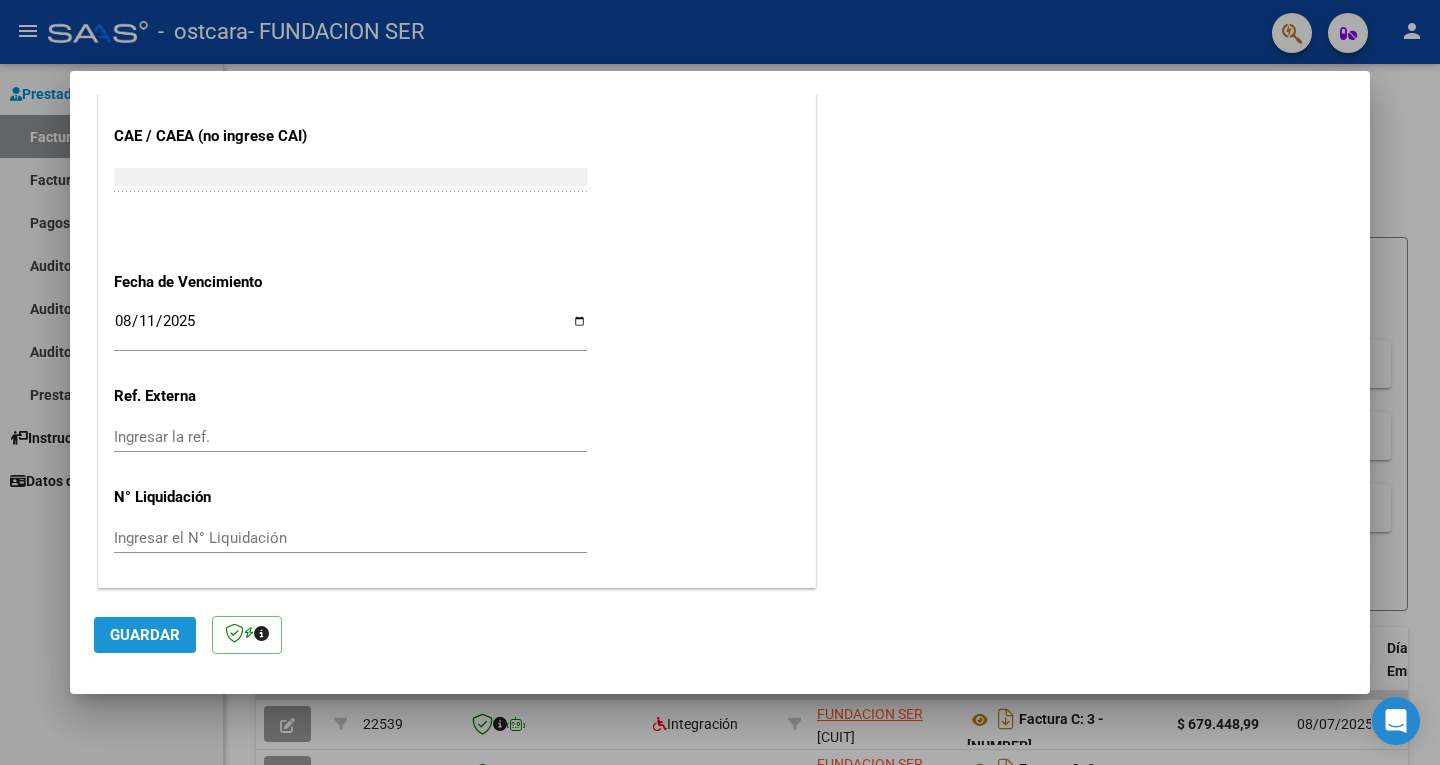 click on "Guardar" 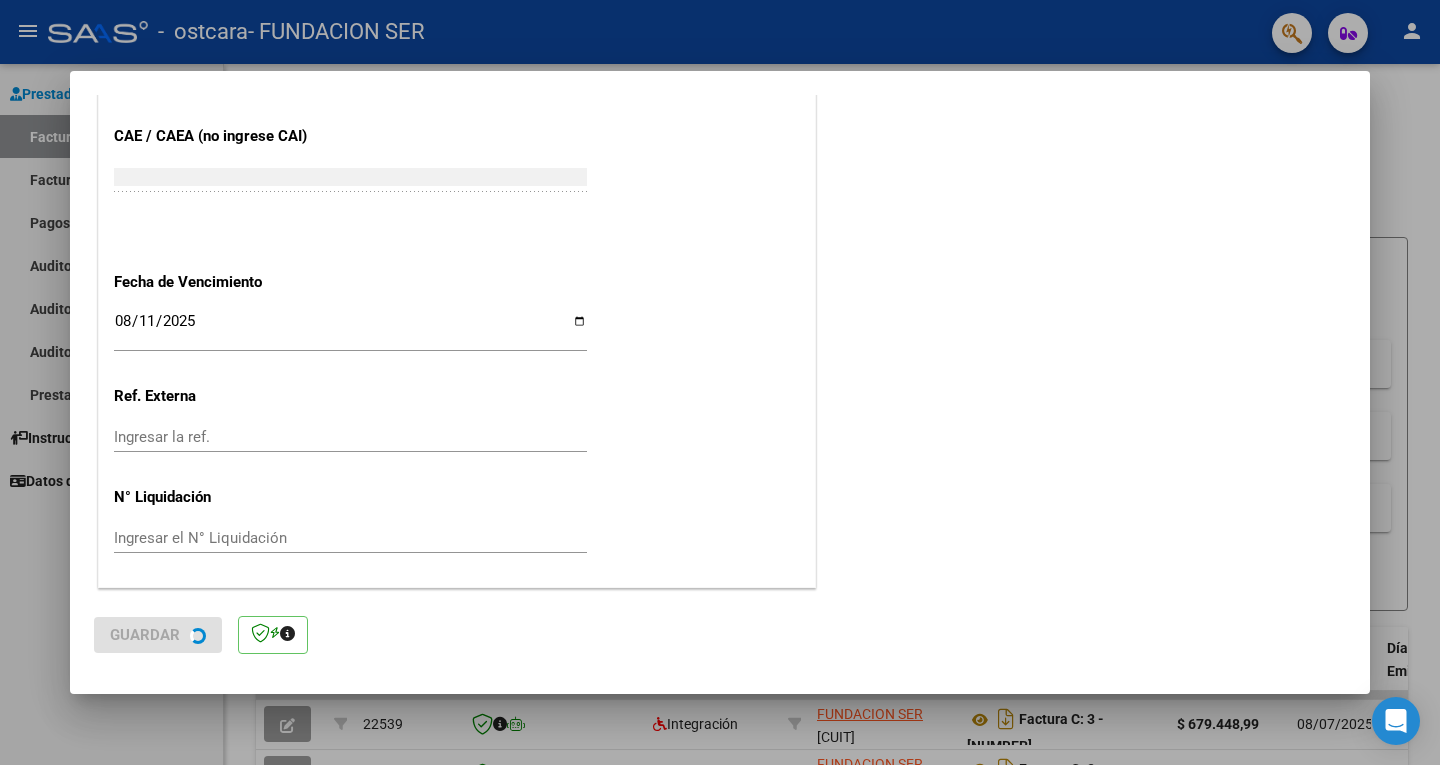 scroll, scrollTop: 0, scrollLeft: 0, axis: both 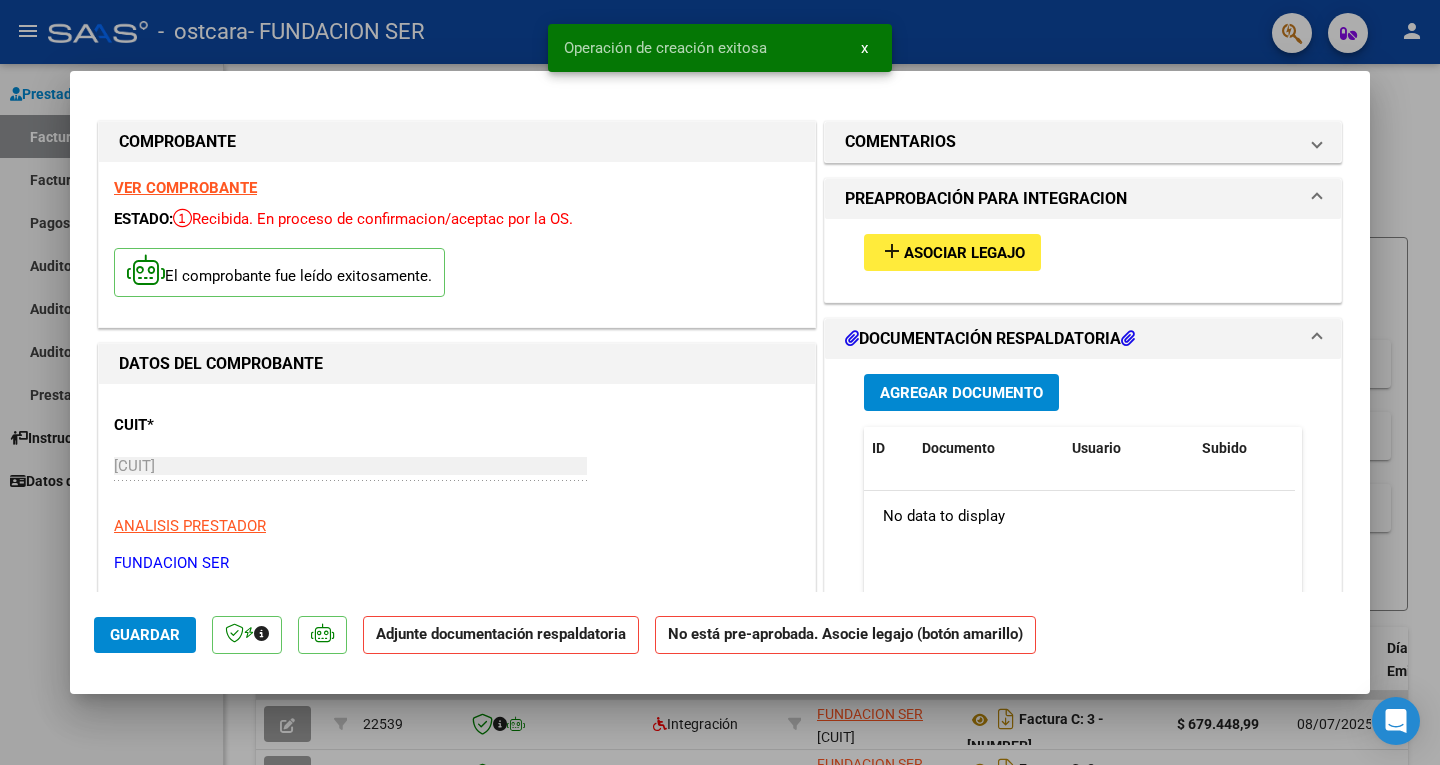 click on "Asociar Legajo" at bounding box center (964, 253) 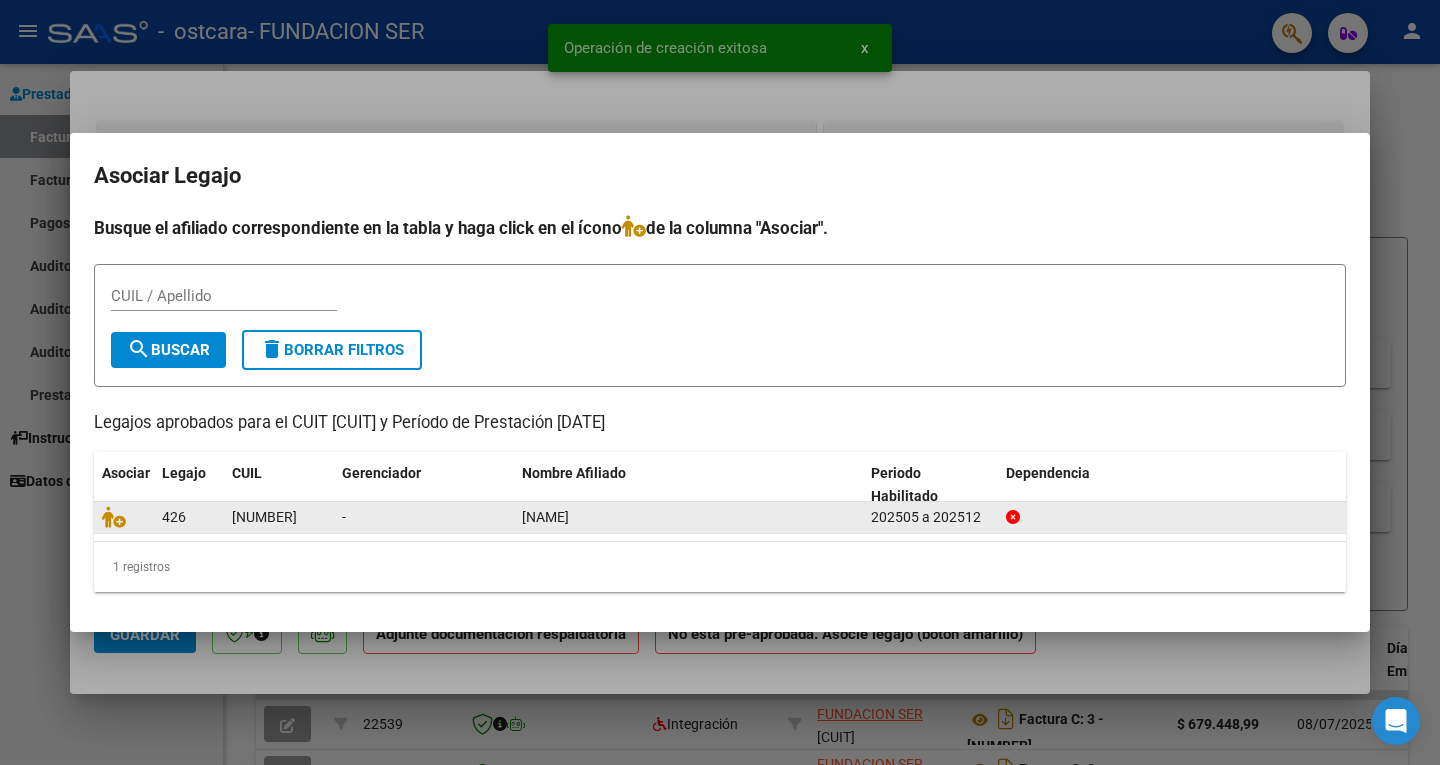 click on "23491781009" 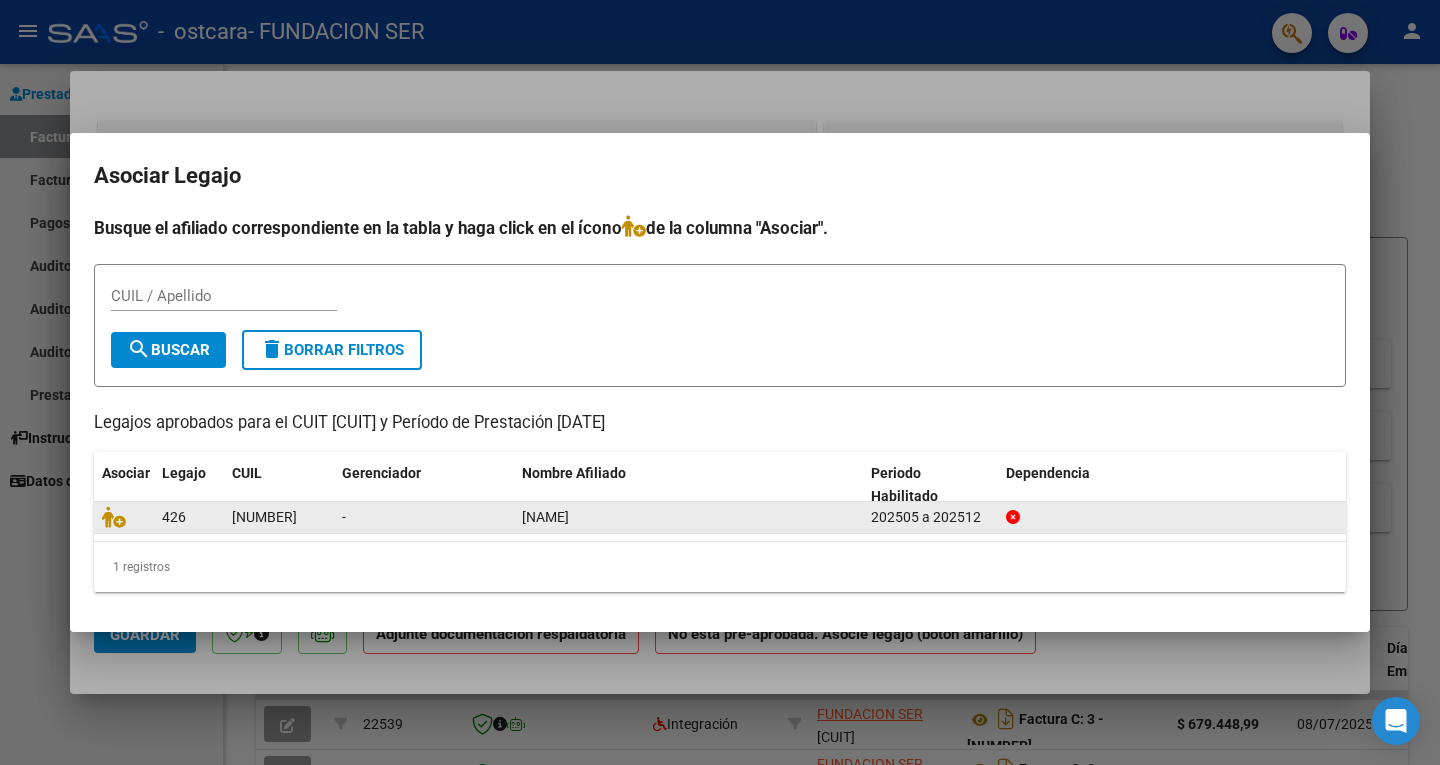 click on "URQUIZA SANDOVAL FERNANDO NICOLAS" 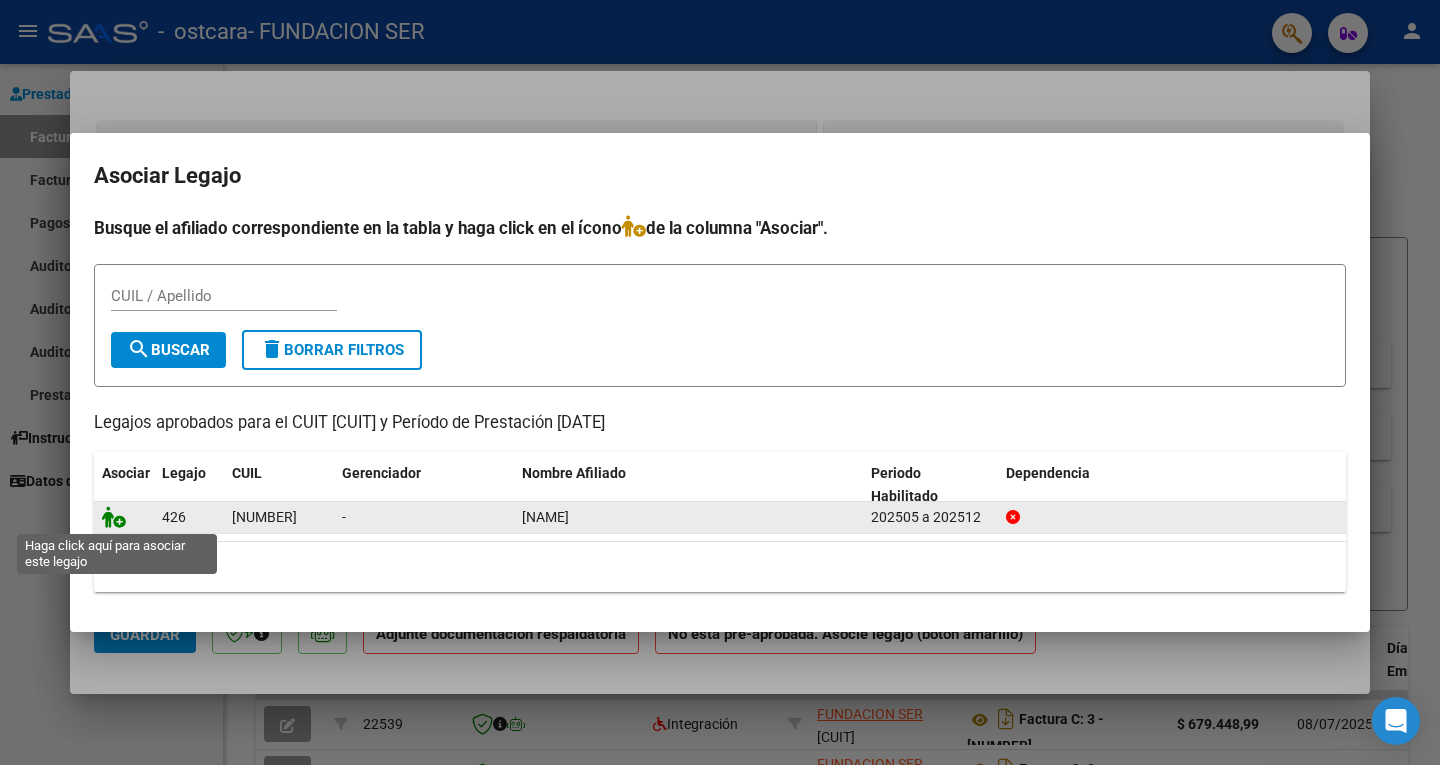 click 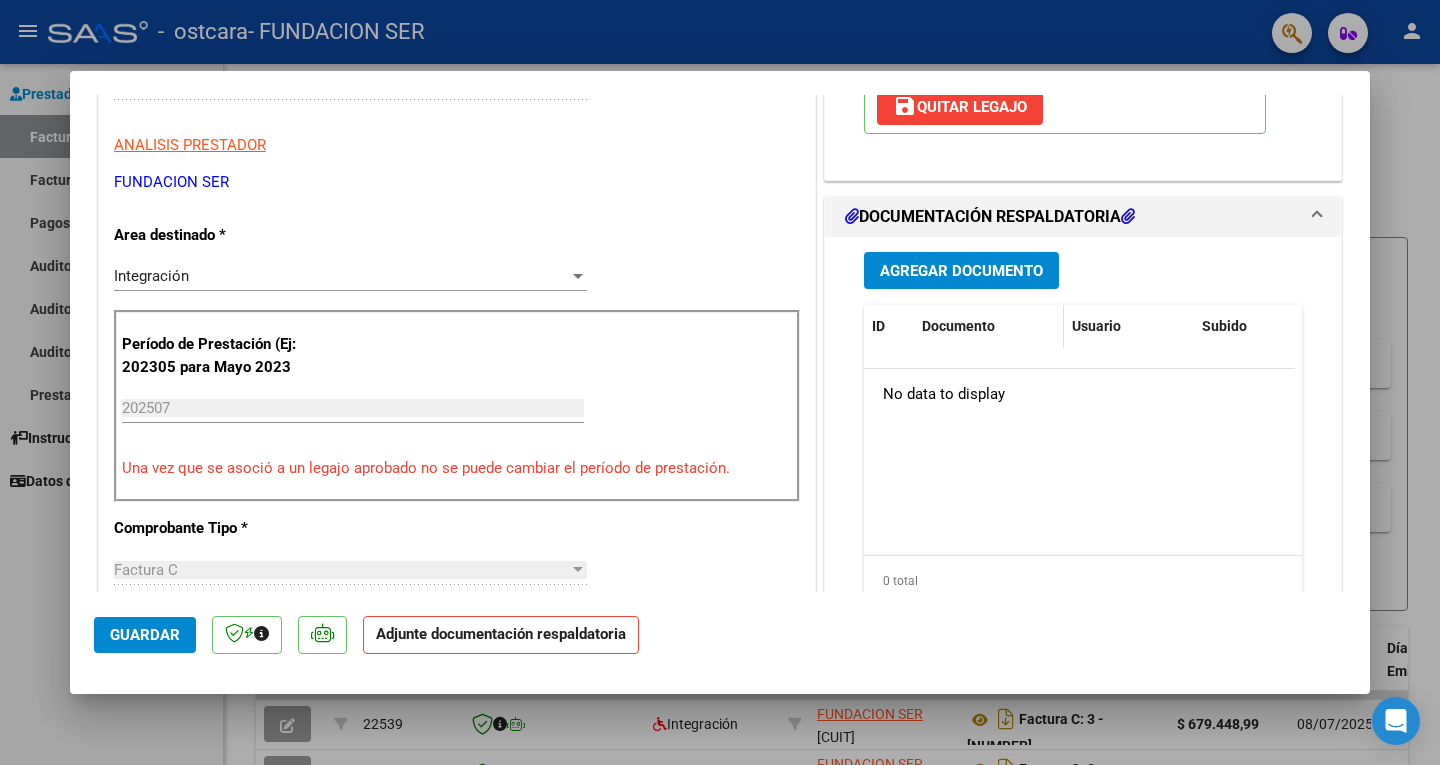 scroll, scrollTop: 400, scrollLeft: 0, axis: vertical 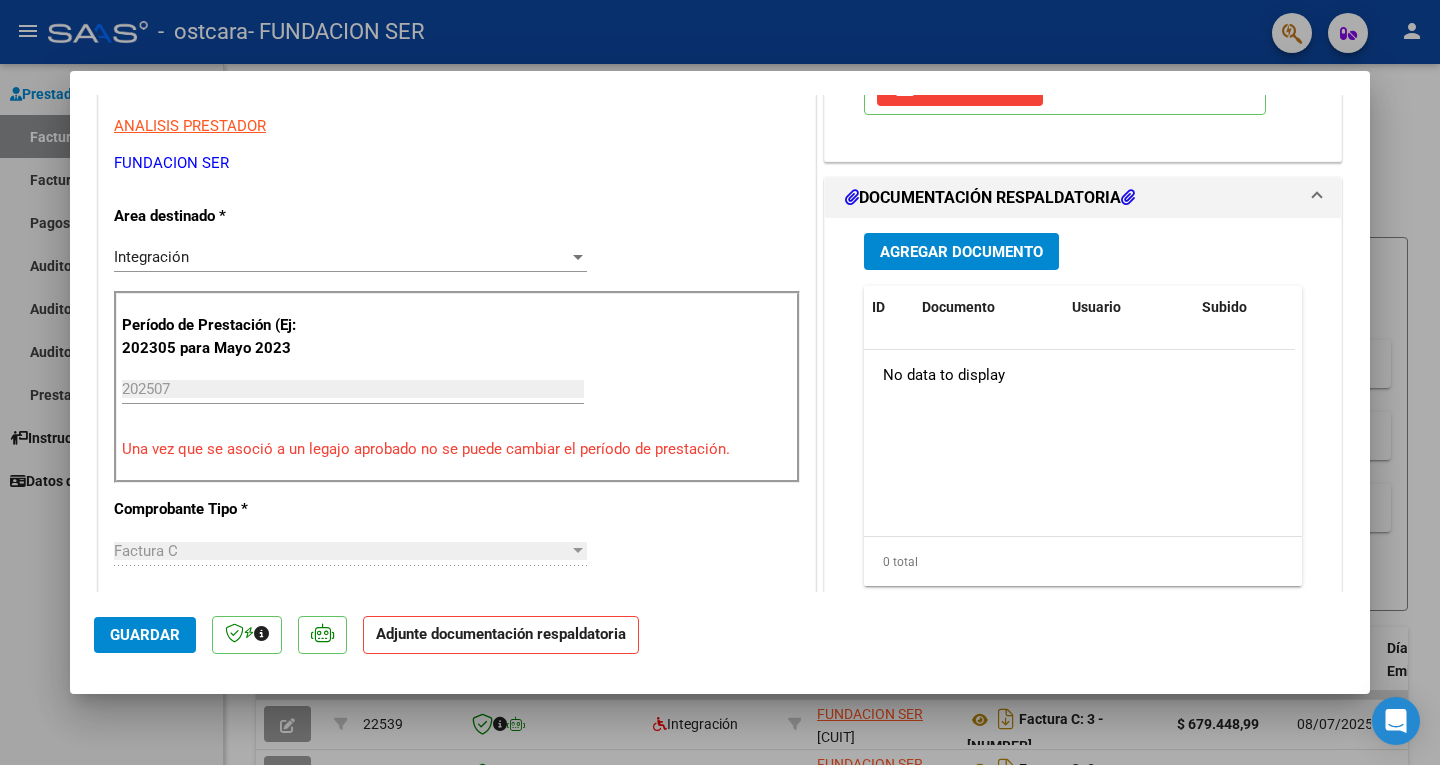 click on "Agregar Documento" at bounding box center (961, 252) 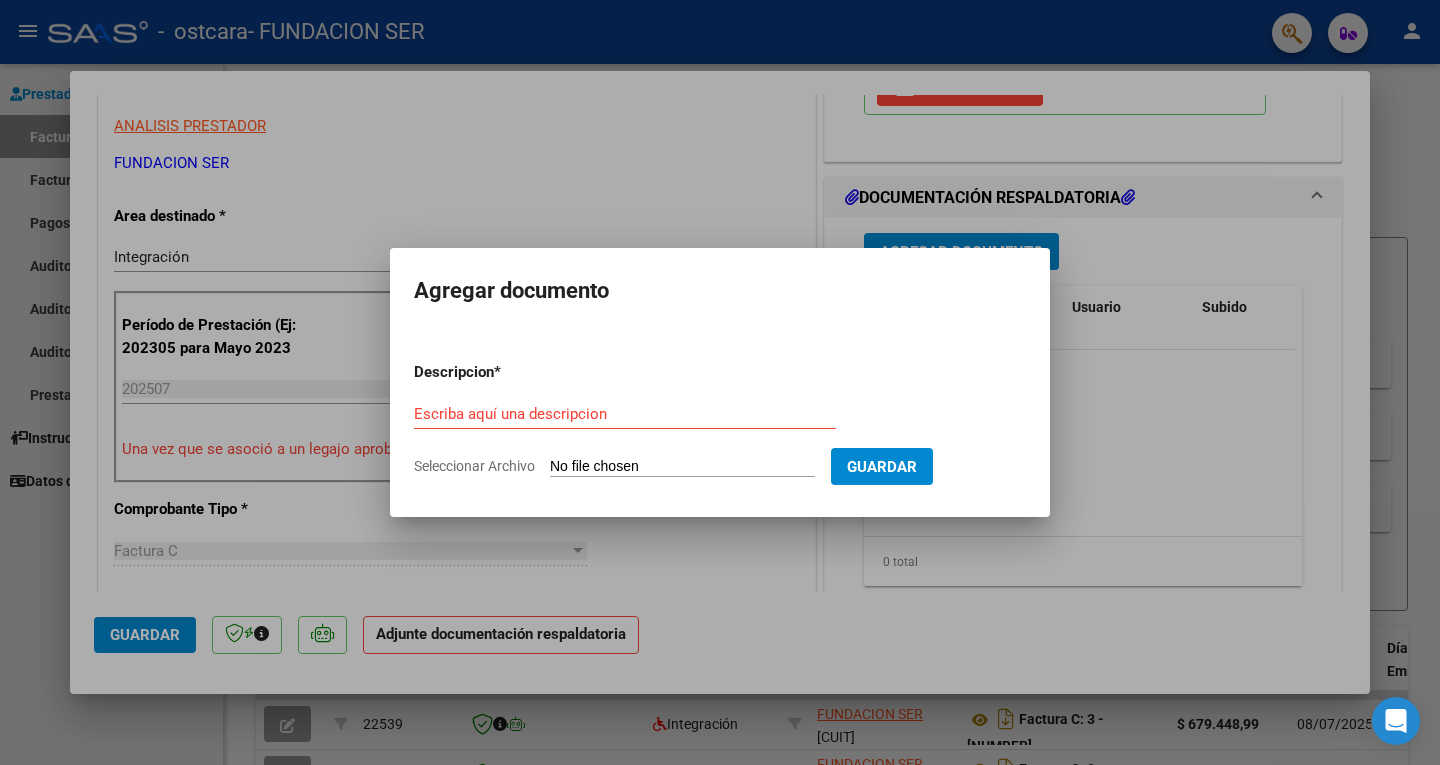 click on "Escriba aquí una descripcion" at bounding box center [625, 414] 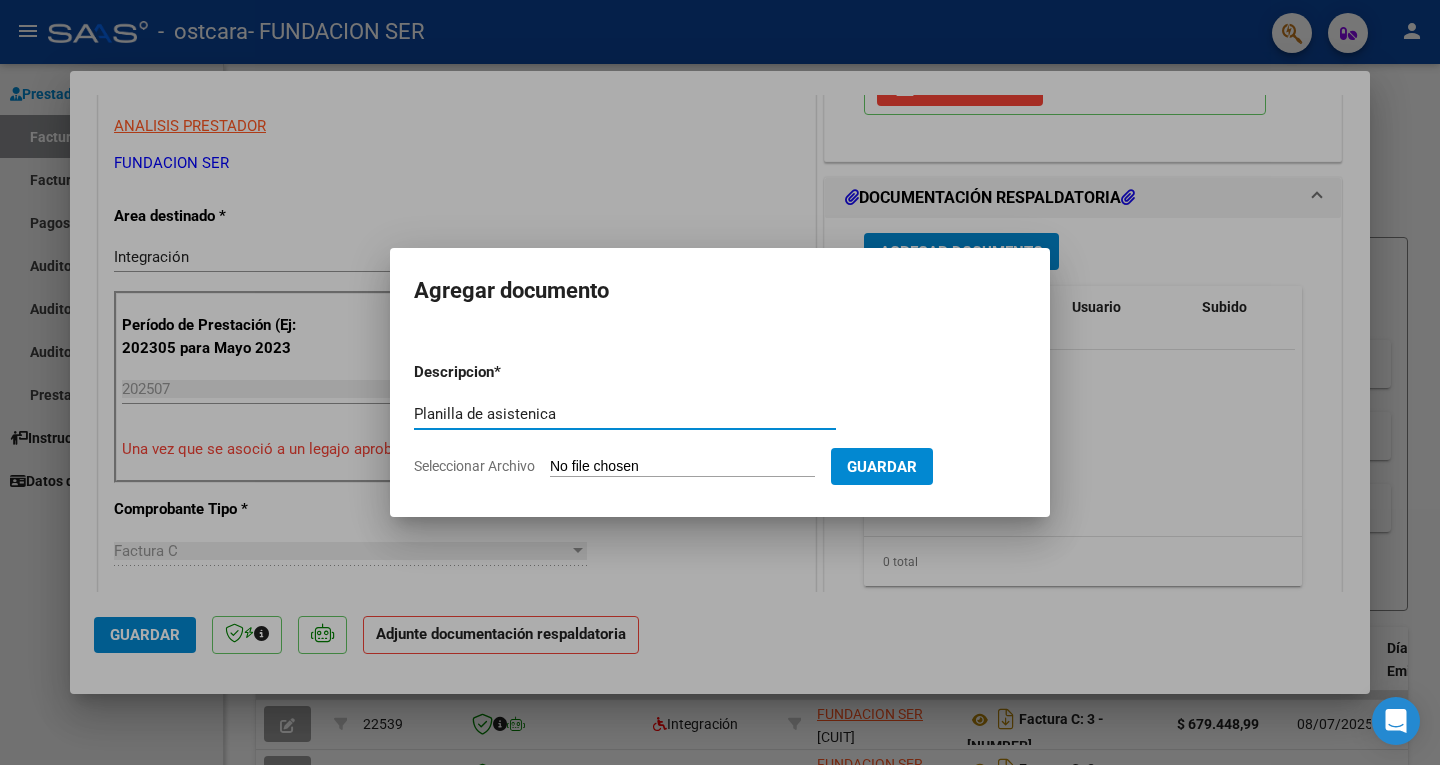 type on "Planilla de asistenica" 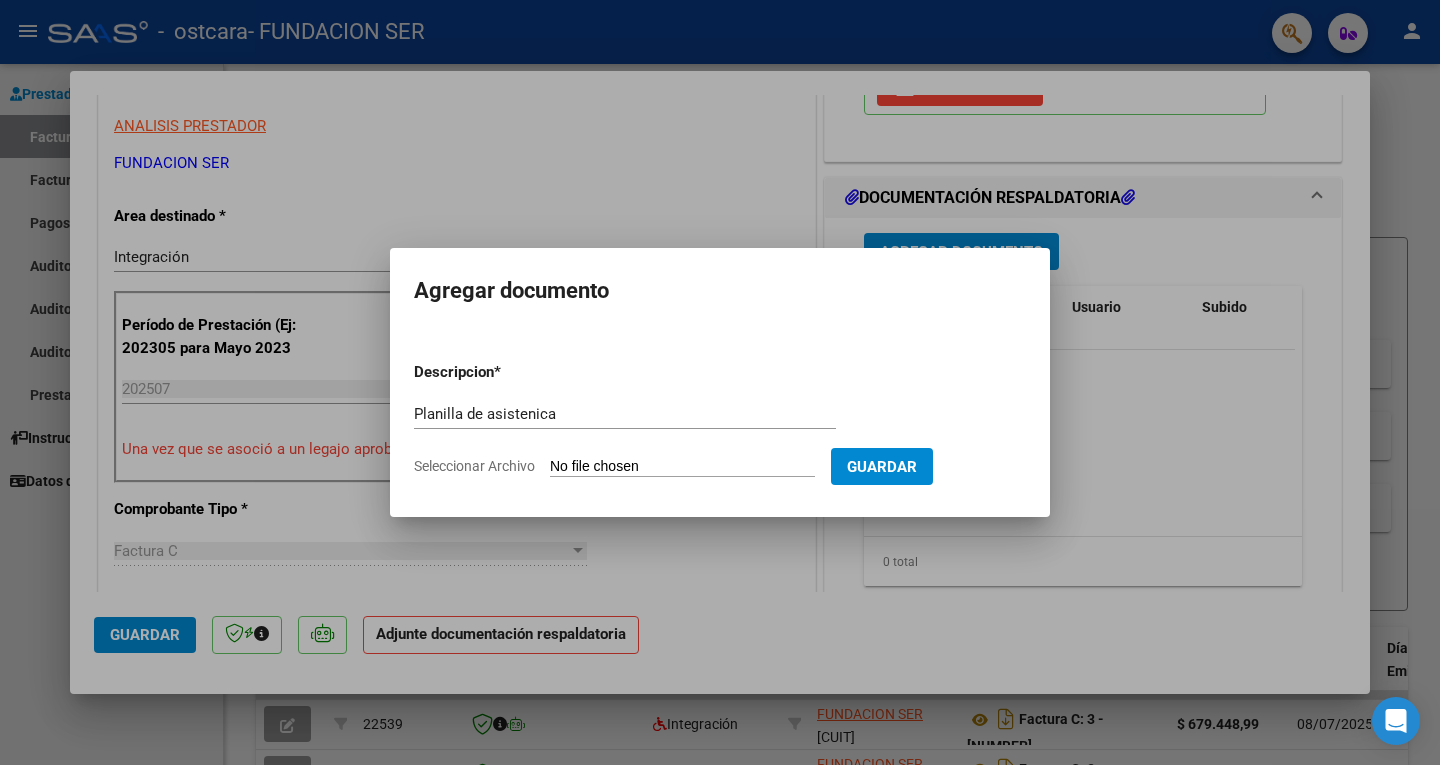 click on "Seleccionar Archivo" at bounding box center (682, 467) 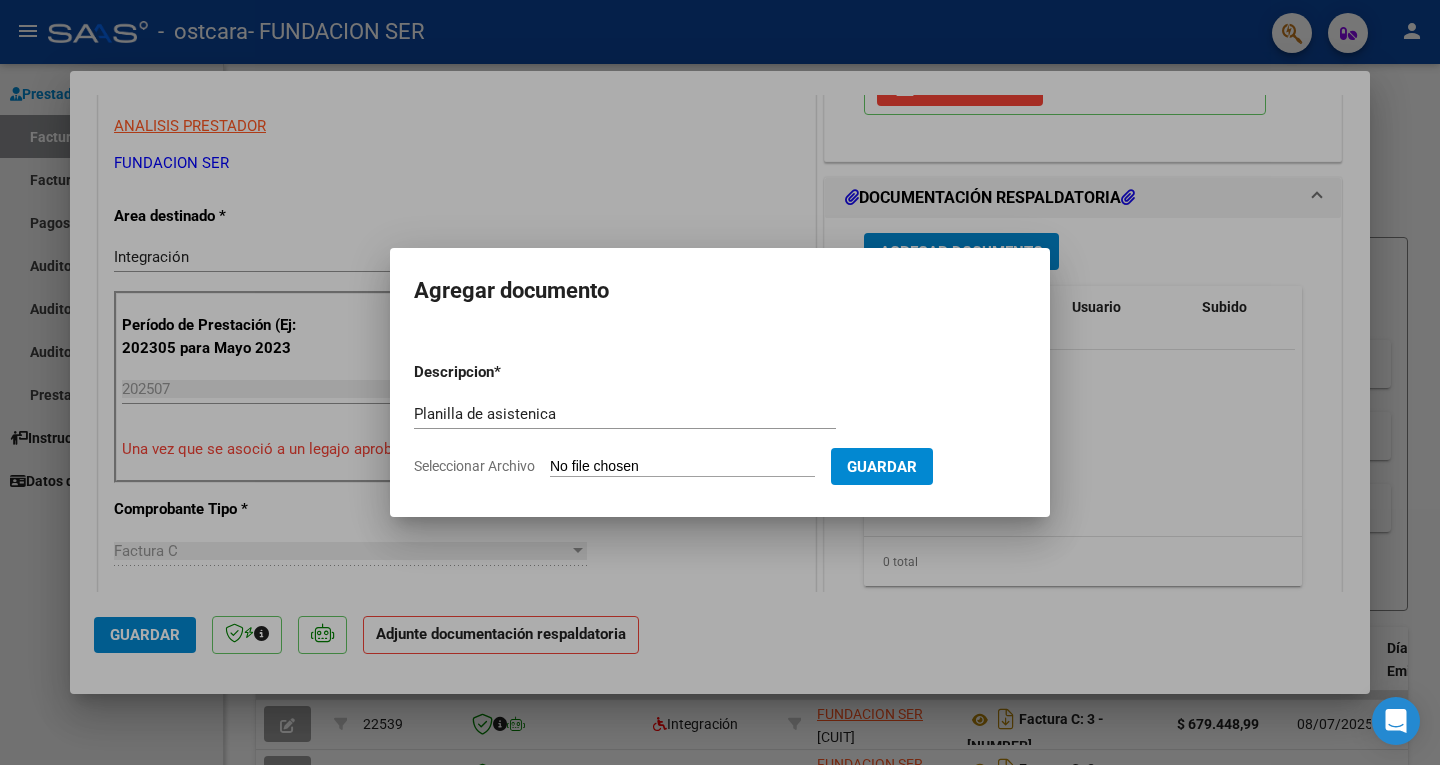 type on "C:\fakepath\URQUIZA SANDOVAL FERNANDO_20250730_105749.pdf" 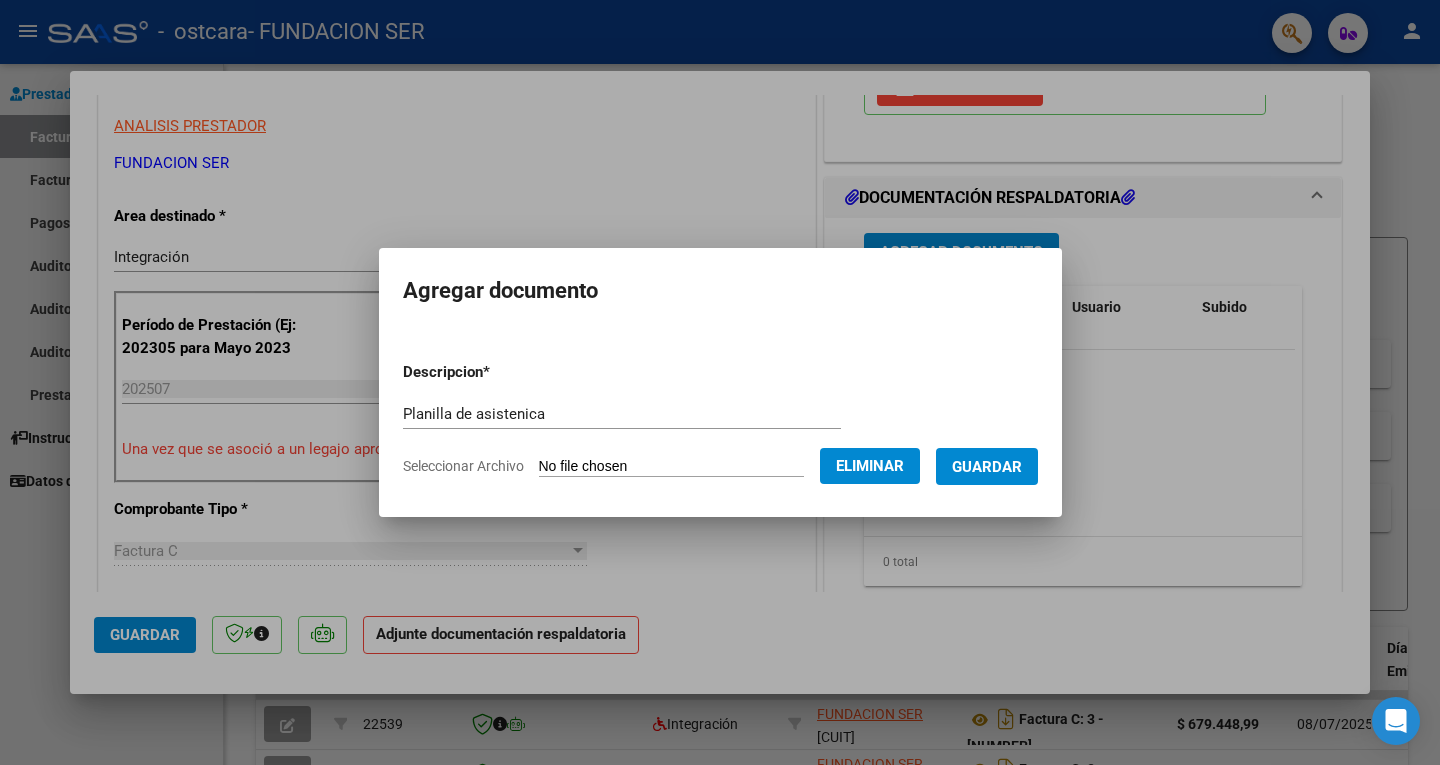 click on "Guardar" at bounding box center [987, 466] 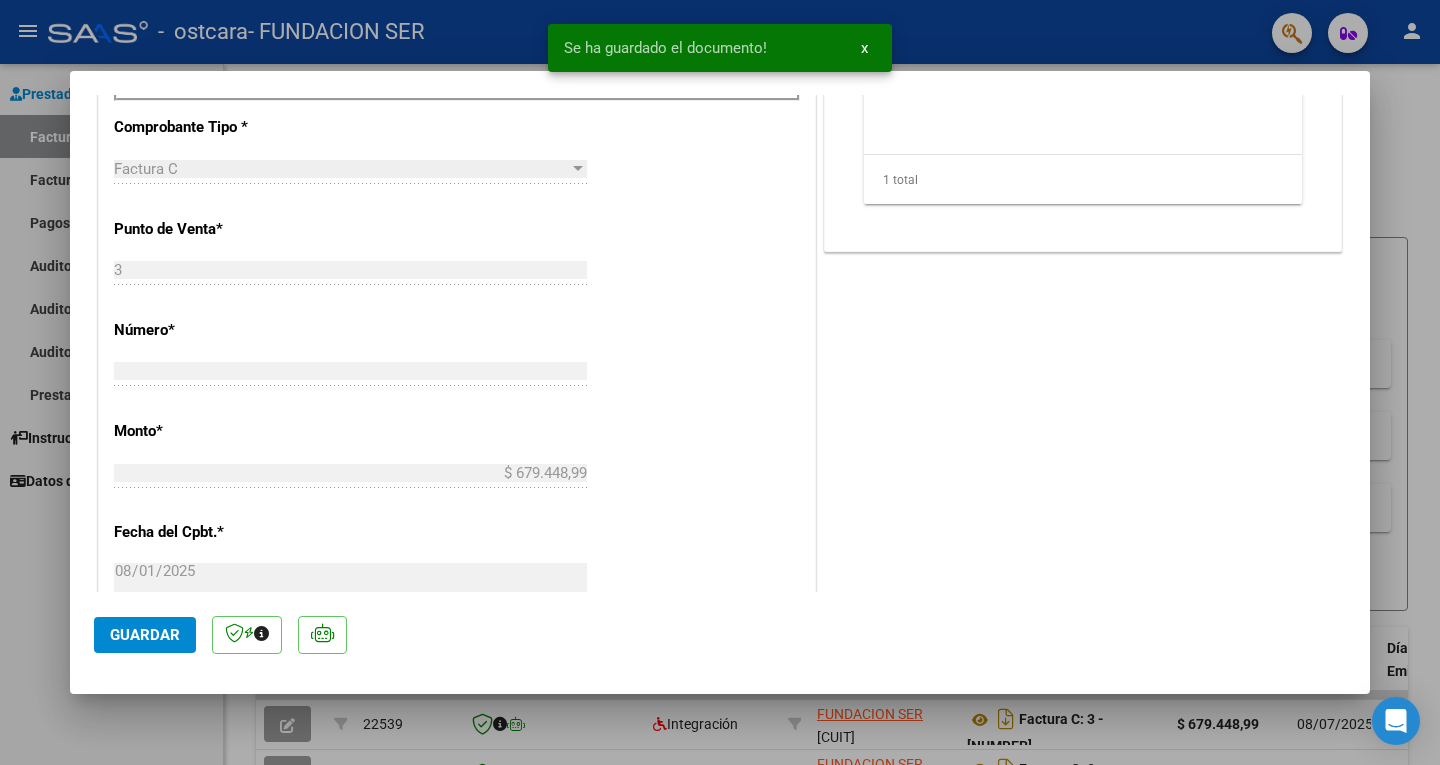 scroll, scrollTop: 800, scrollLeft: 0, axis: vertical 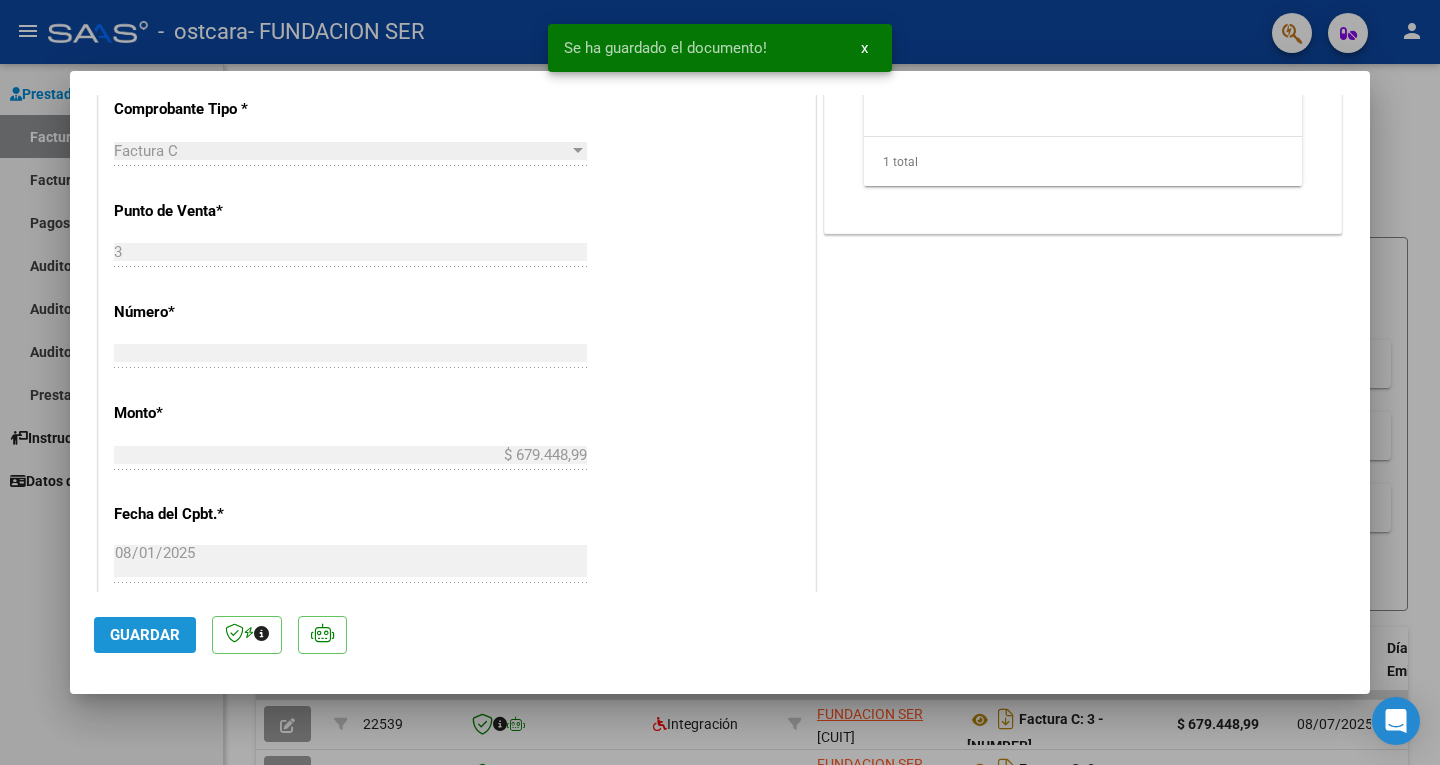 click on "Guardar" 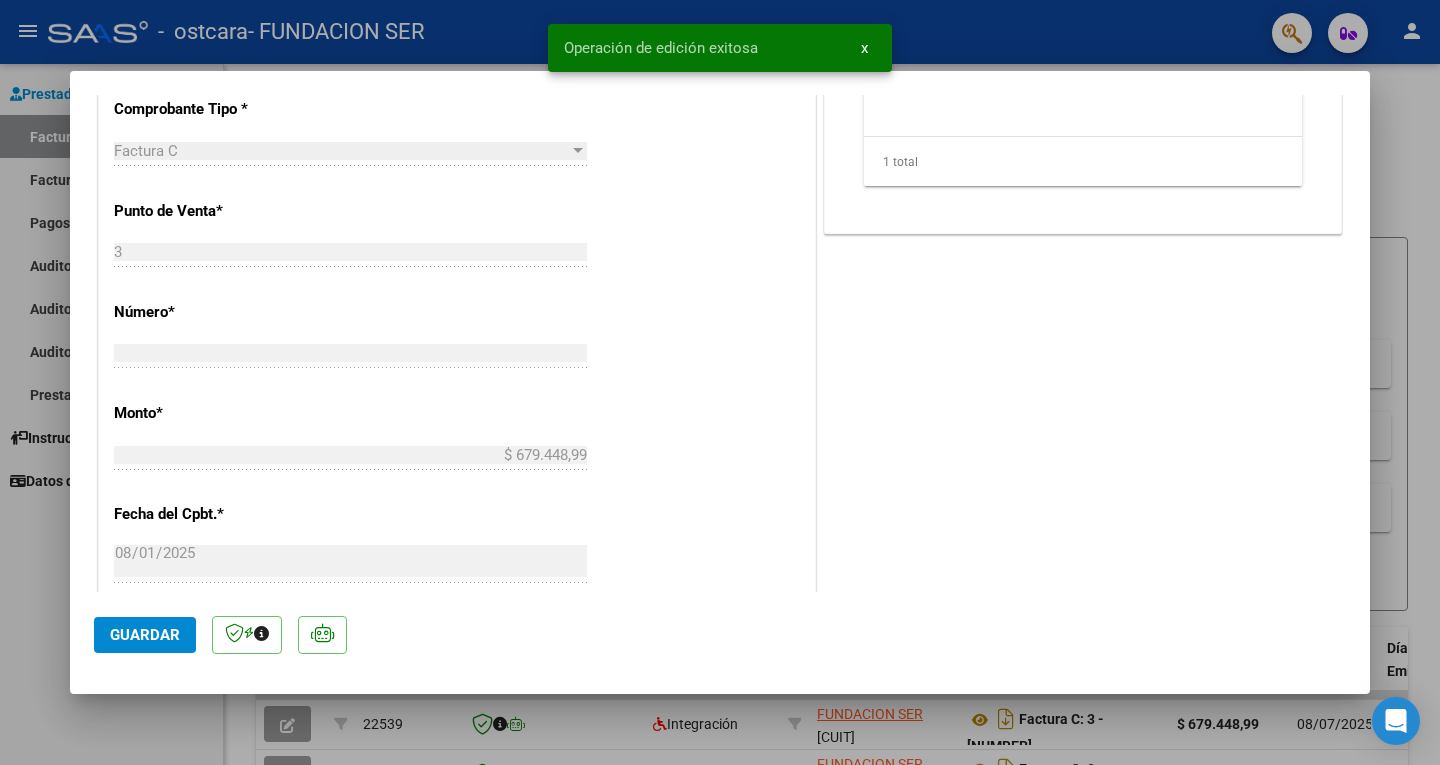 click at bounding box center (720, 382) 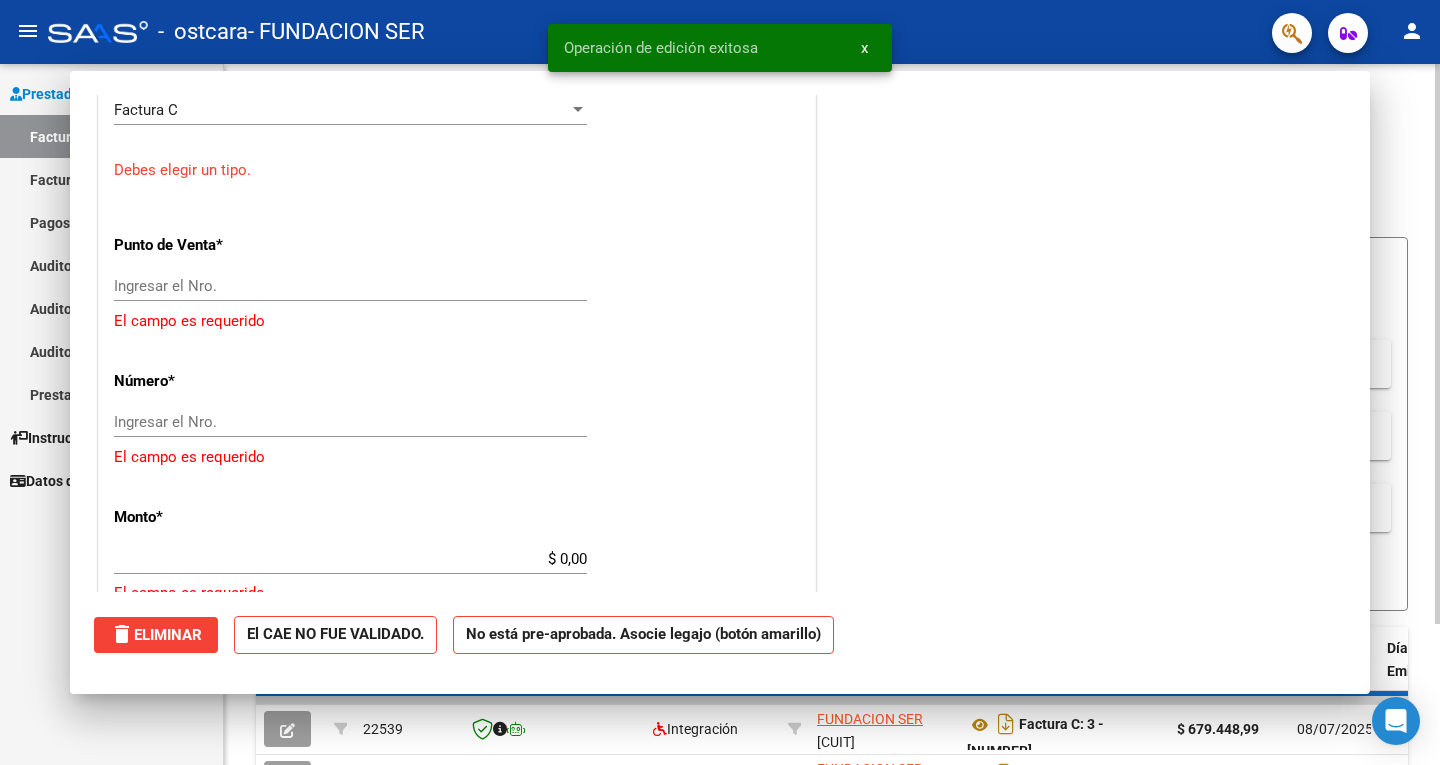 scroll, scrollTop: 759, scrollLeft: 0, axis: vertical 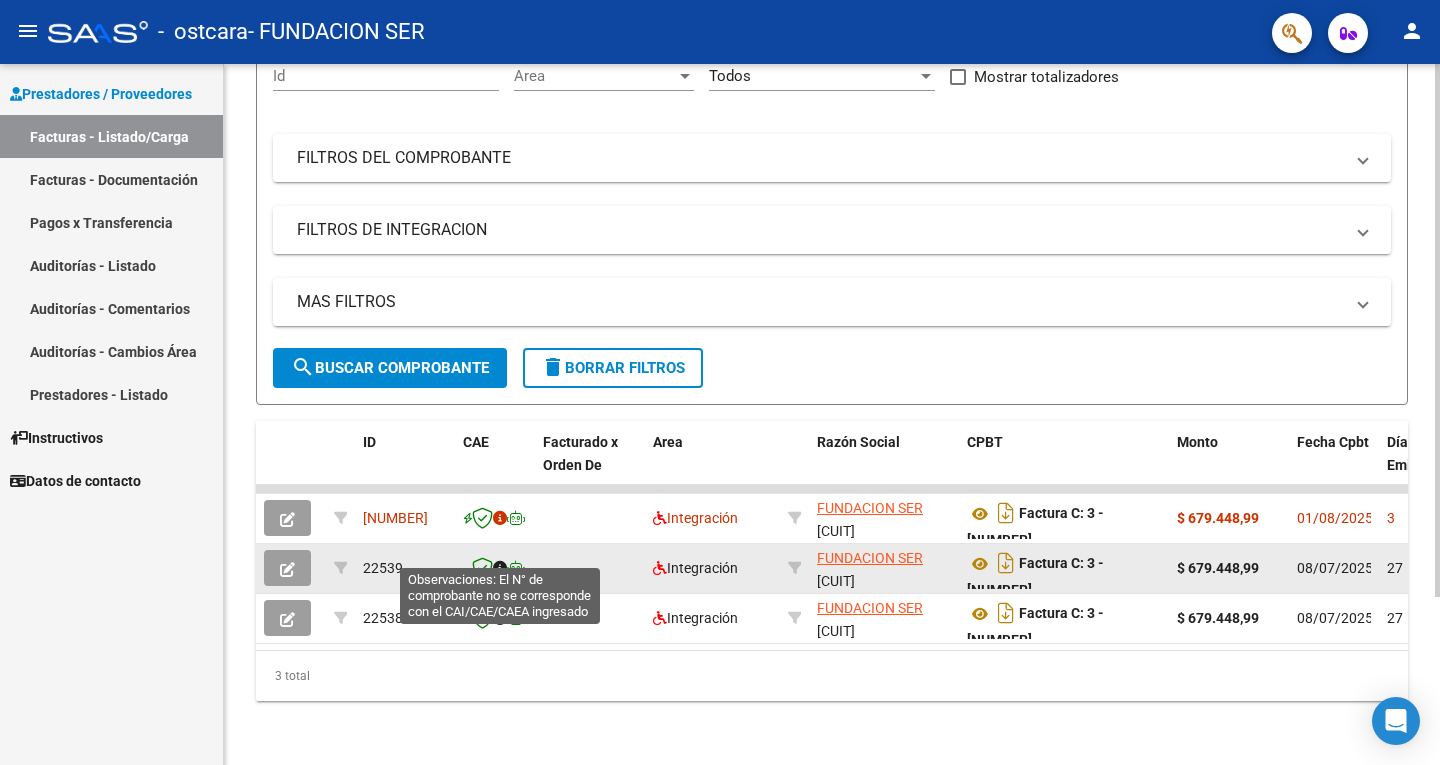 click 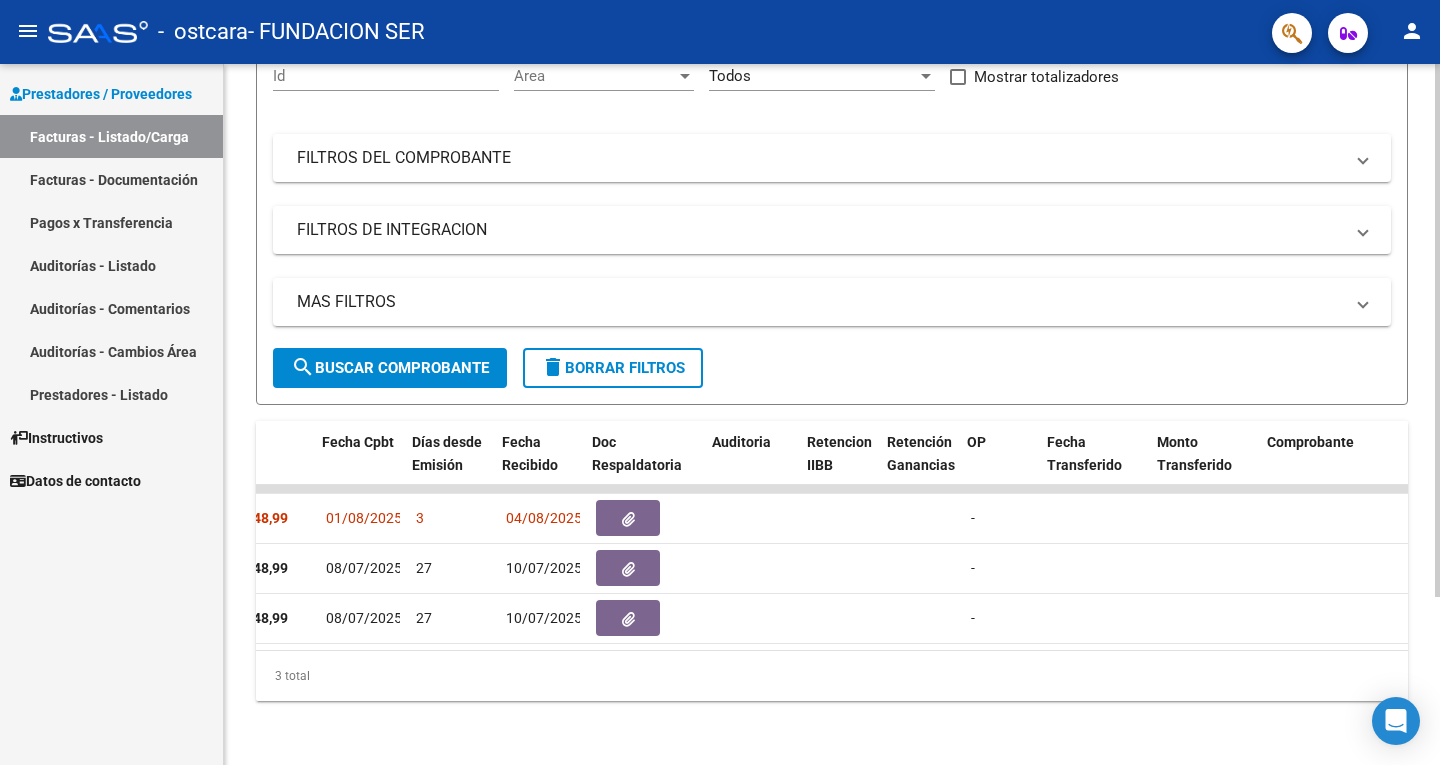 scroll, scrollTop: 0, scrollLeft: 975, axis: horizontal 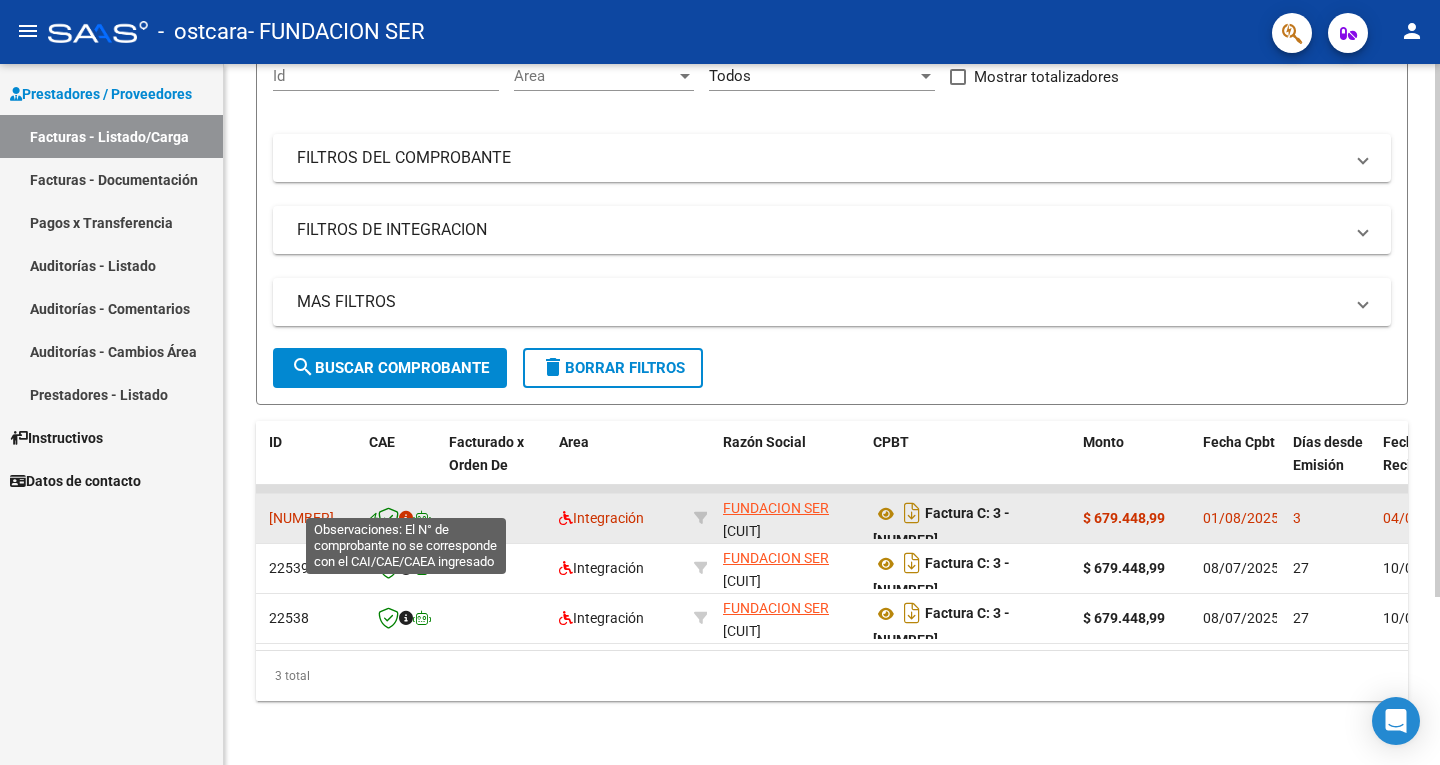 click 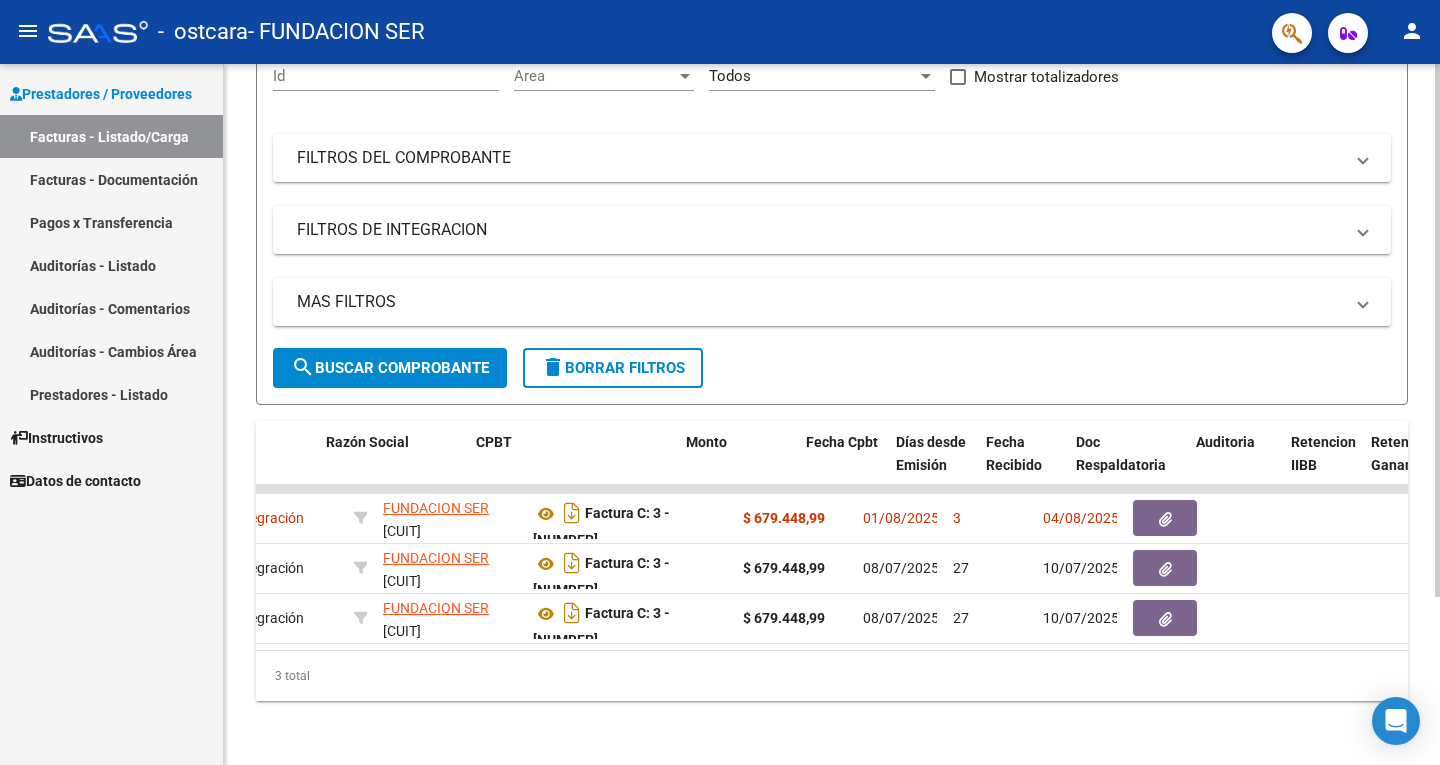 scroll, scrollTop: 0, scrollLeft: 491, axis: horizontal 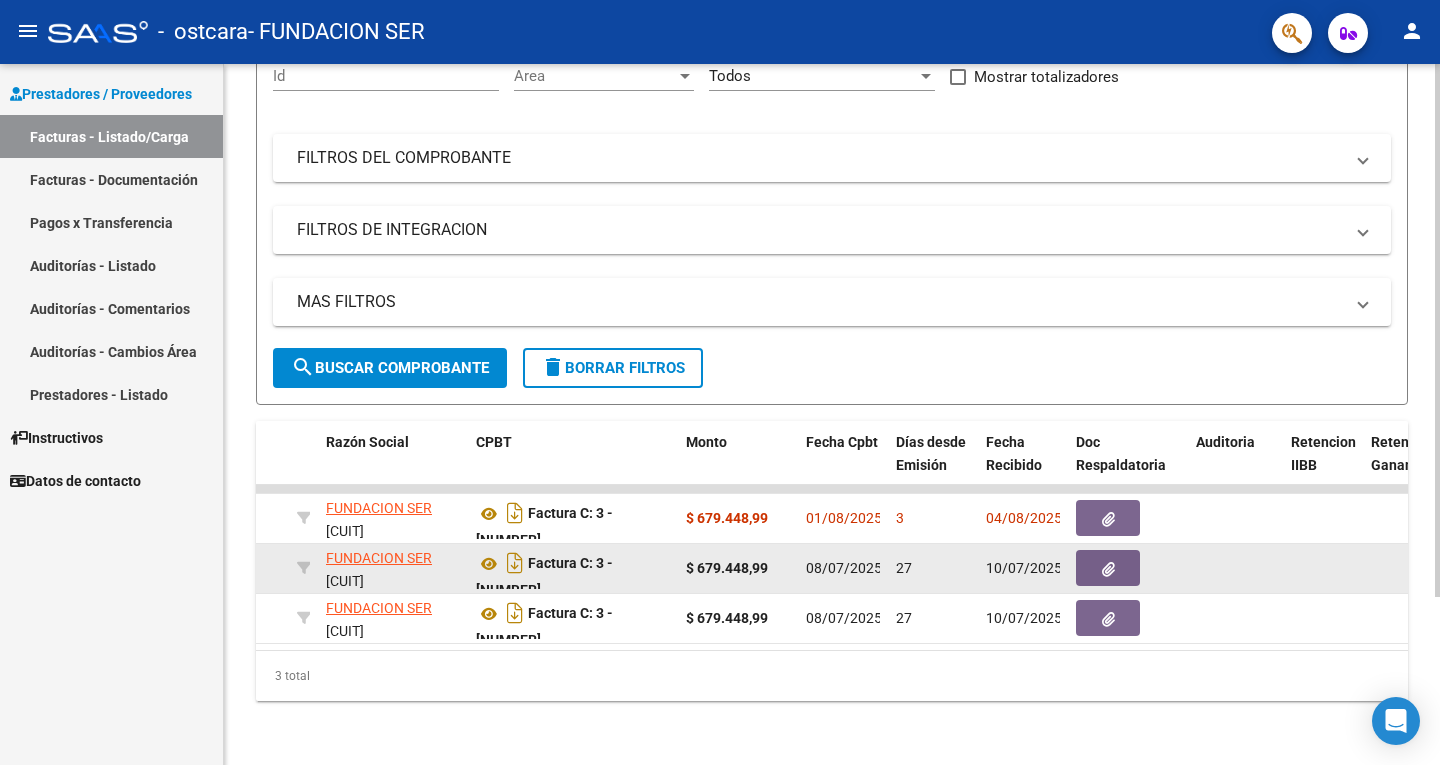 click 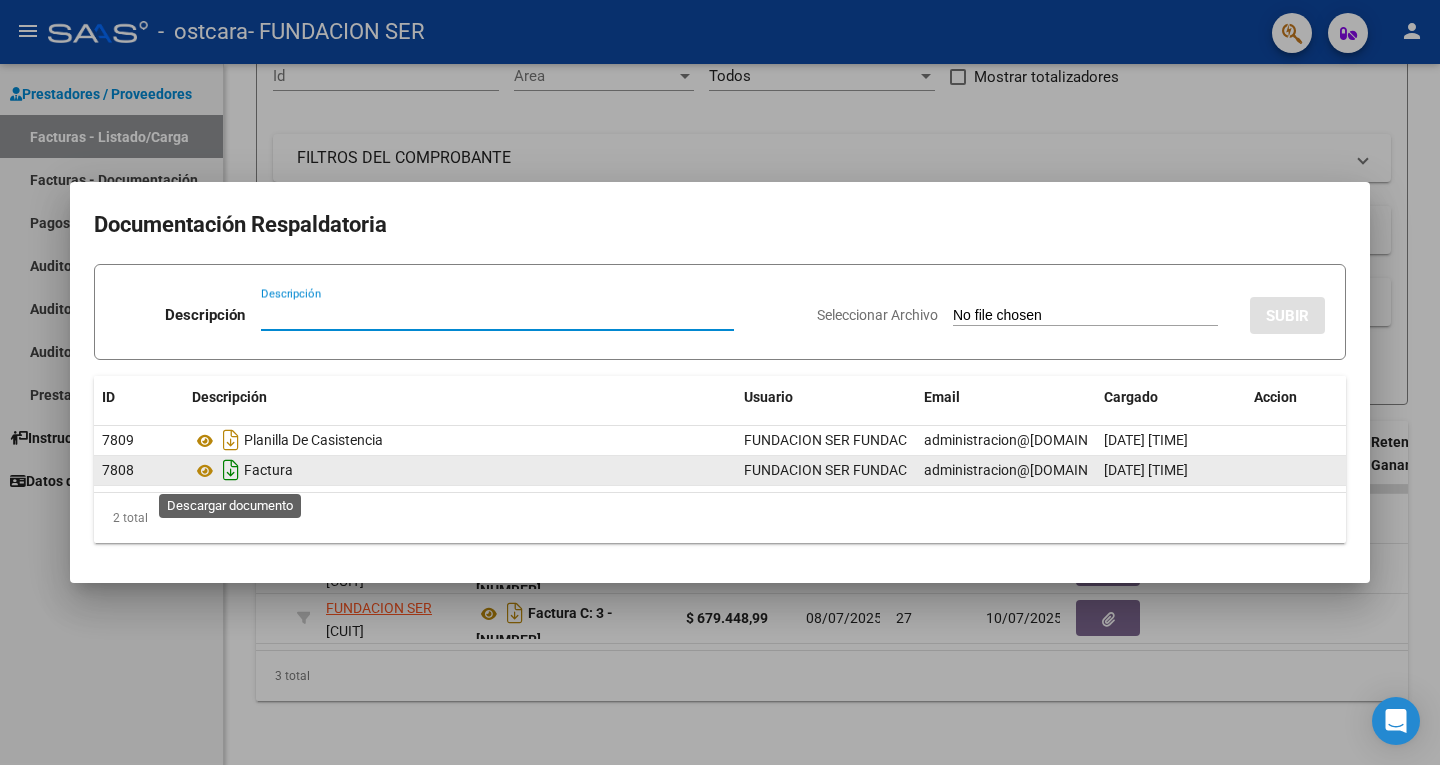 click 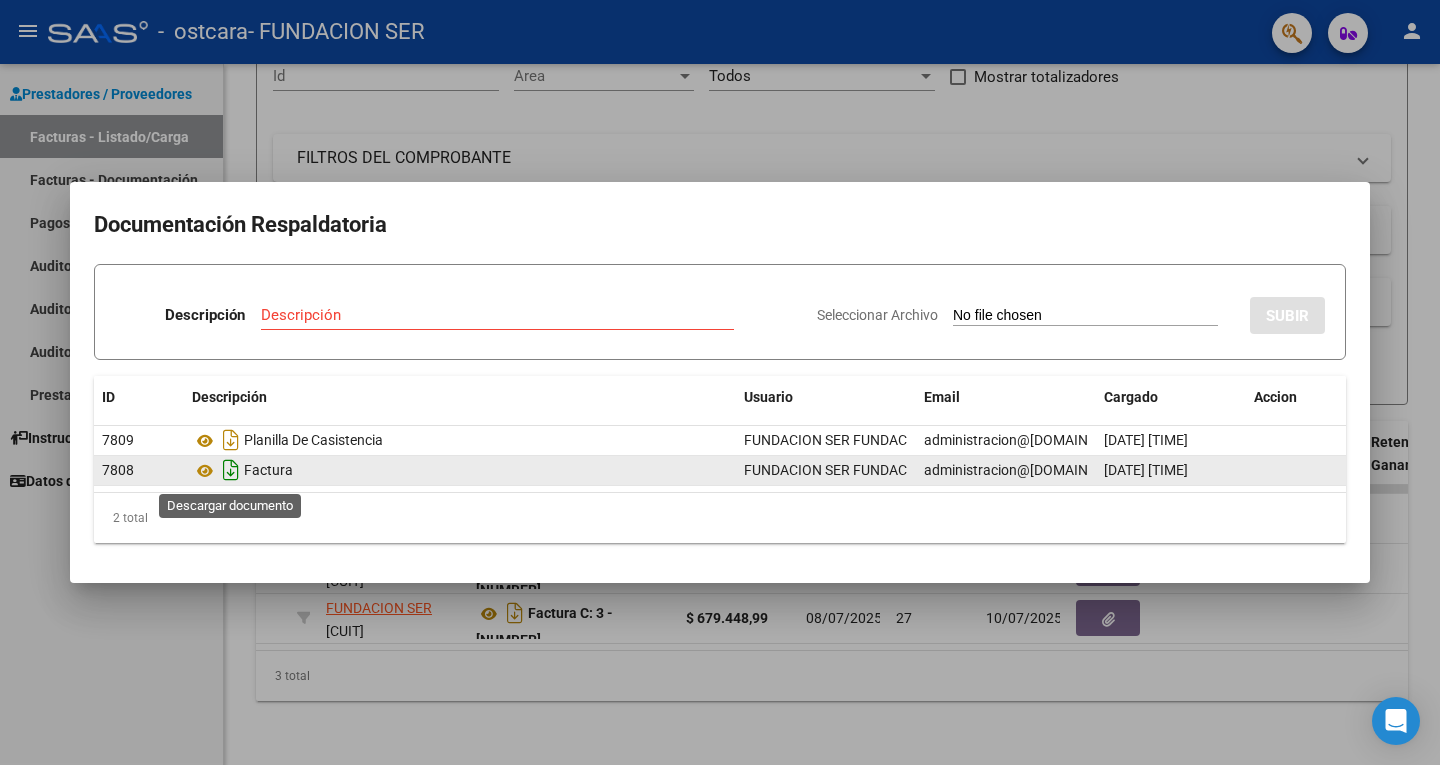click 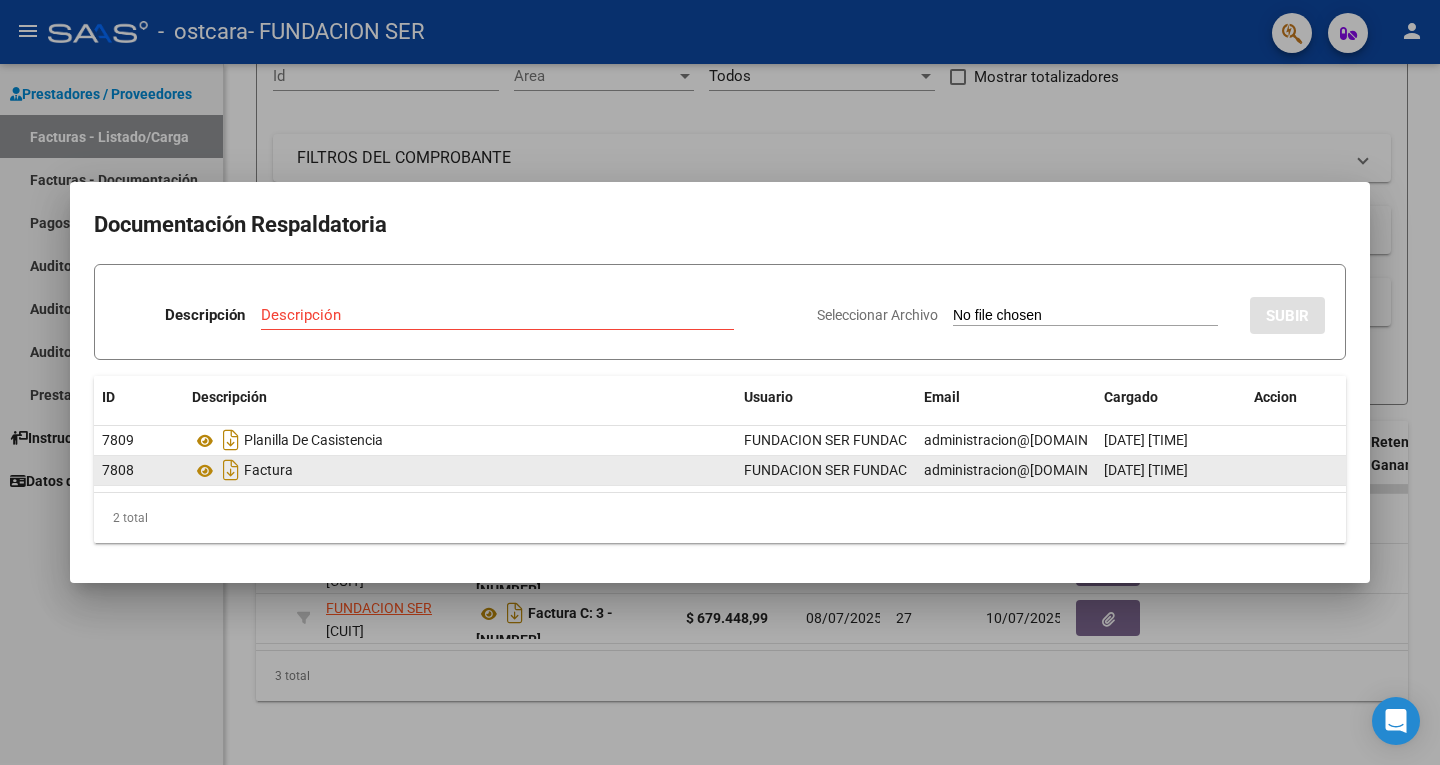 click at bounding box center (720, 382) 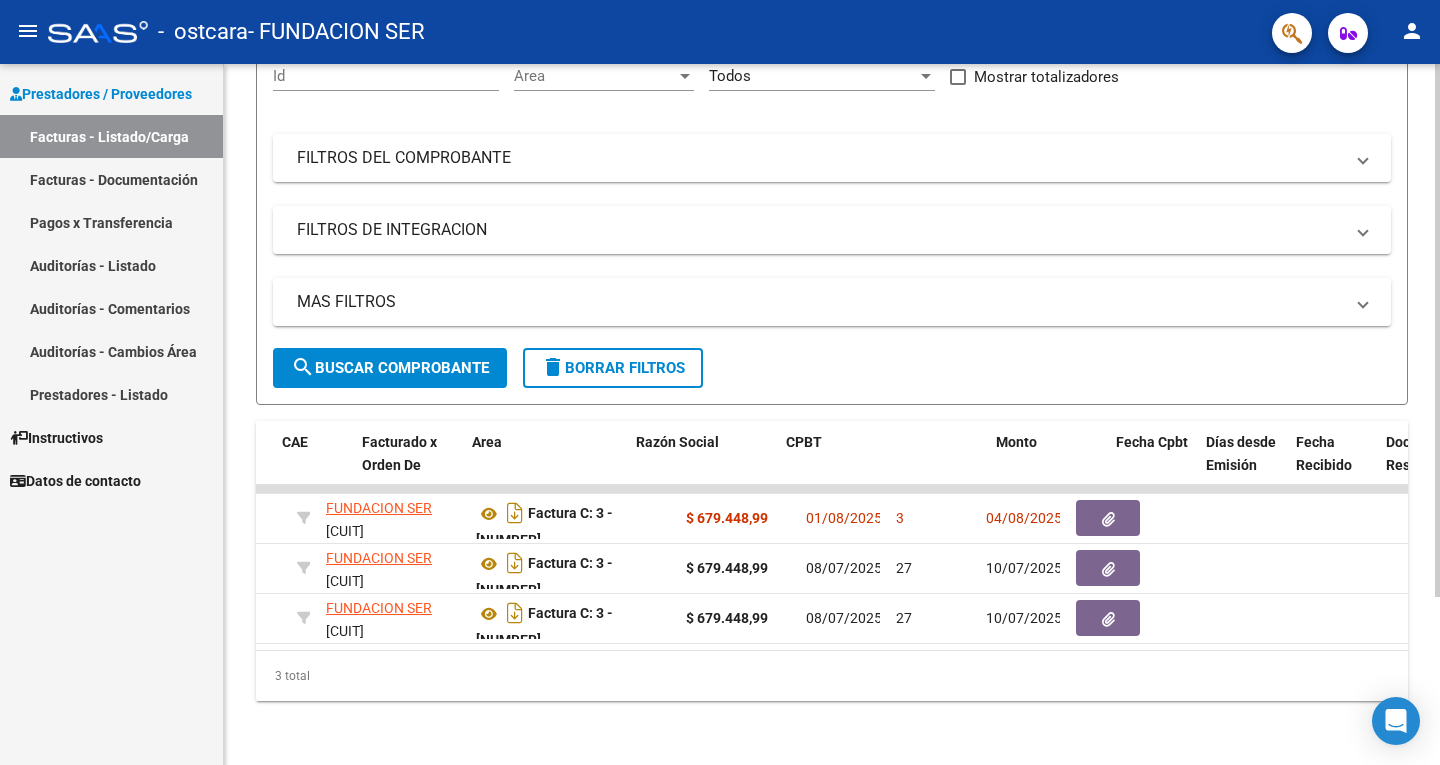 scroll, scrollTop: 0, scrollLeft: 0, axis: both 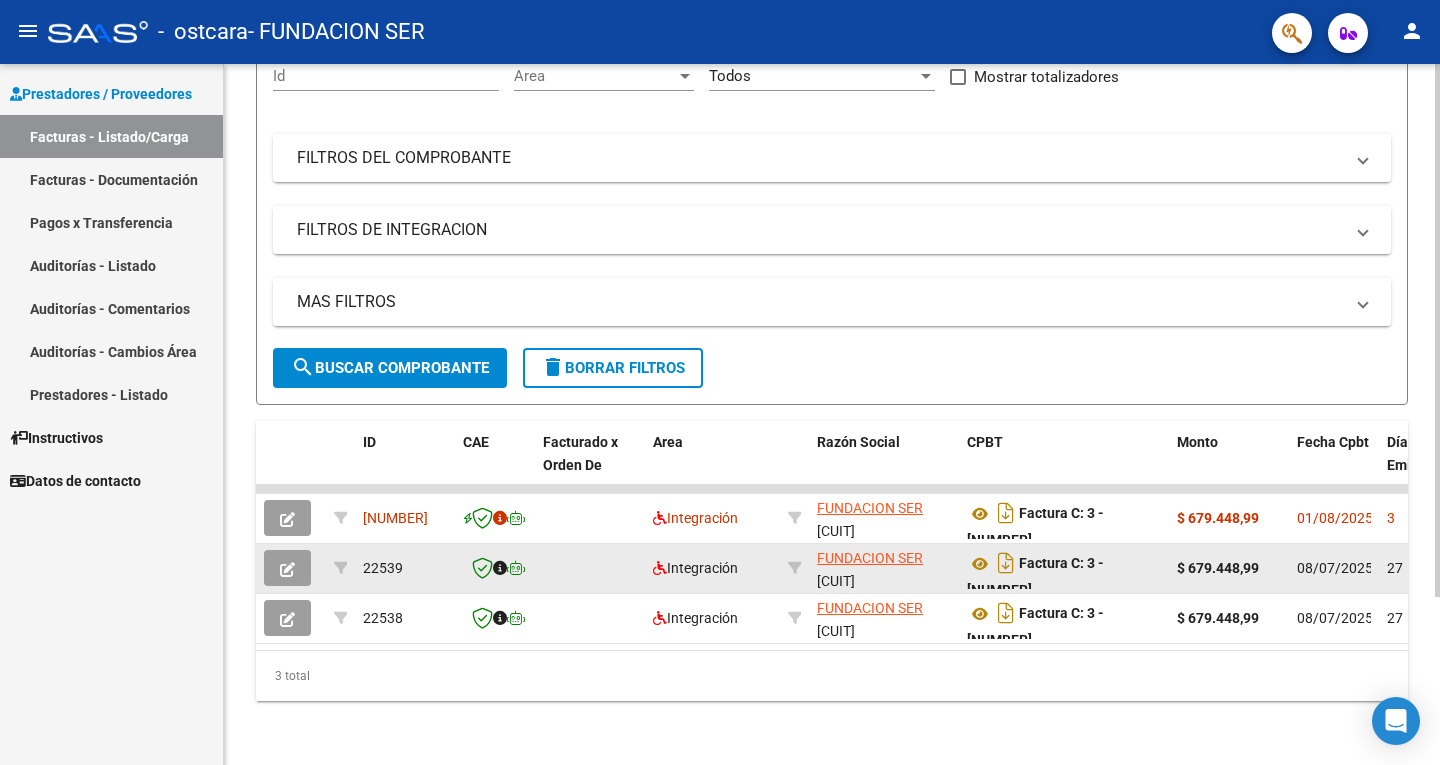 click 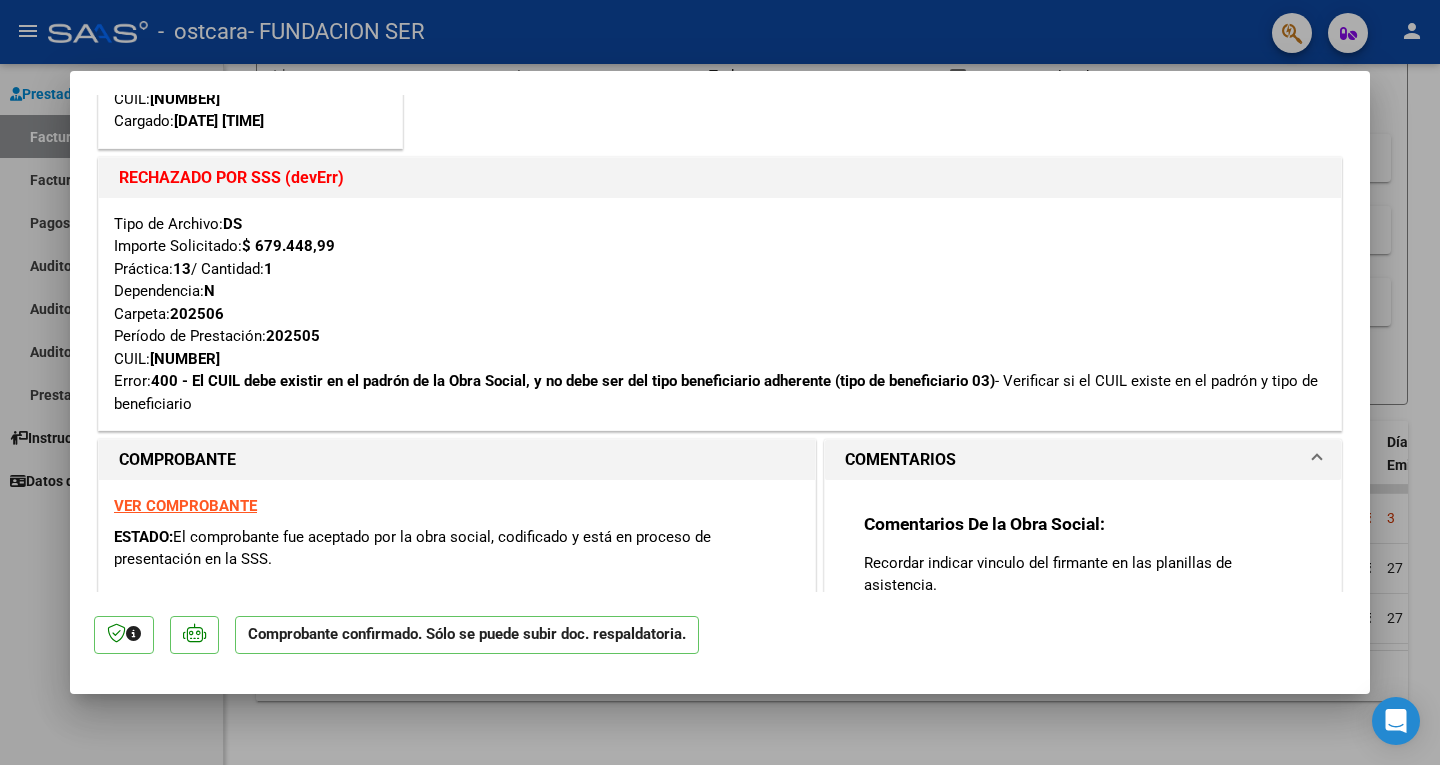scroll, scrollTop: 300, scrollLeft: 0, axis: vertical 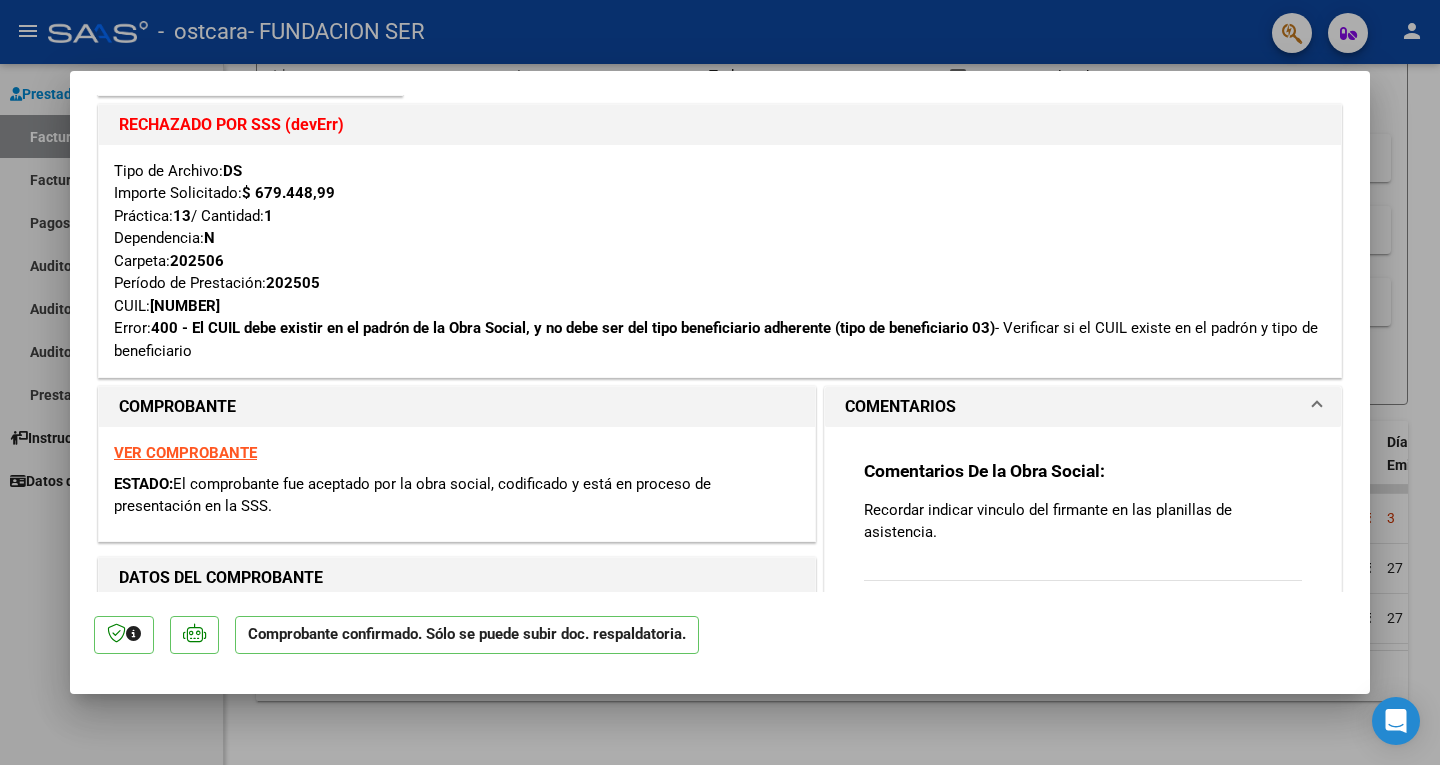 drag, startPoint x: 538, startPoint y: 479, endPoint x: 649, endPoint y: 488, distance: 111.364265 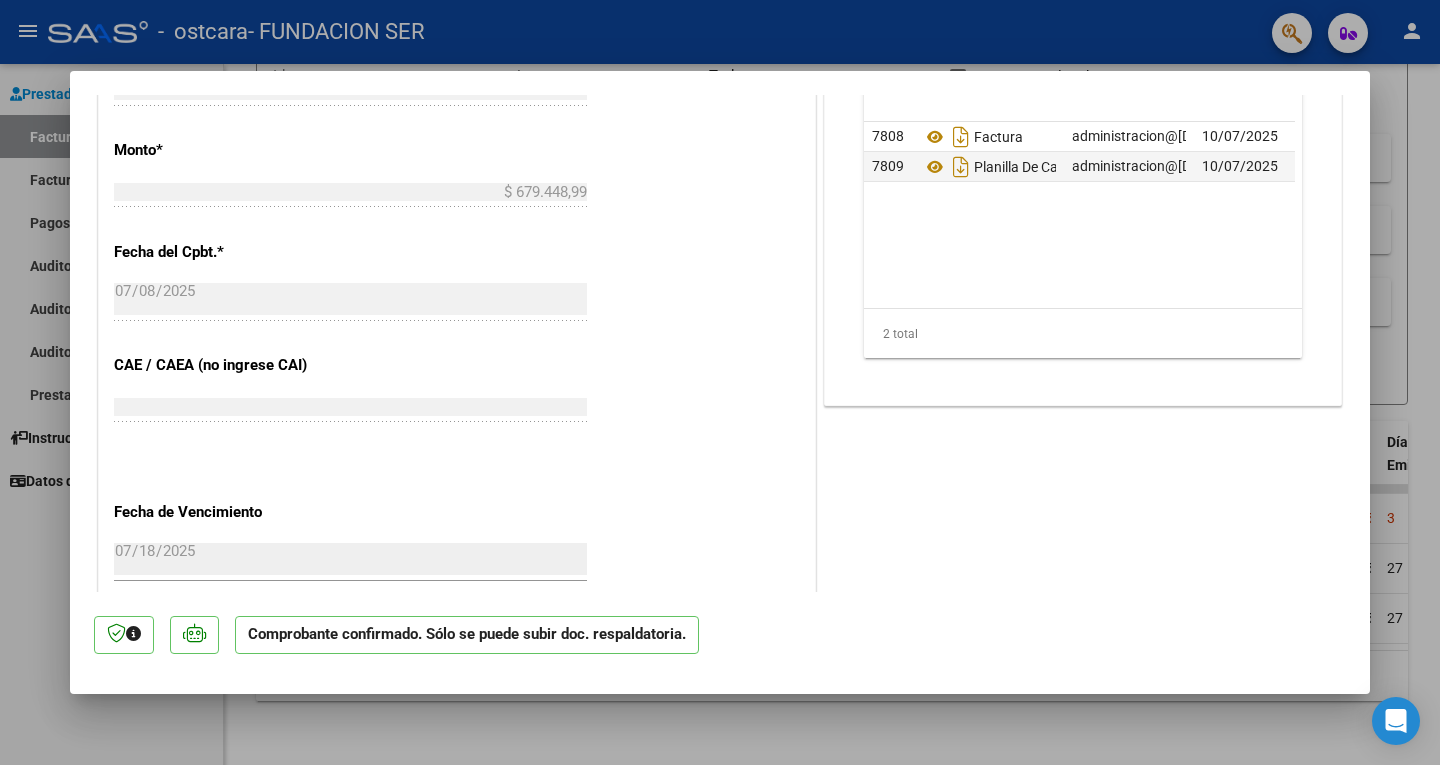 scroll, scrollTop: 1500, scrollLeft: 0, axis: vertical 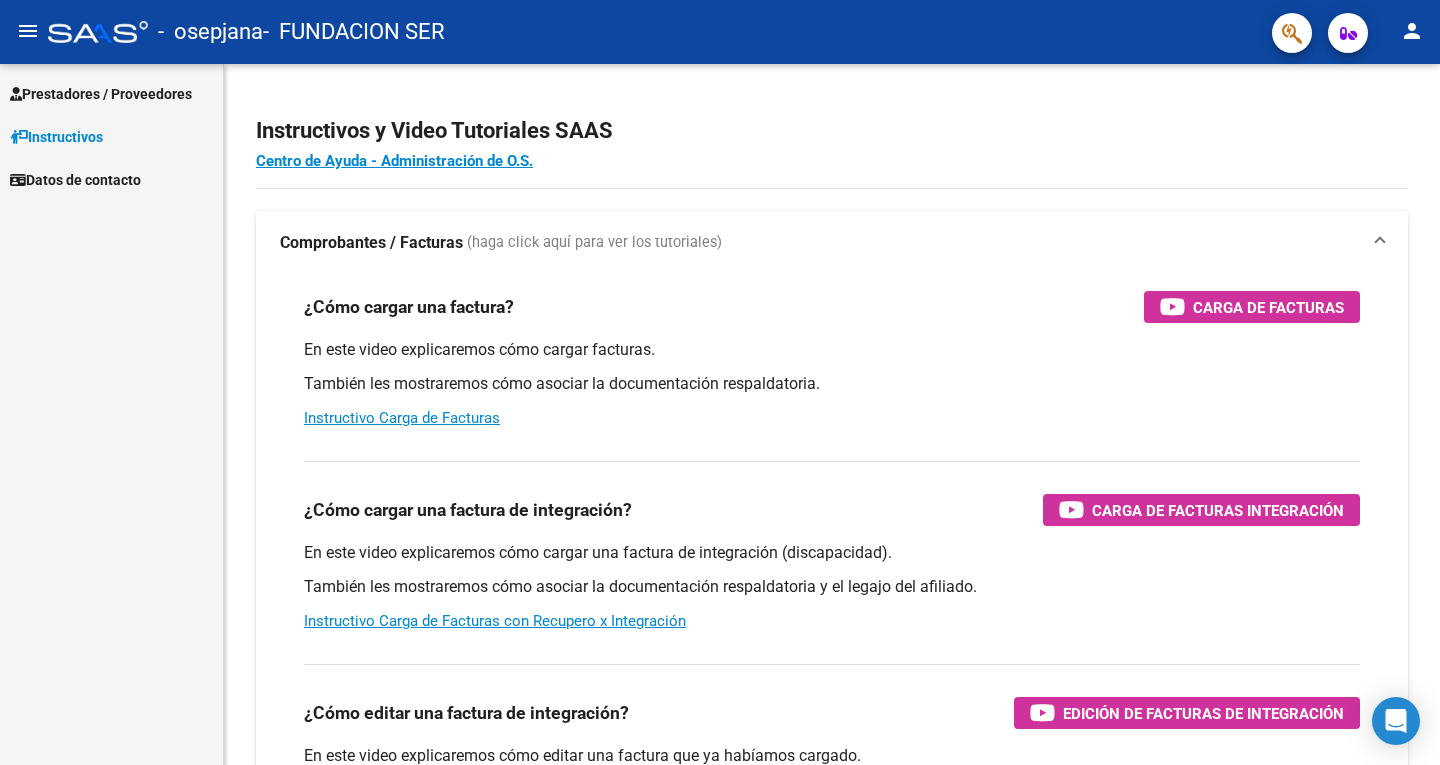 click on "Instructivos" at bounding box center (111, 136) 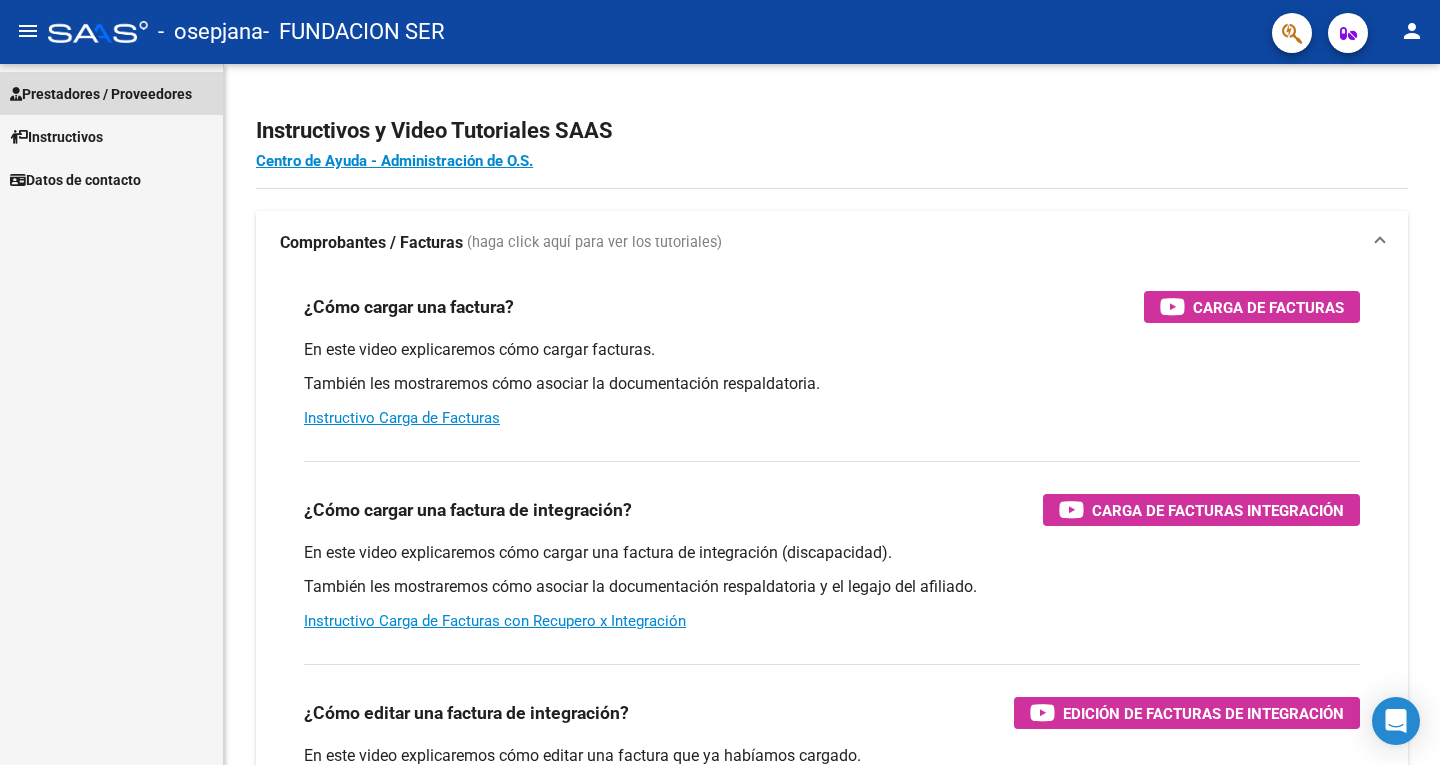 click on "Prestadores / Proveedores" at bounding box center [101, 94] 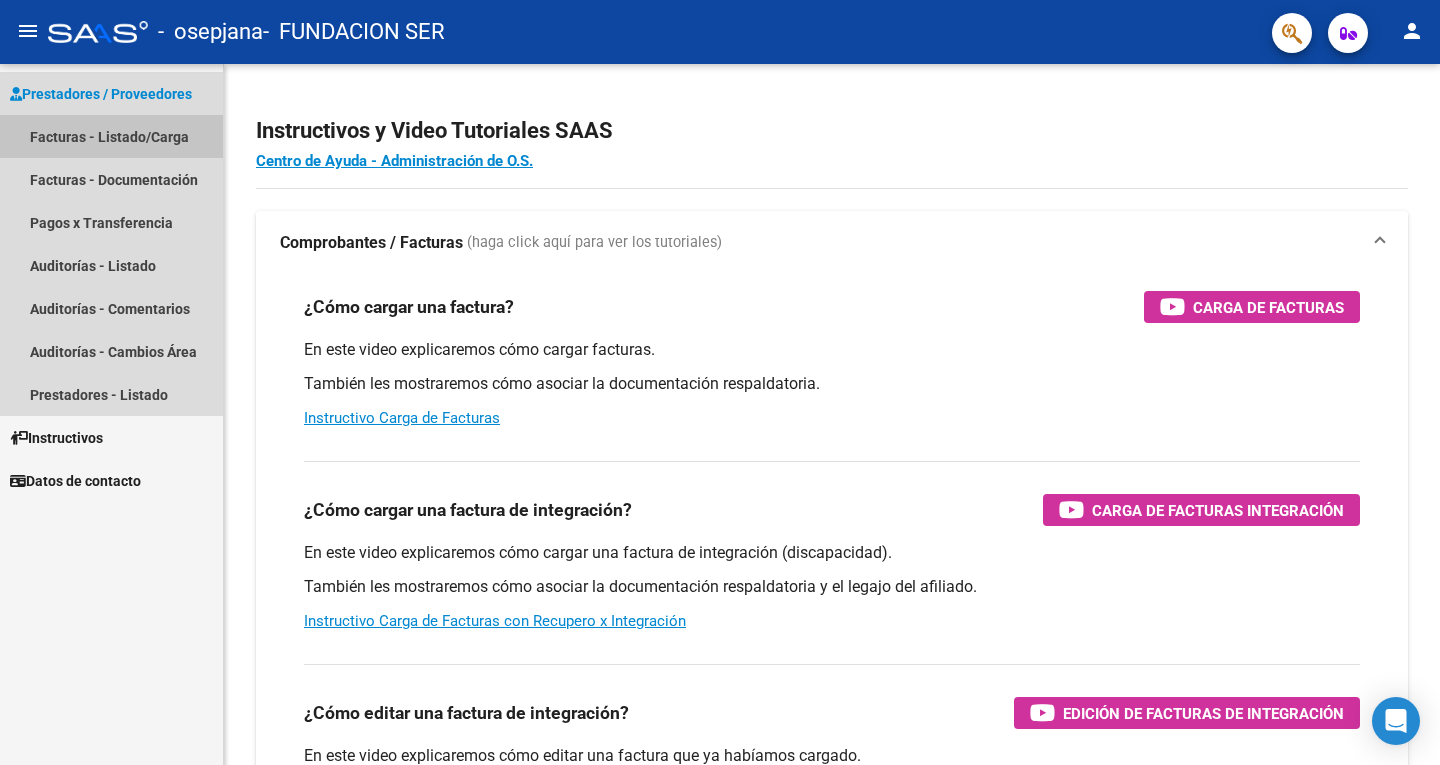 drag, startPoint x: 138, startPoint y: 131, endPoint x: 145, endPoint y: 169, distance: 38.63936 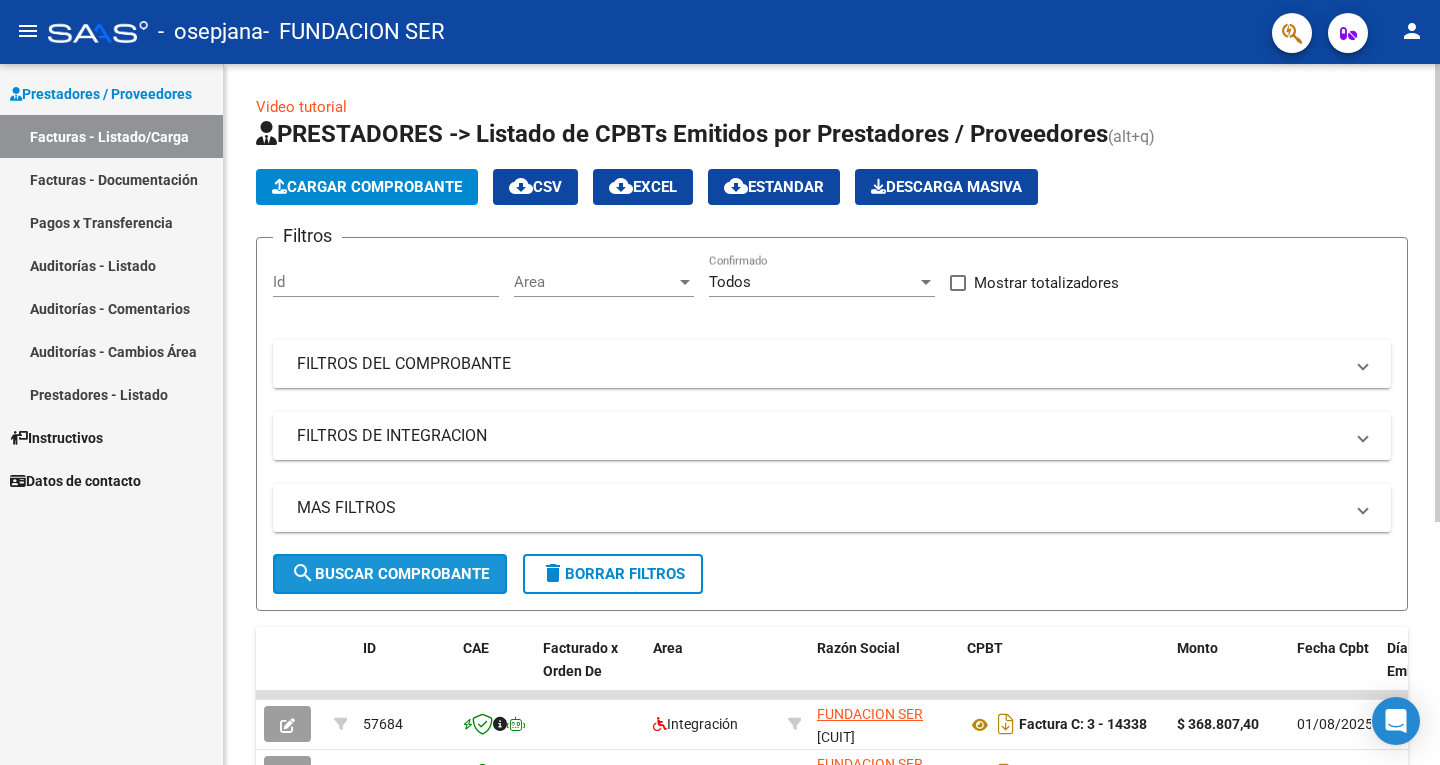 click on "search  Buscar Comprobante" 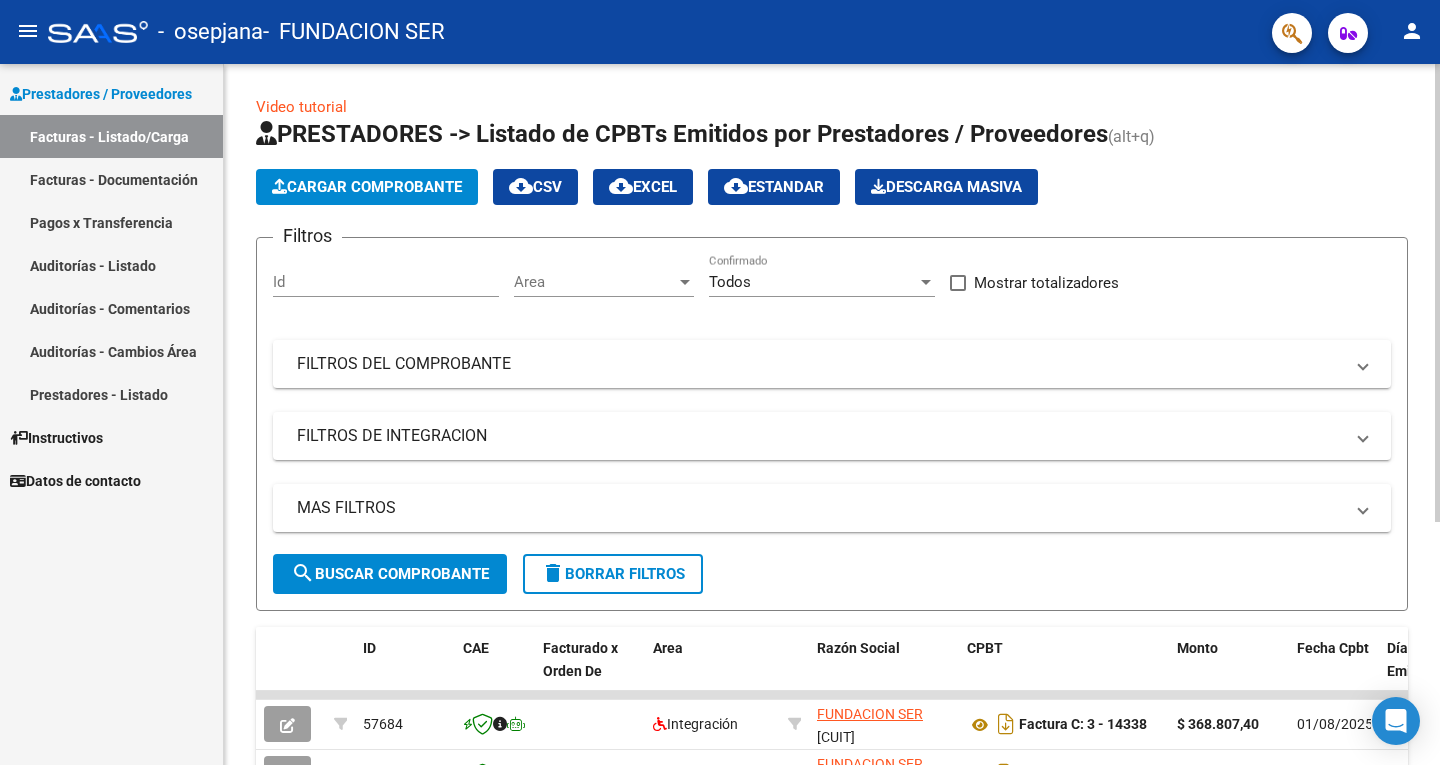 click on "Cargar Comprobante" 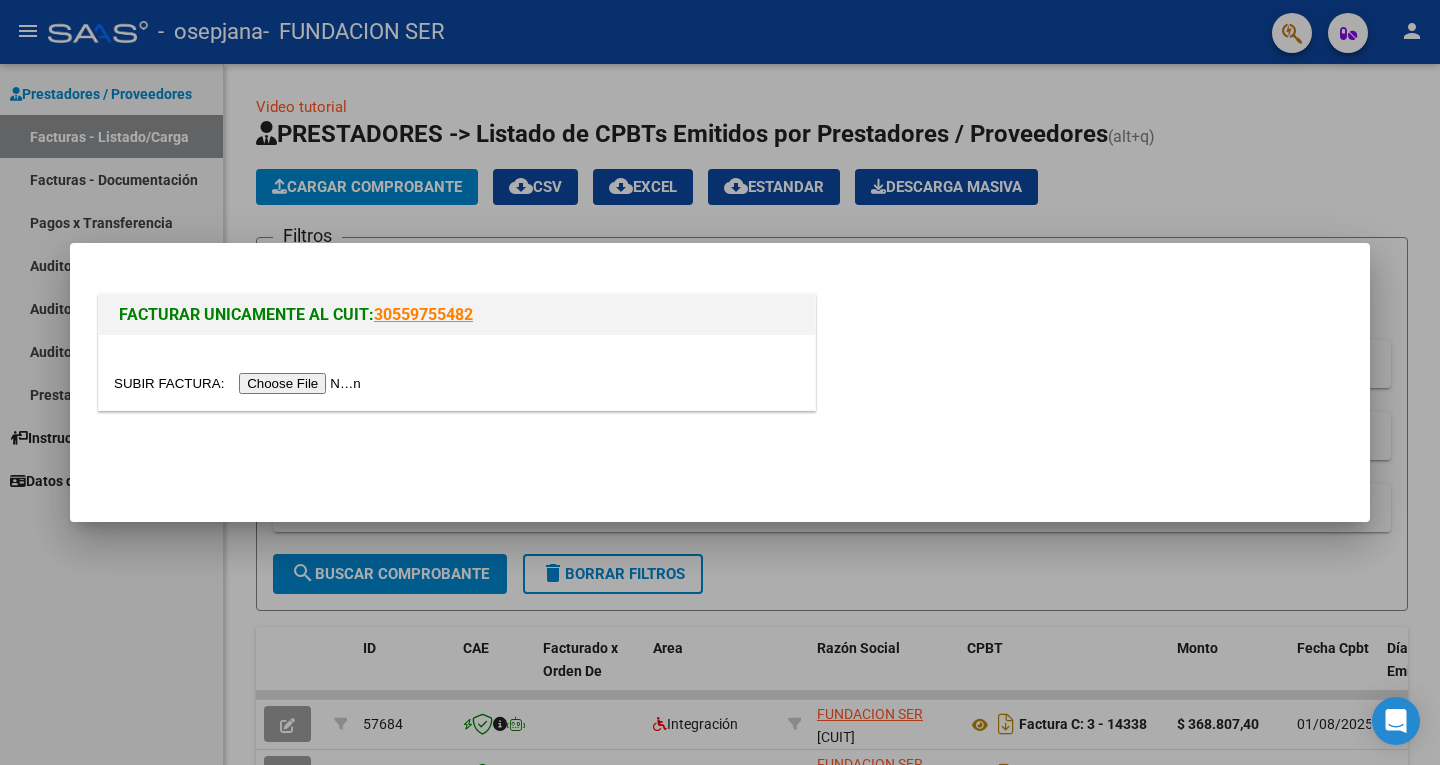 click at bounding box center [240, 383] 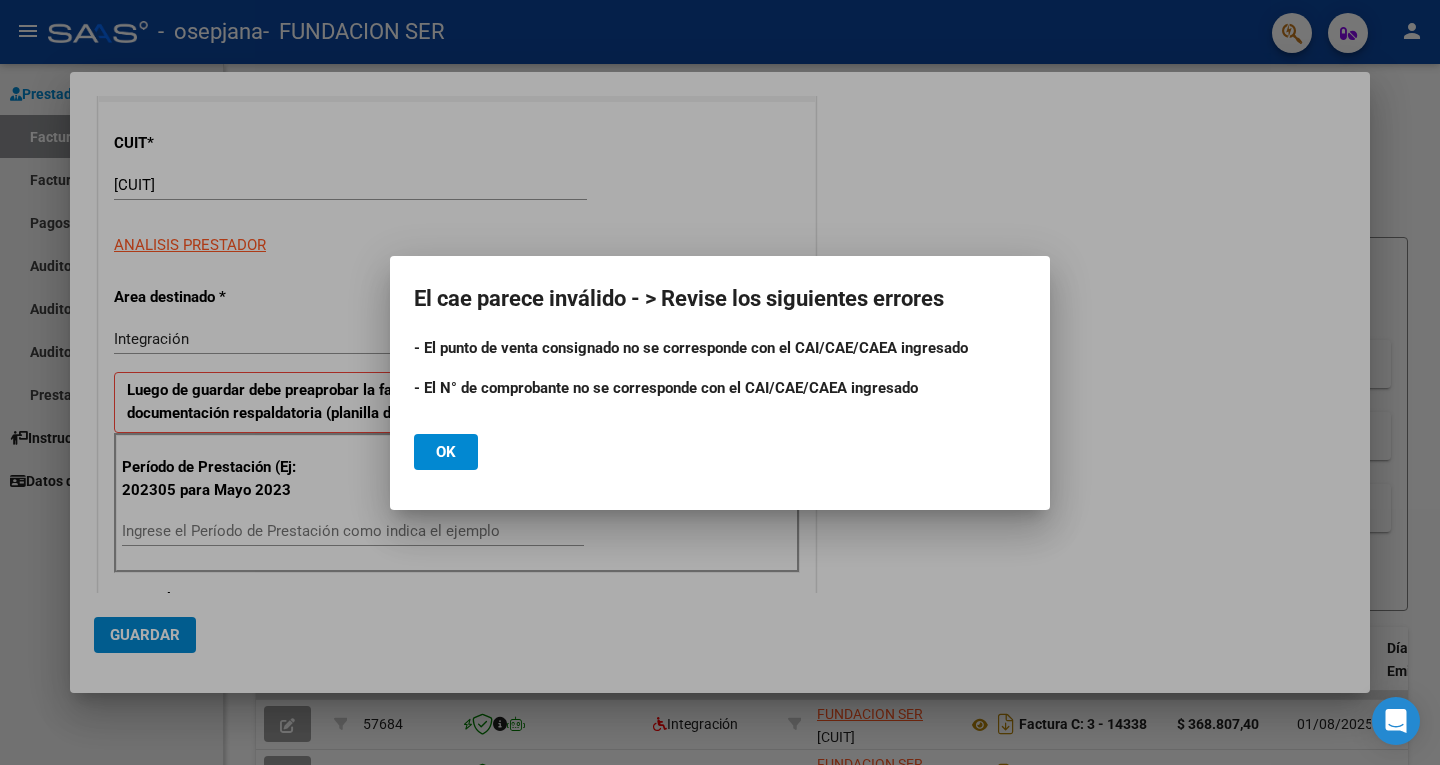 scroll, scrollTop: 300, scrollLeft: 0, axis: vertical 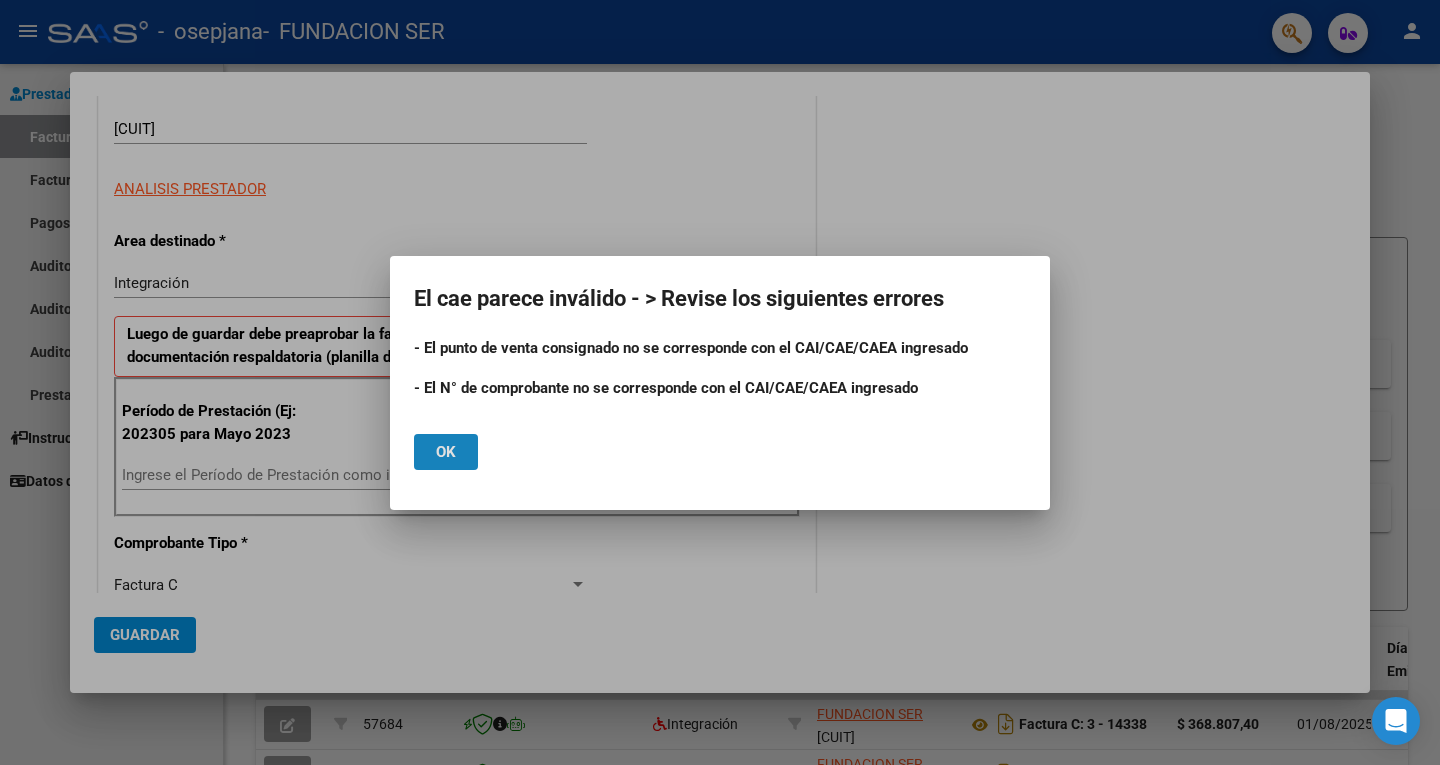 click on "Ok" 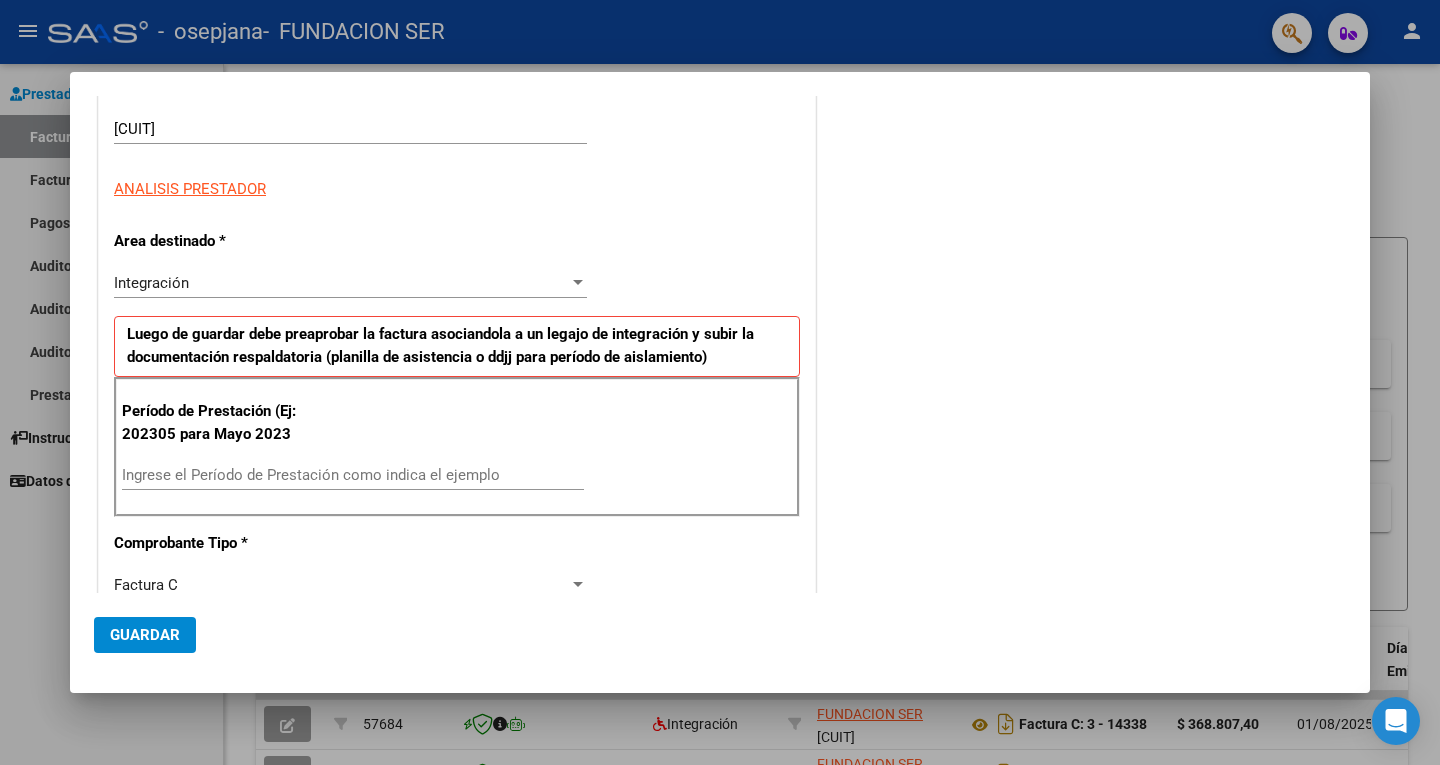 click on "Ingrese el Período de Prestación como indica el ejemplo" at bounding box center [353, 475] 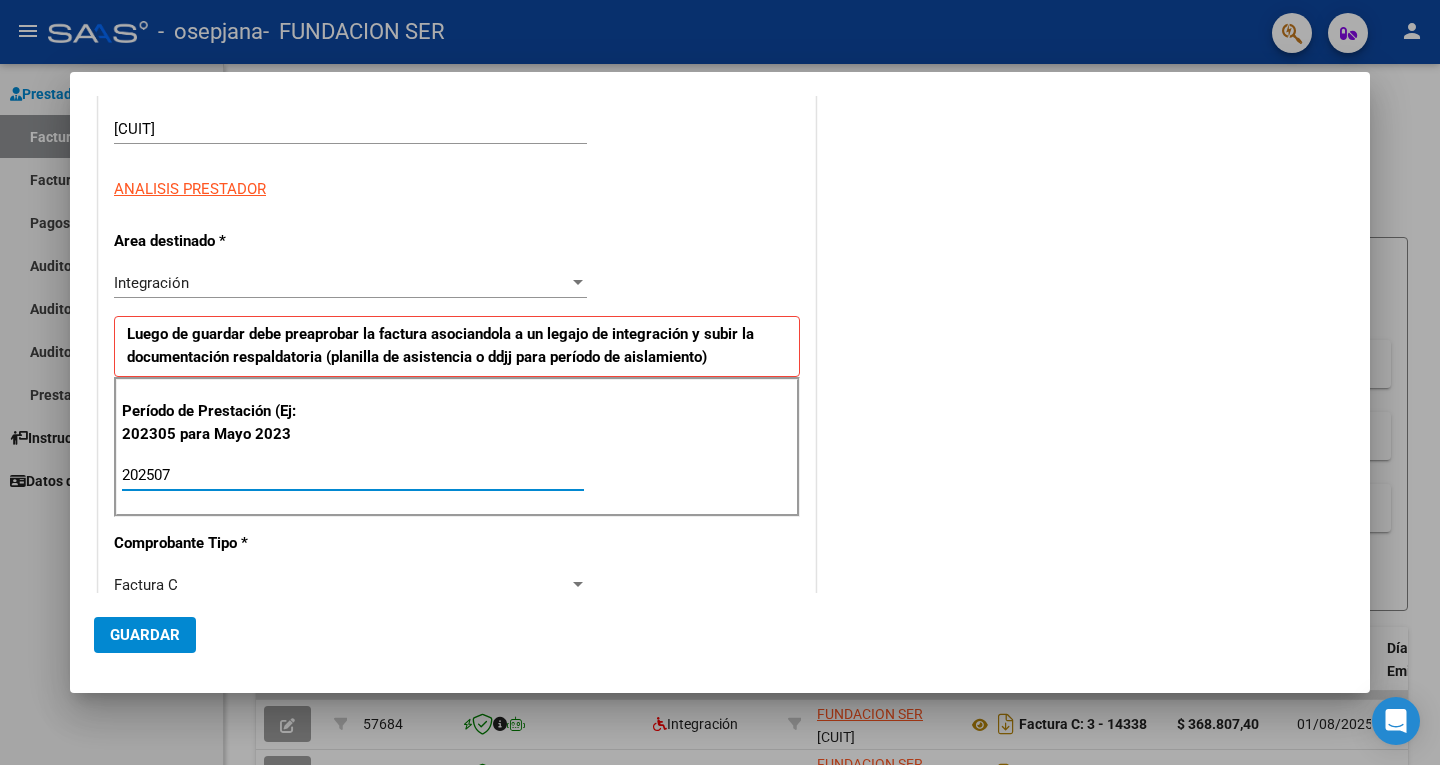 type on "202507" 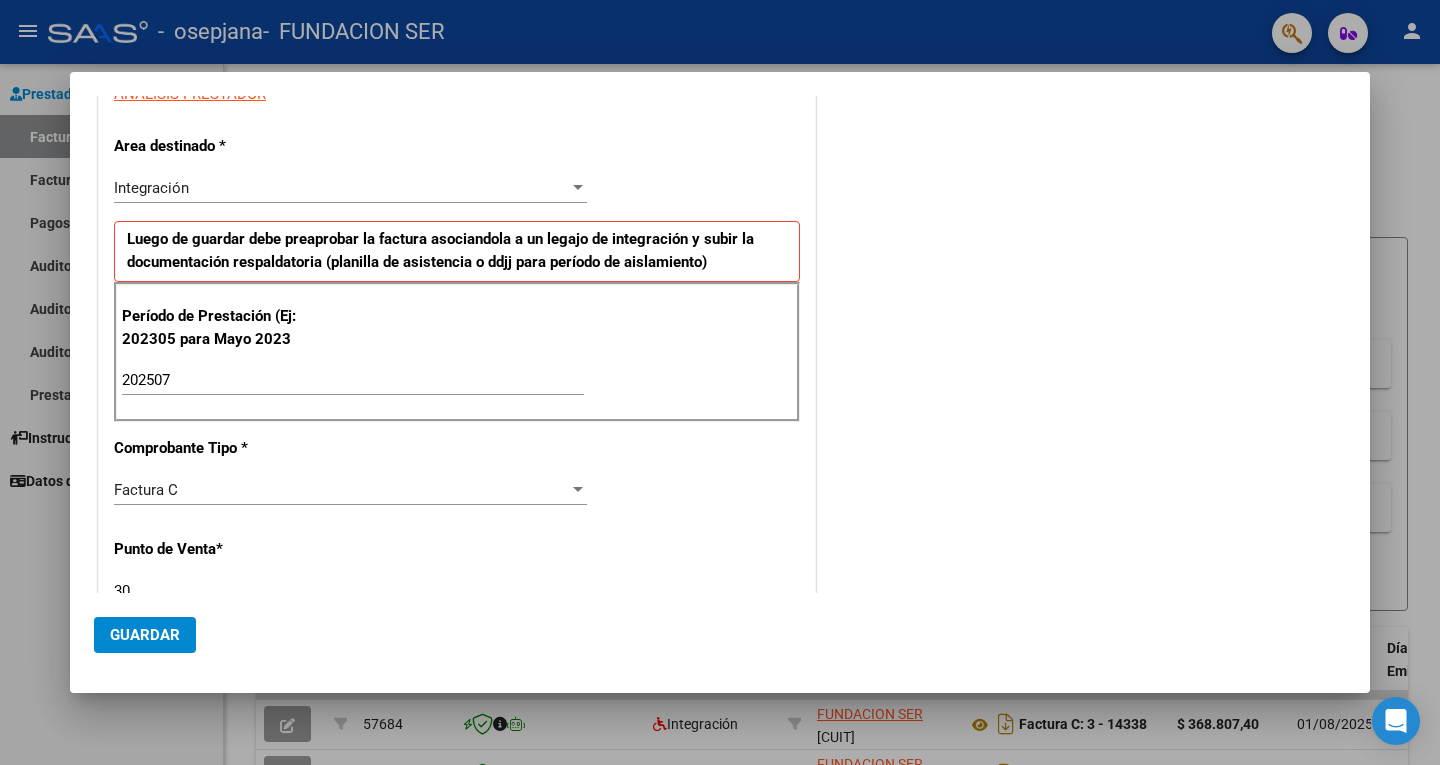 scroll, scrollTop: 500, scrollLeft: 0, axis: vertical 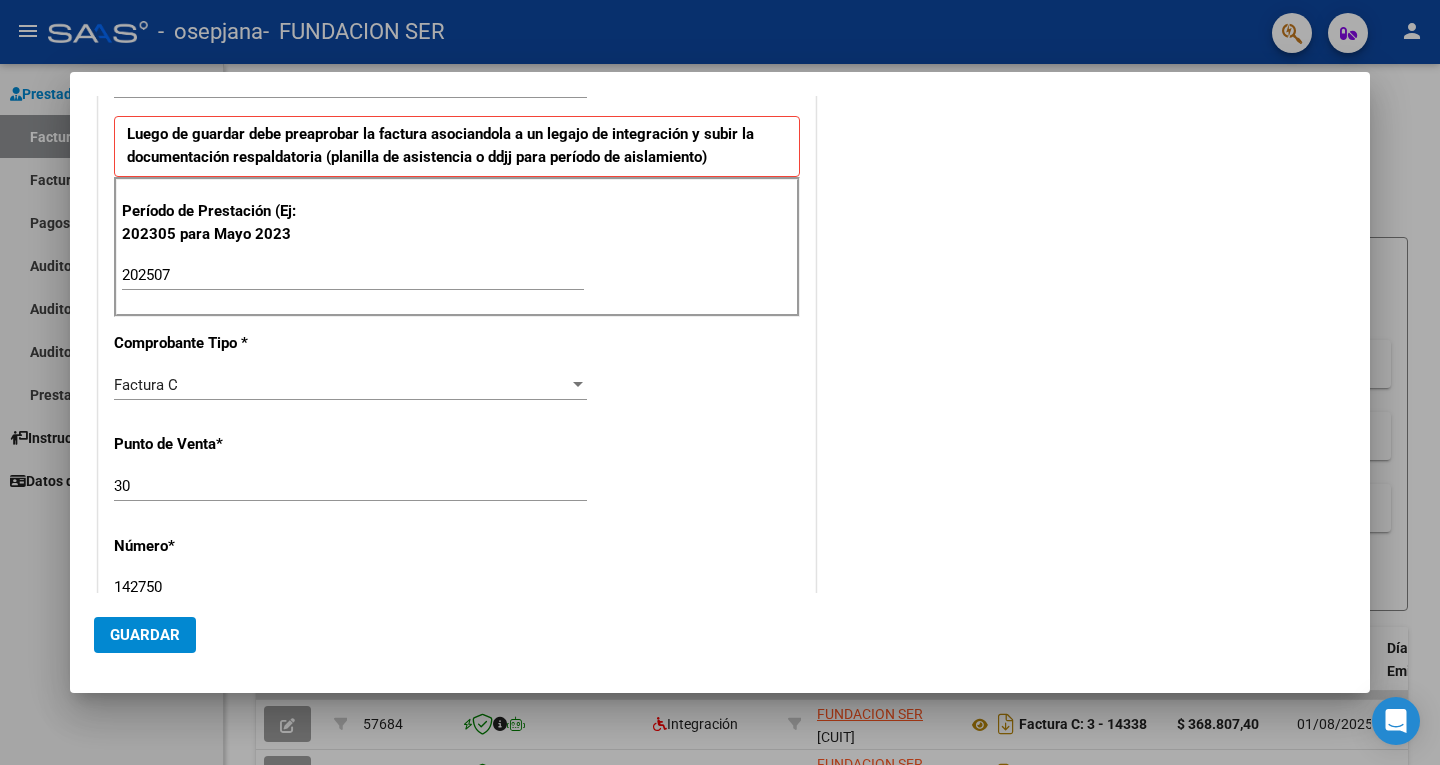 click on "30 Ingresar el Nro." 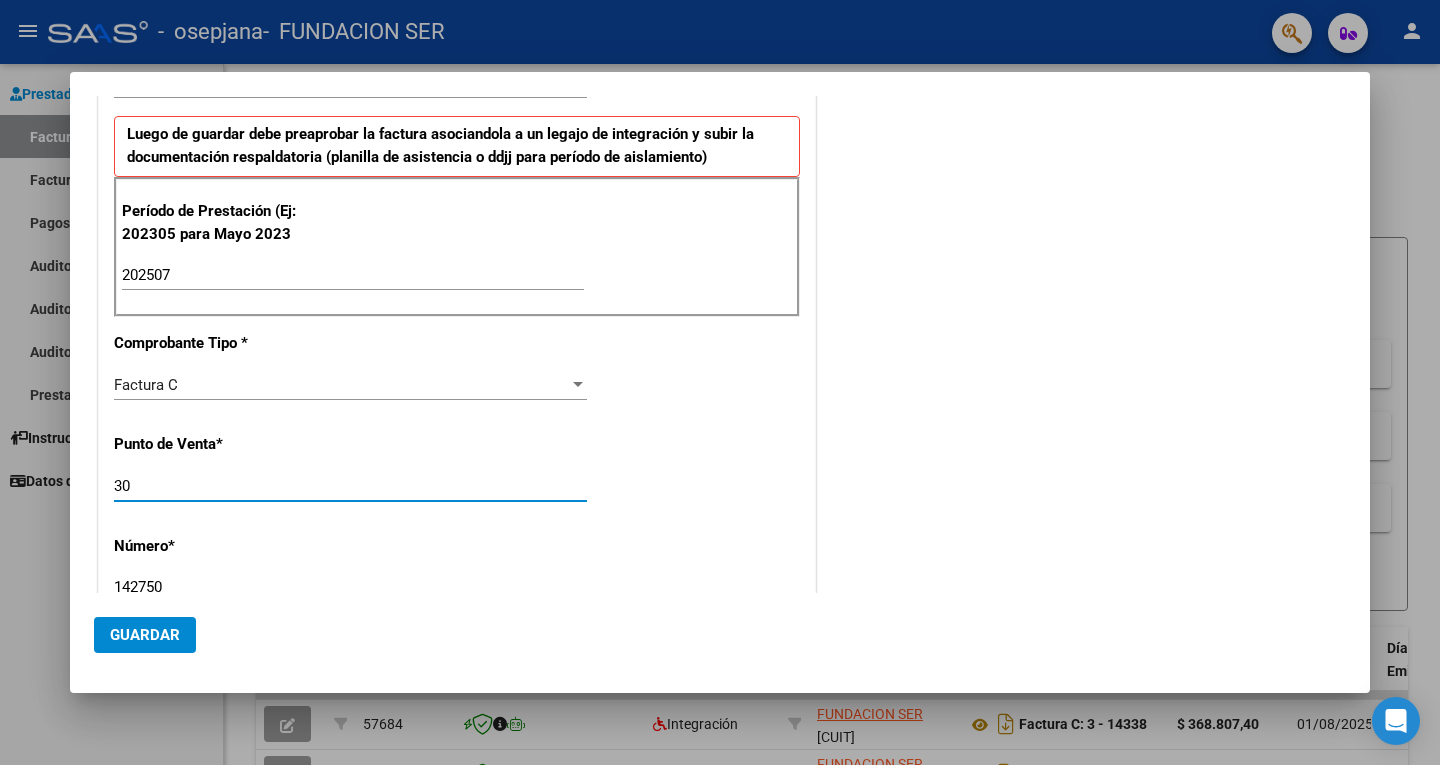 click on "30" at bounding box center (350, 486) 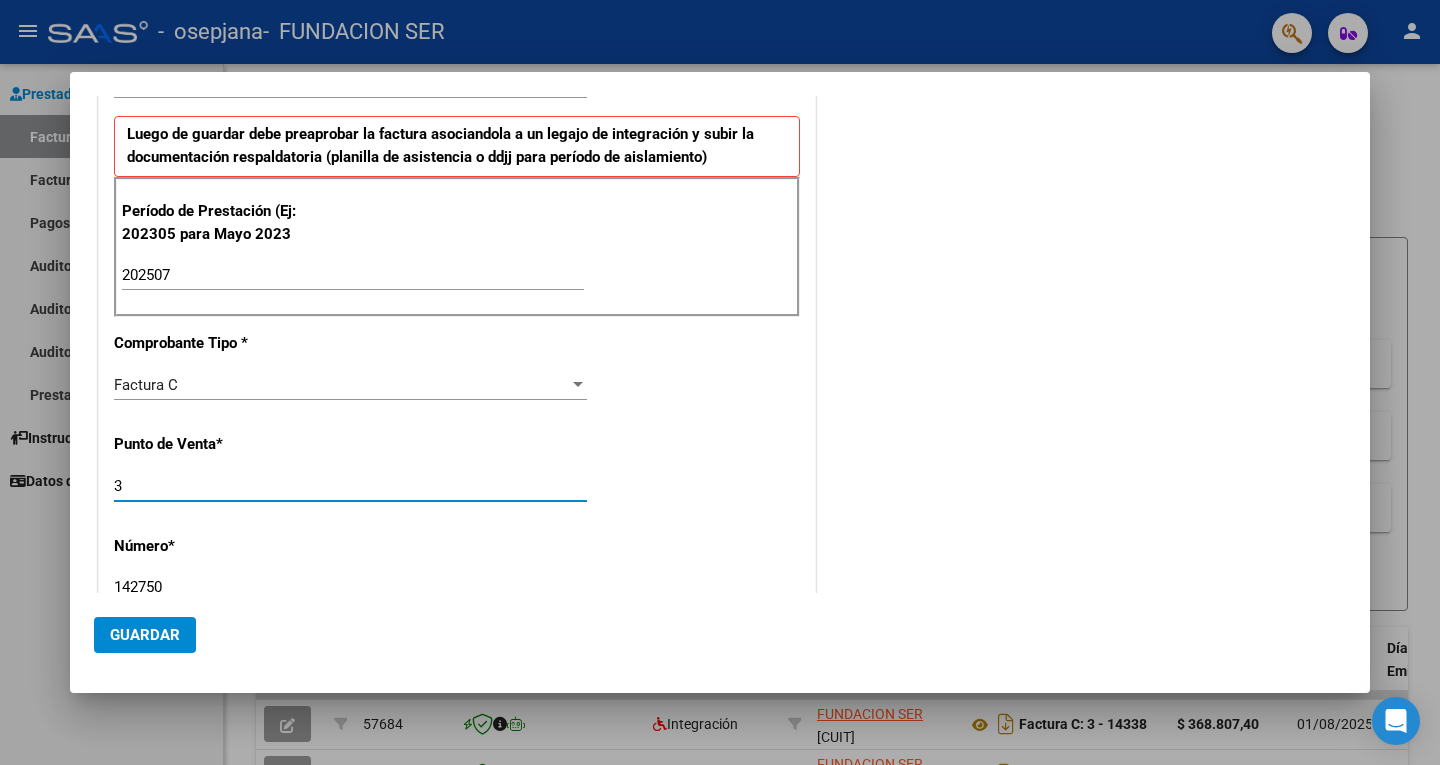 type on "3" 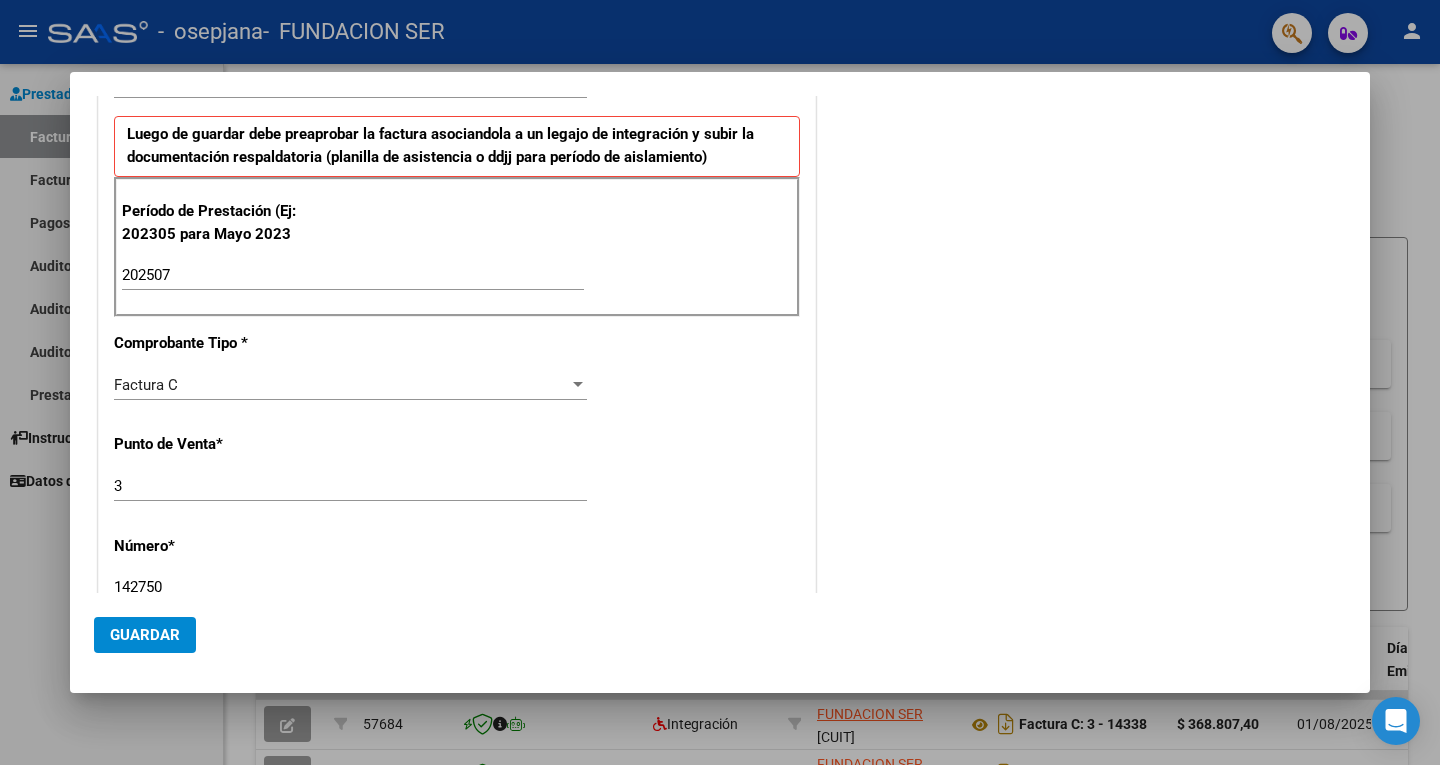 scroll, scrollTop: 503, scrollLeft: 0, axis: vertical 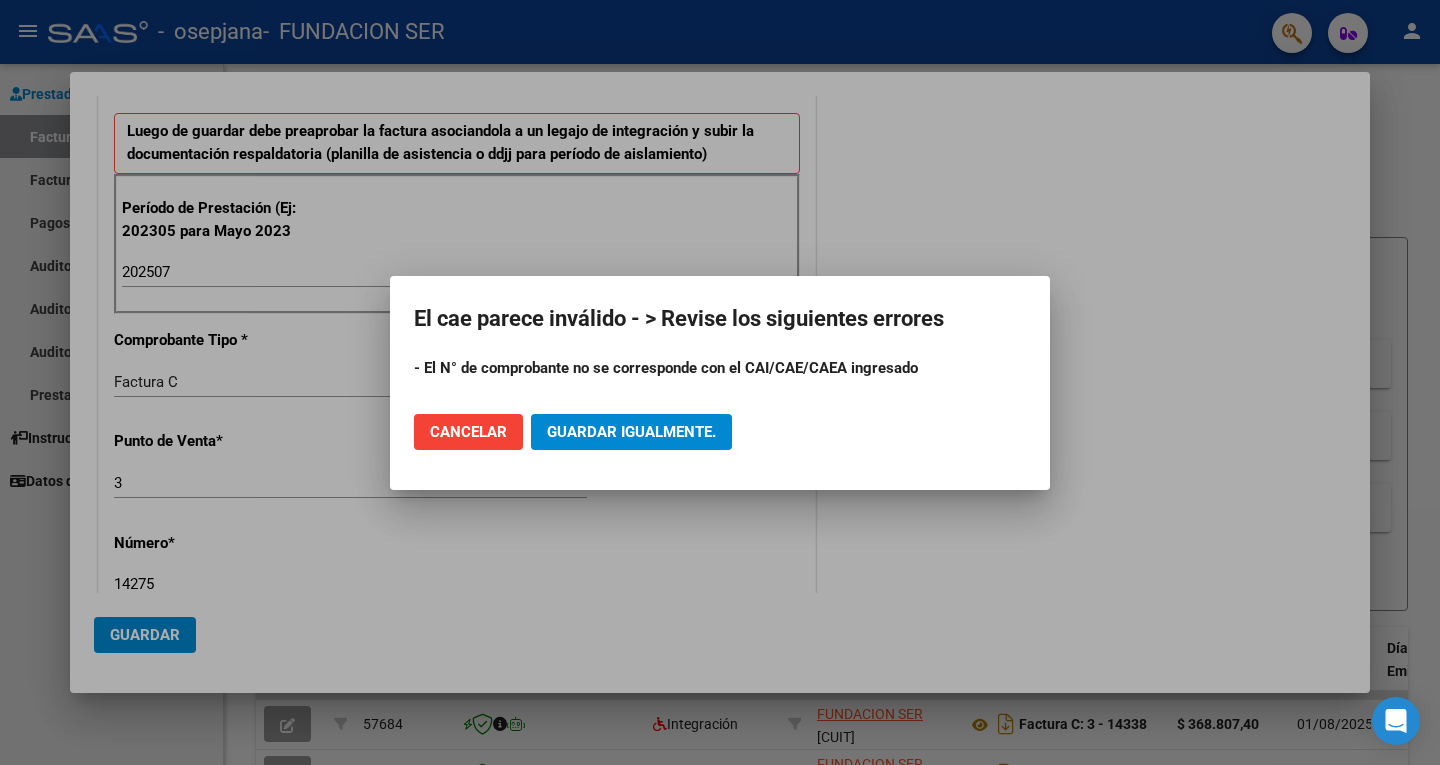 type on "14275" 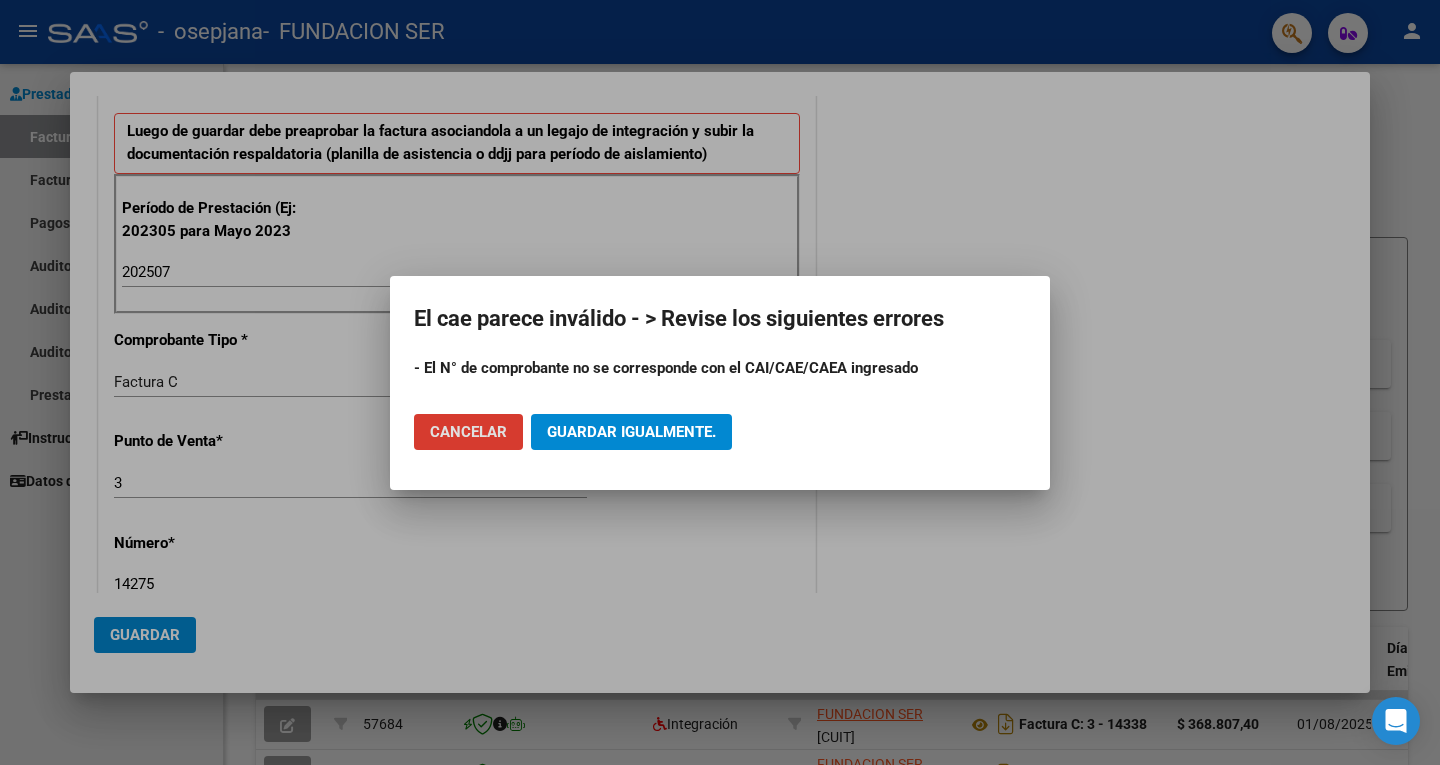 scroll, scrollTop: 515, scrollLeft: 0, axis: vertical 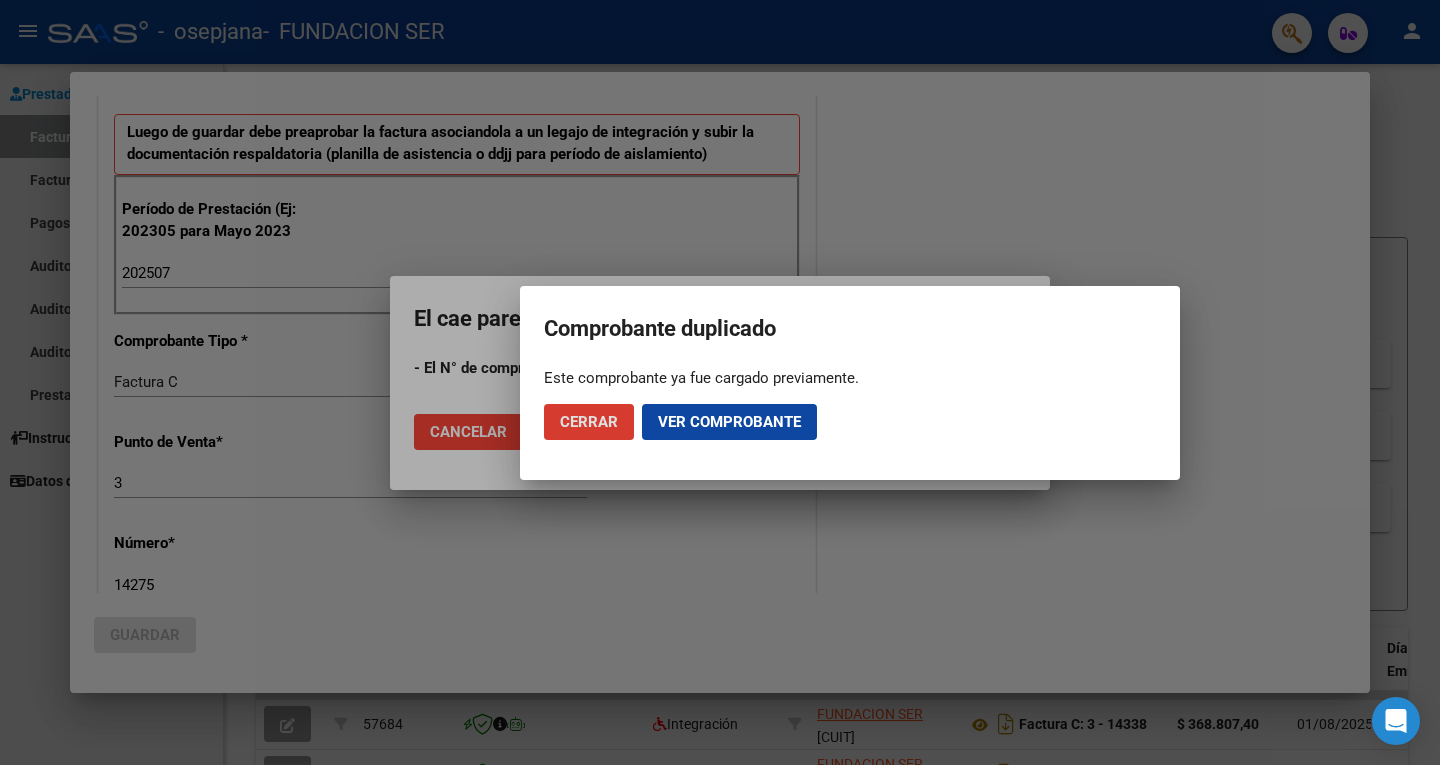 click on "Cerrar" 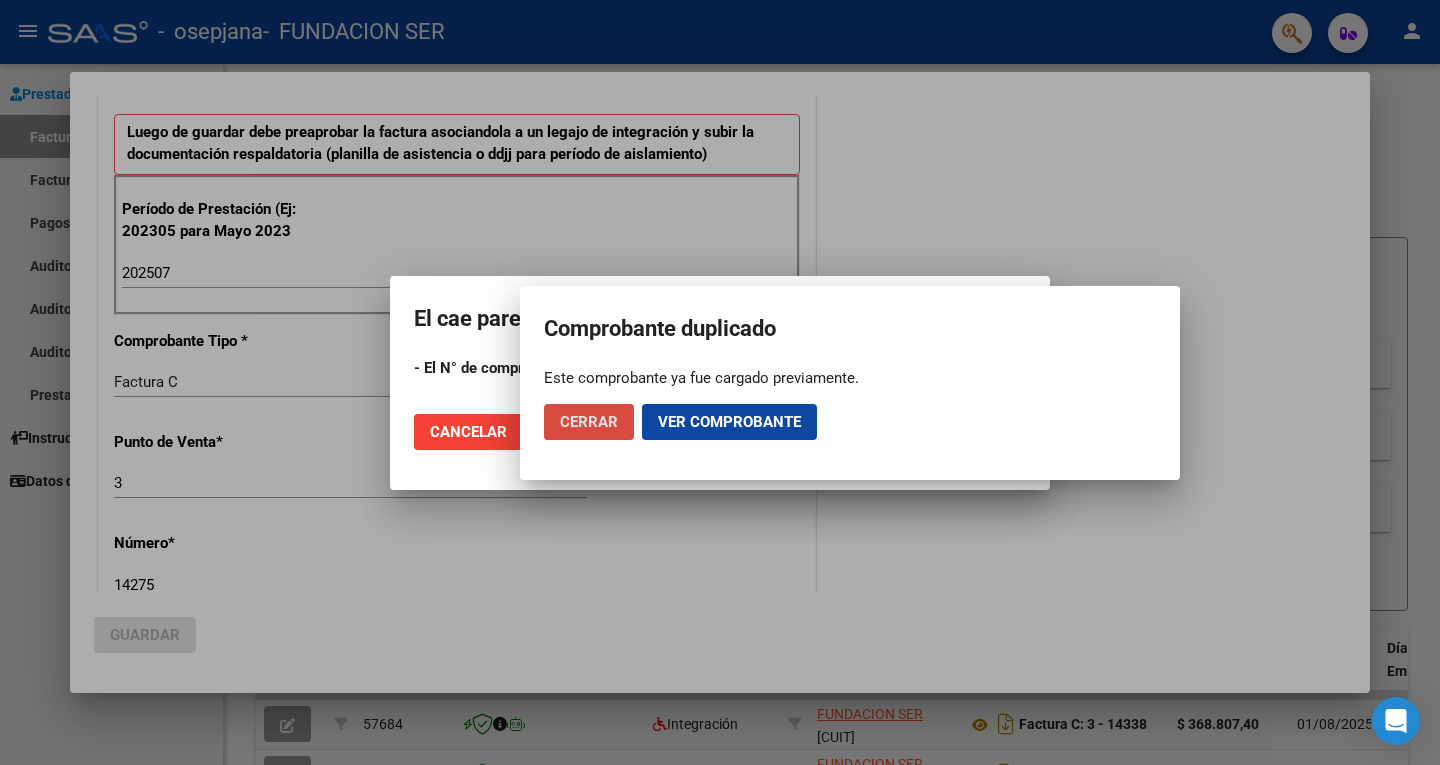 scroll, scrollTop: 0, scrollLeft: 0, axis: both 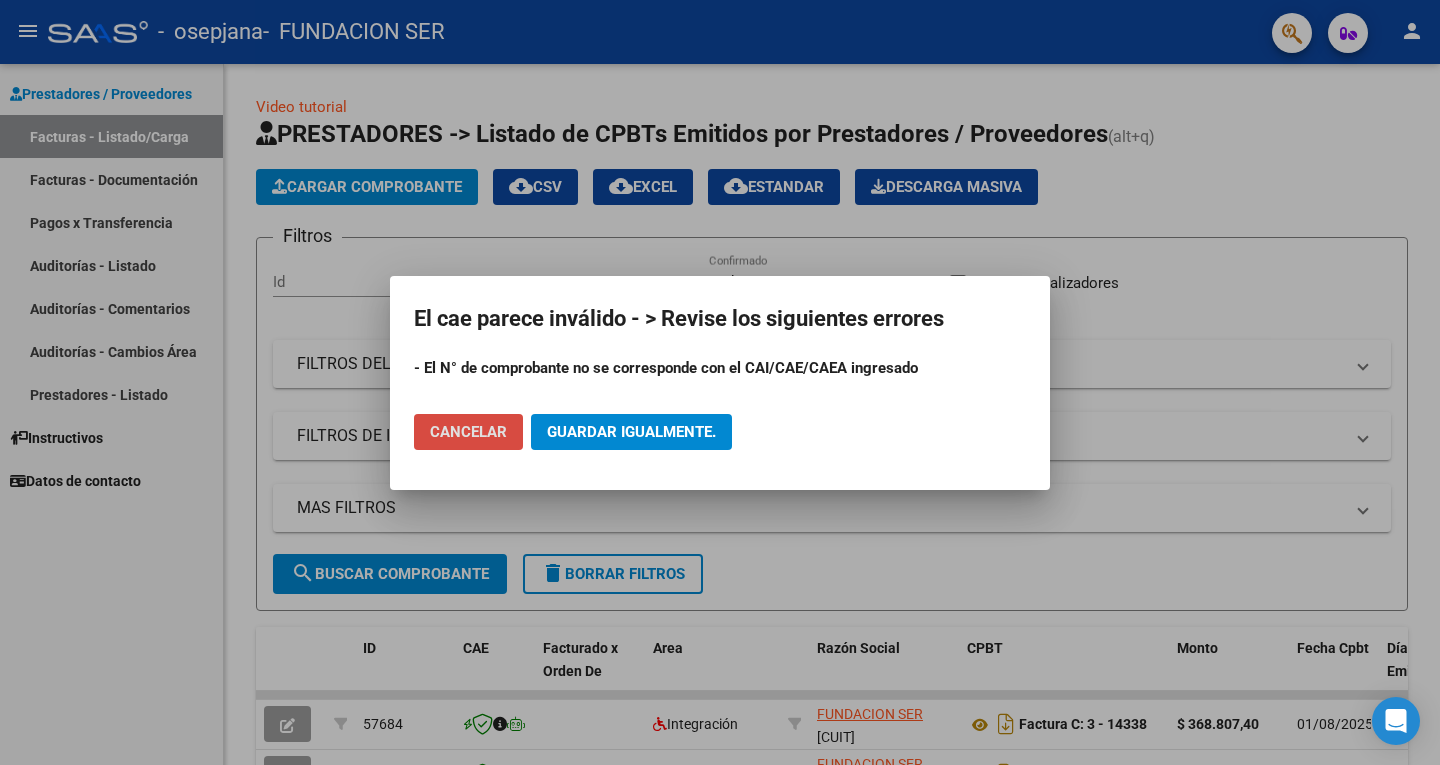 click on "Cancelar" 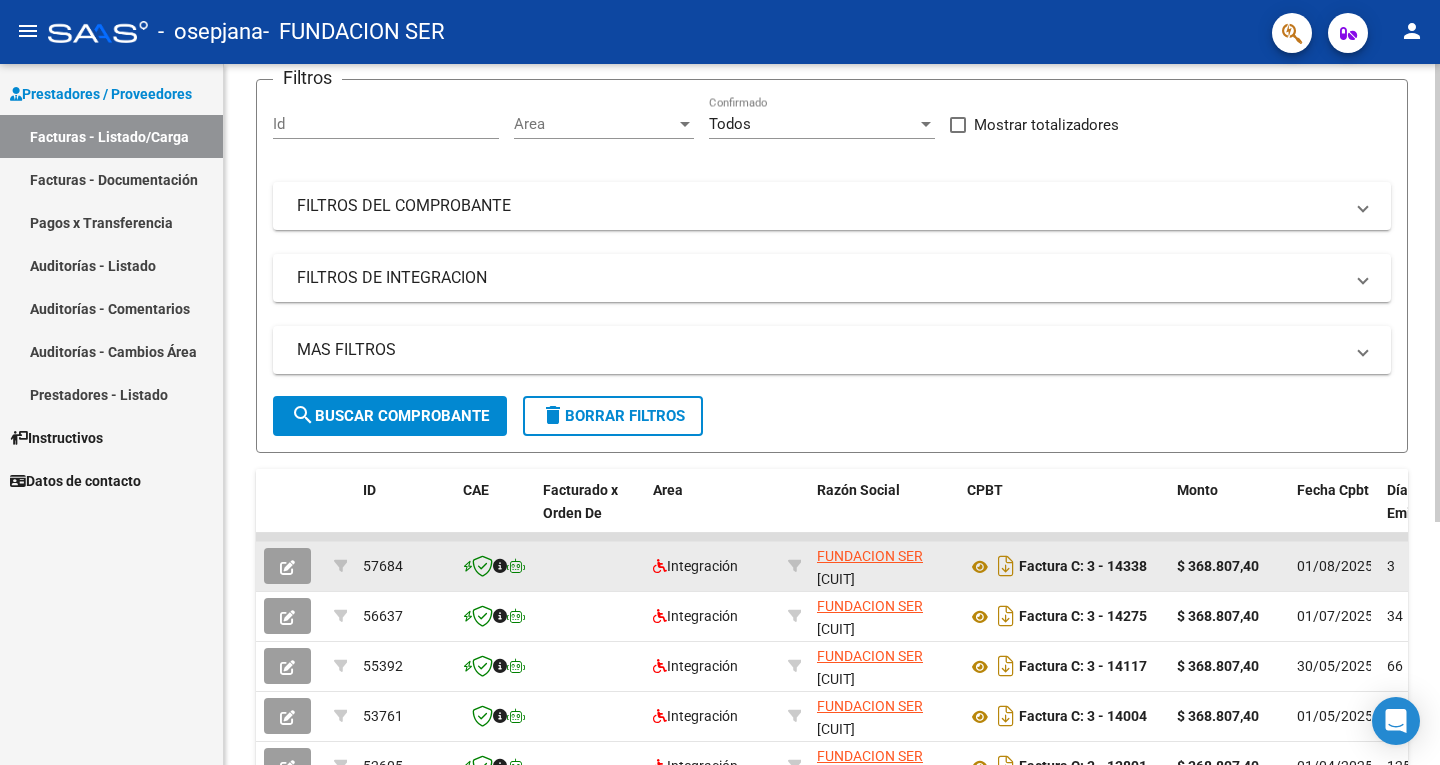 scroll, scrollTop: 300, scrollLeft: 0, axis: vertical 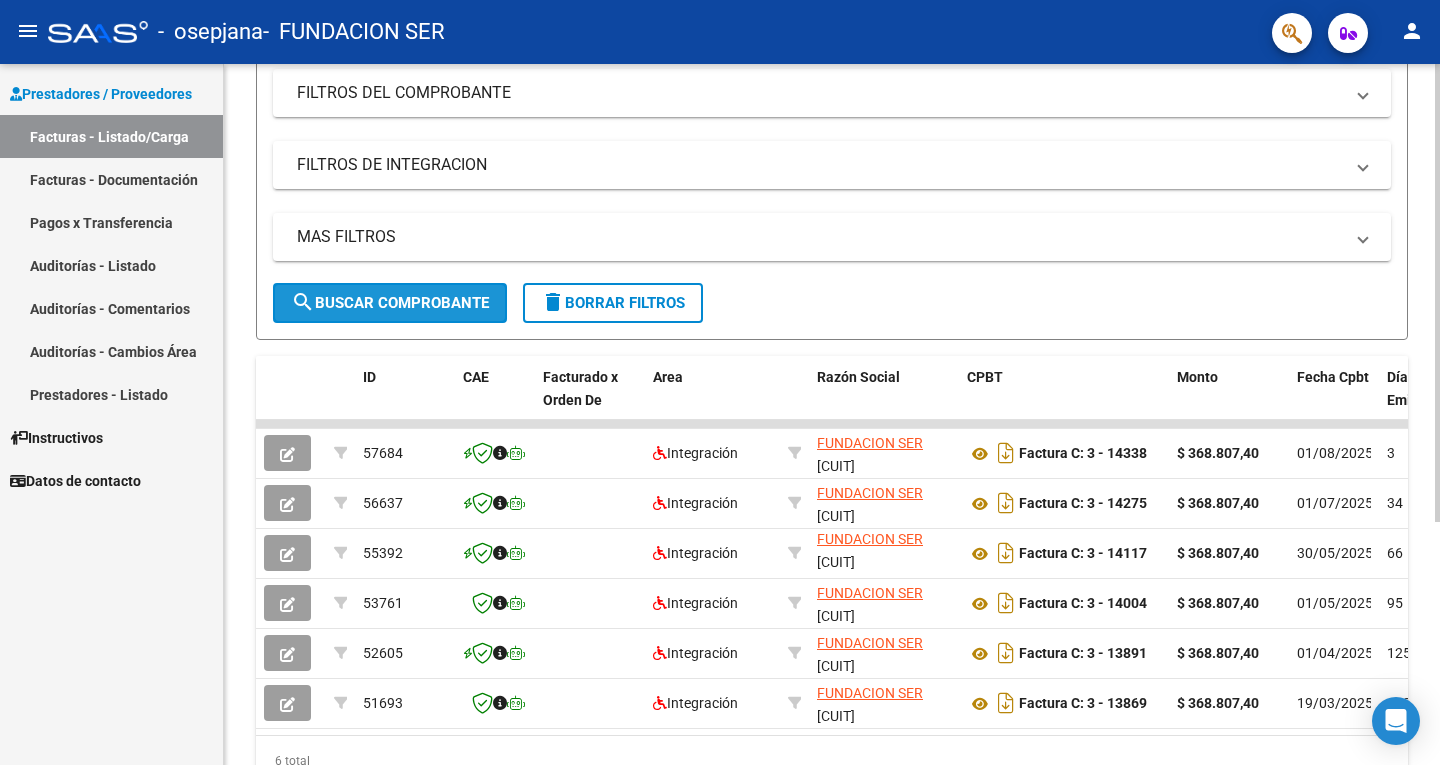 click on "search  Buscar Comprobante" 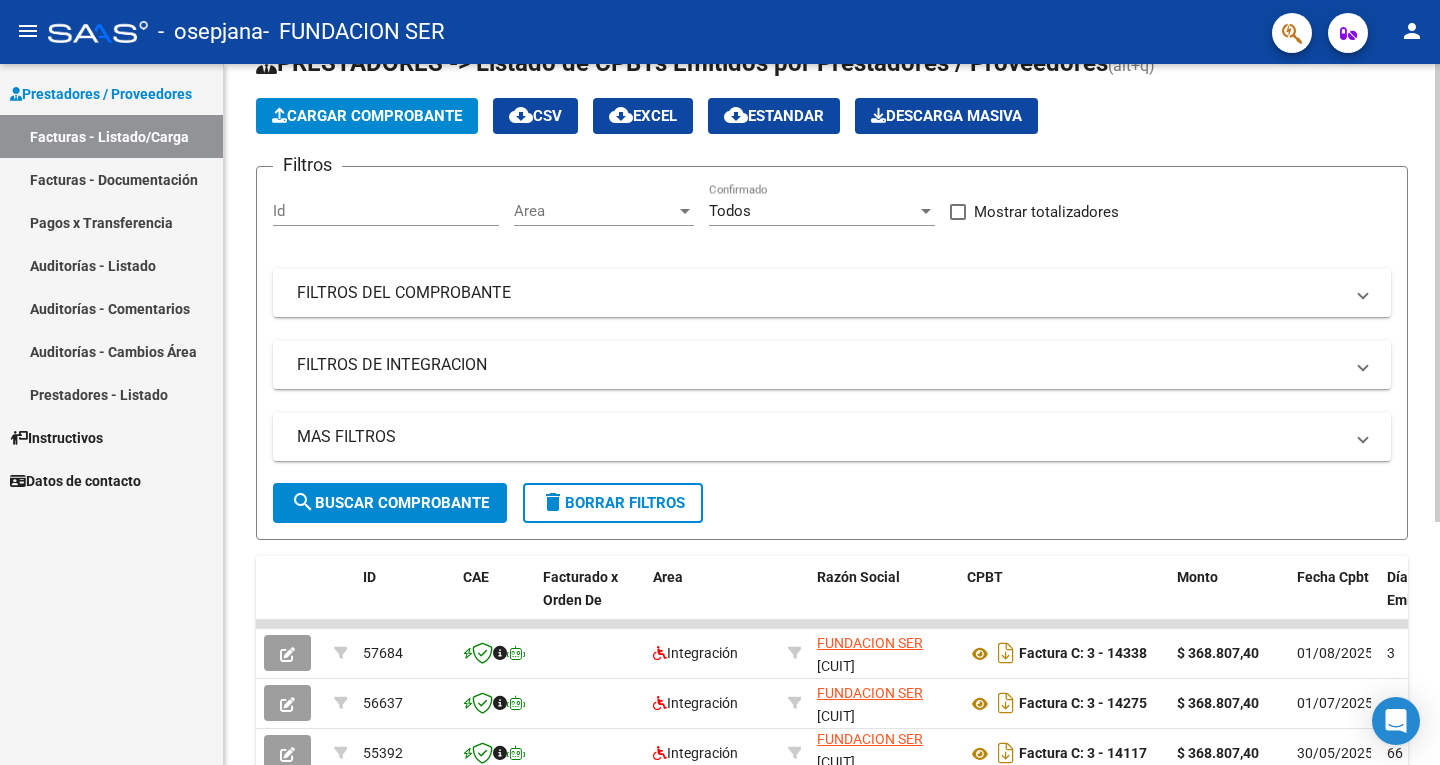 scroll, scrollTop: 0, scrollLeft: 0, axis: both 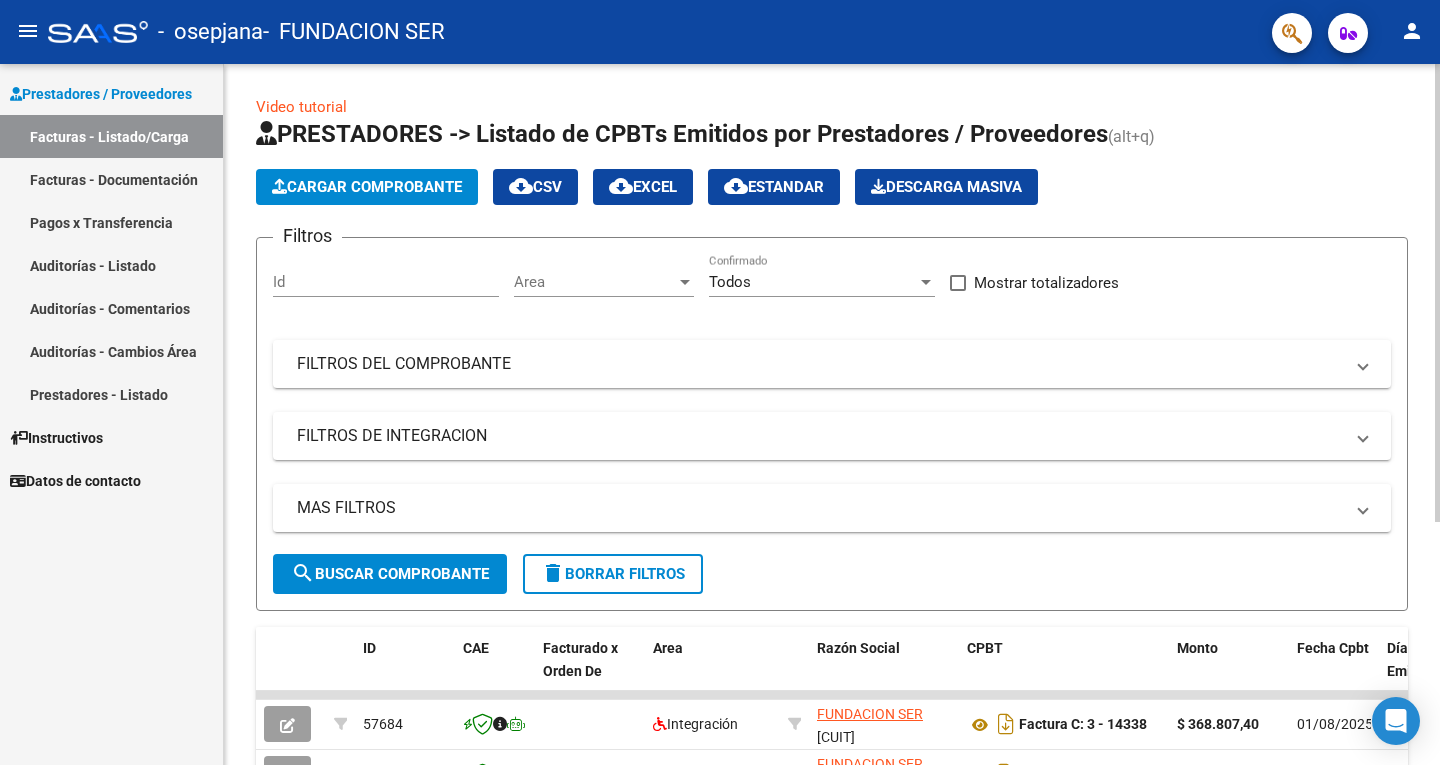 click on "Cargar Comprobante" 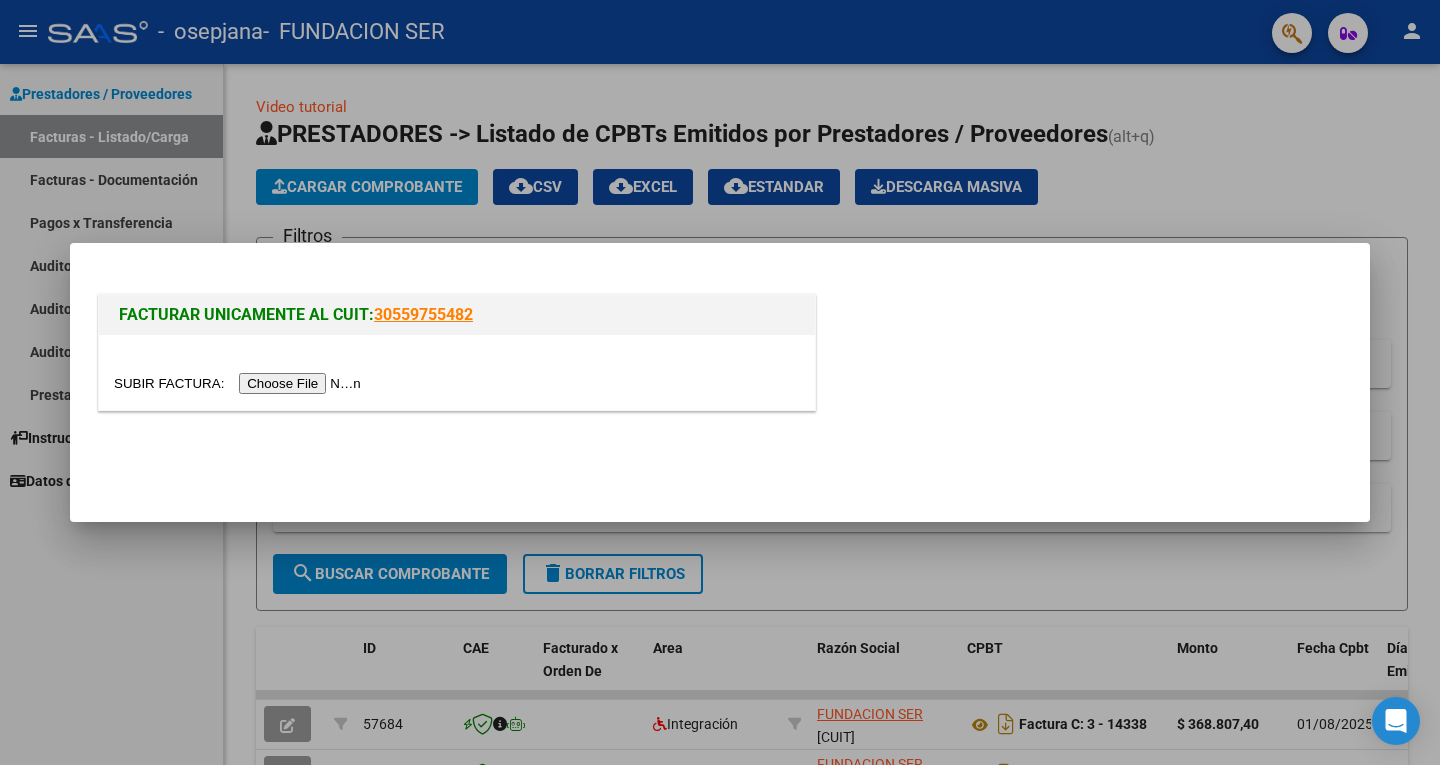 click at bounding box center [240, 383] 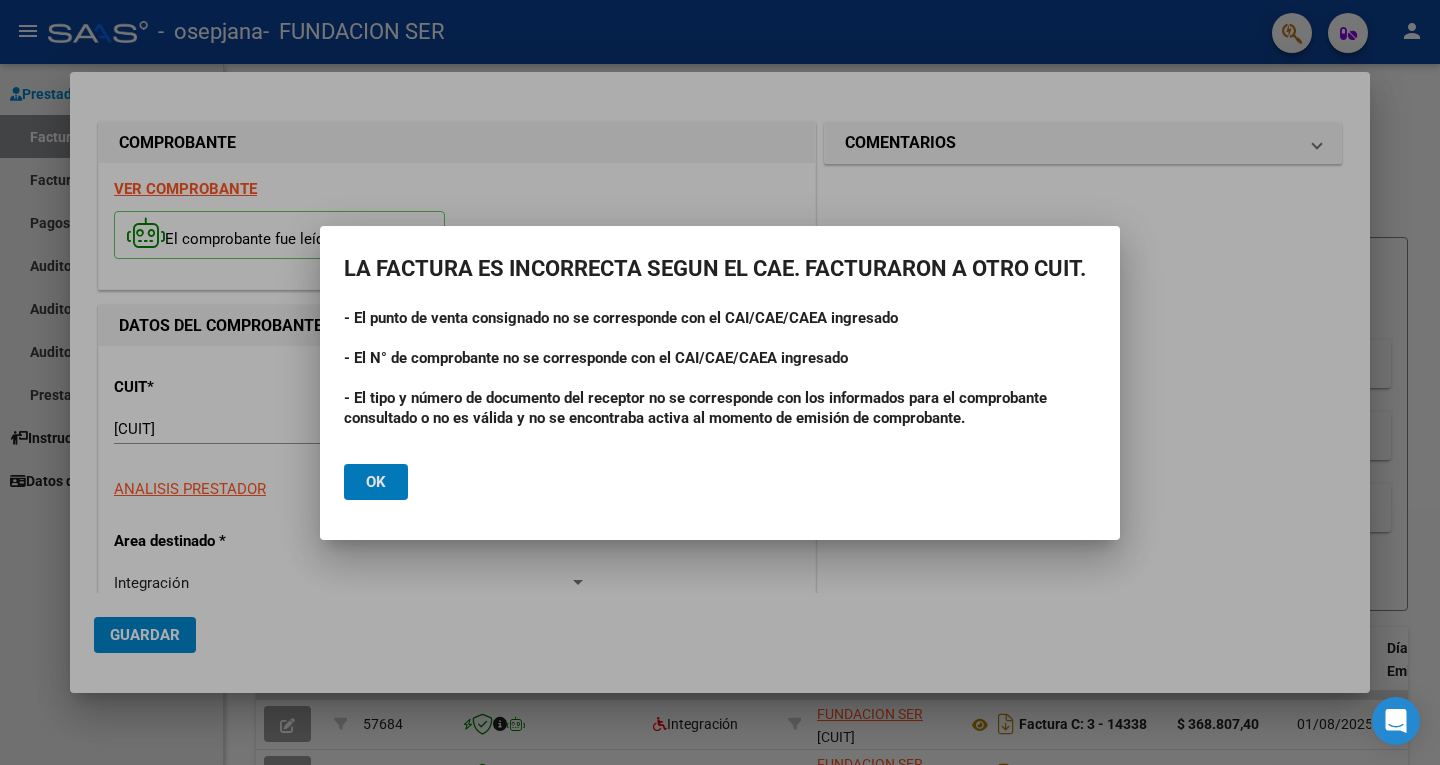 drag, startPoint x: 368, startPoint y: 486, endPoint x: 354, endPoint y: 489, distance: 14.3178215 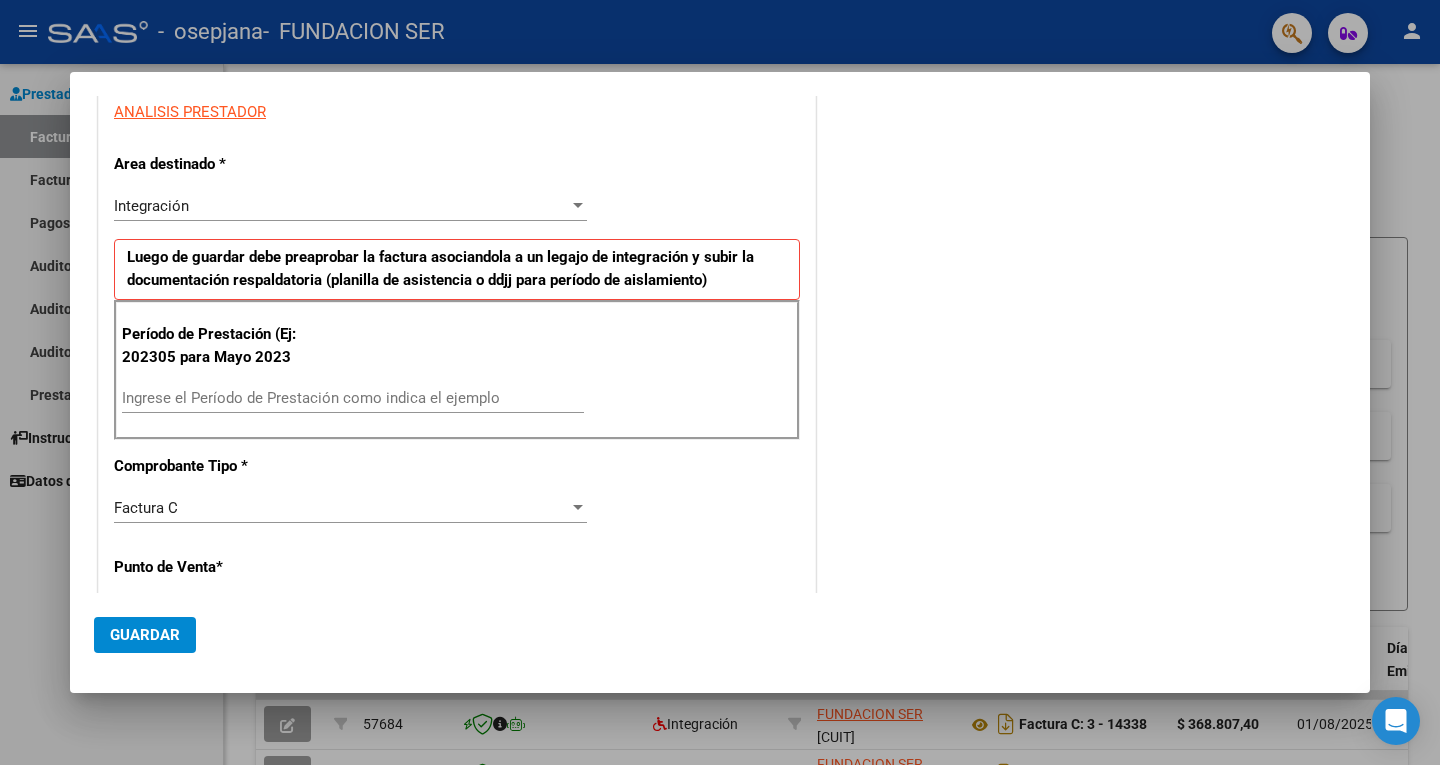 scroll, scrollTop: 400, scrollLeft: 0, axis: vertical 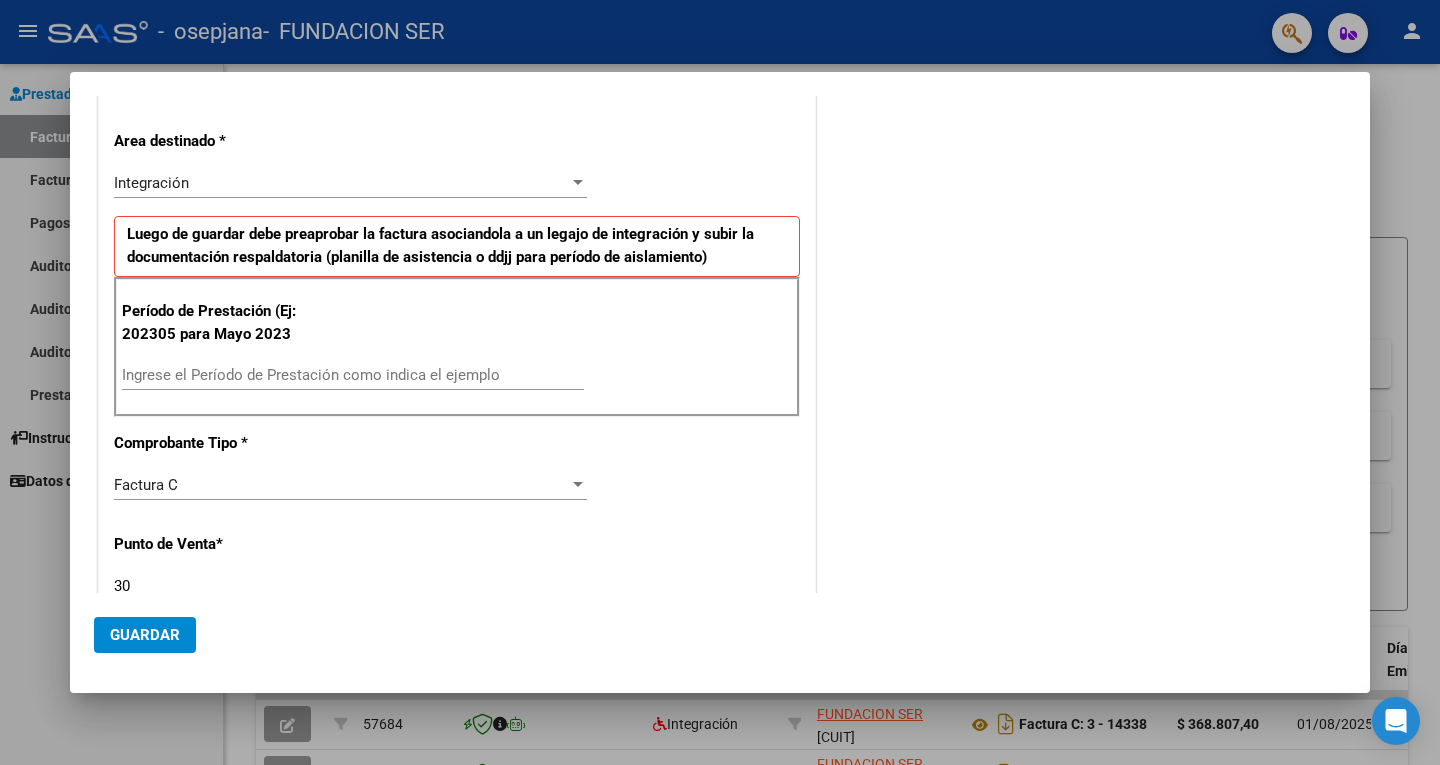 click on "Ingrese el Período de Prestación como indica el ejemplo" at bounding box center (353, 375) 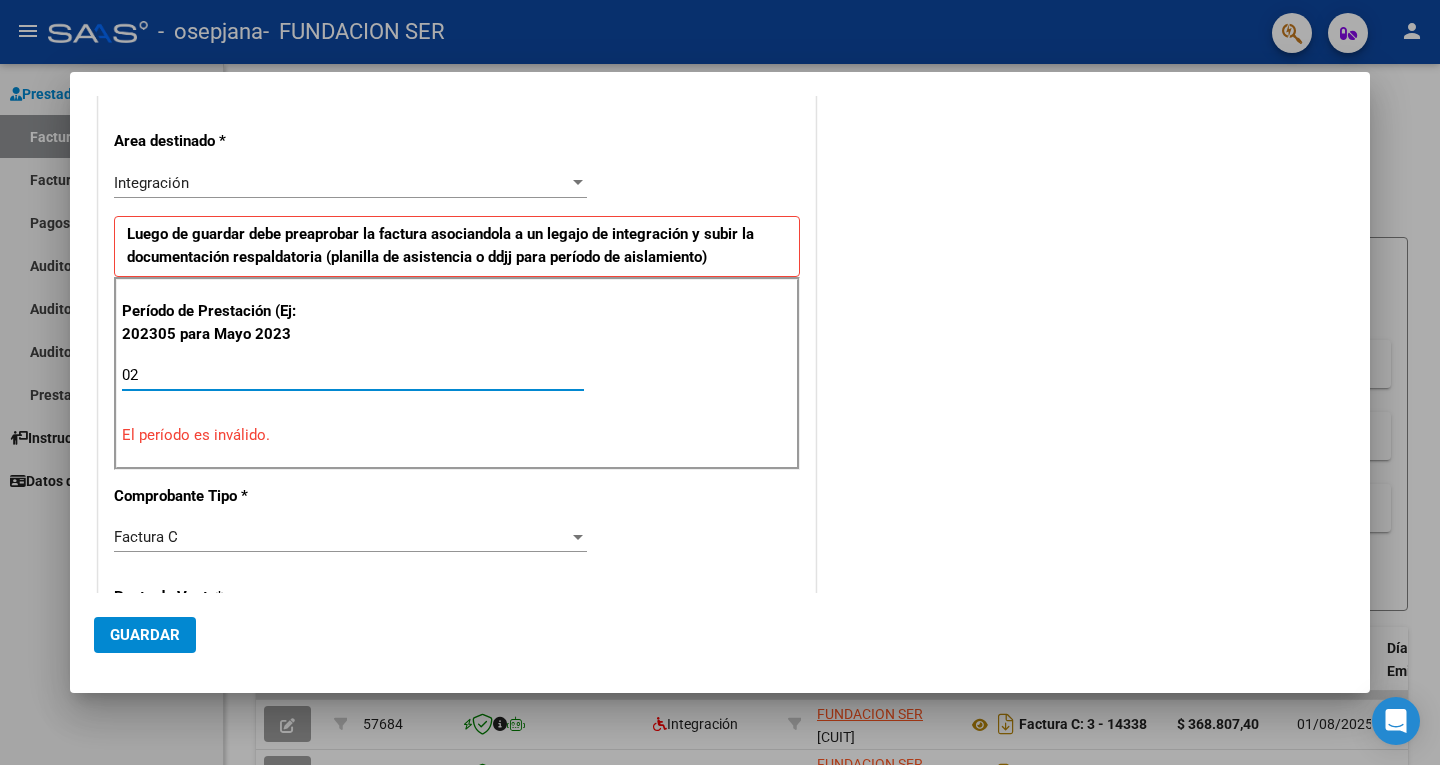type on "0" 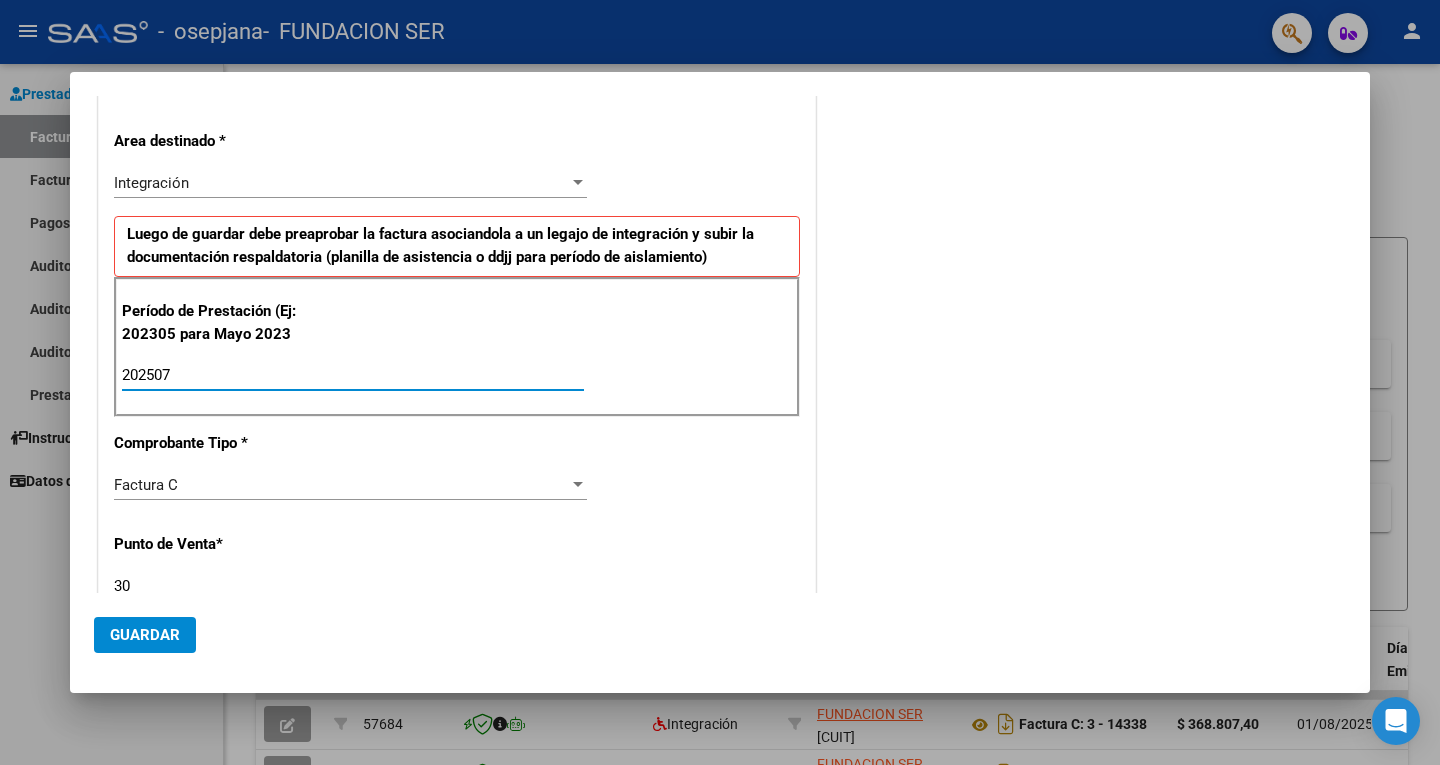 type on "202507" 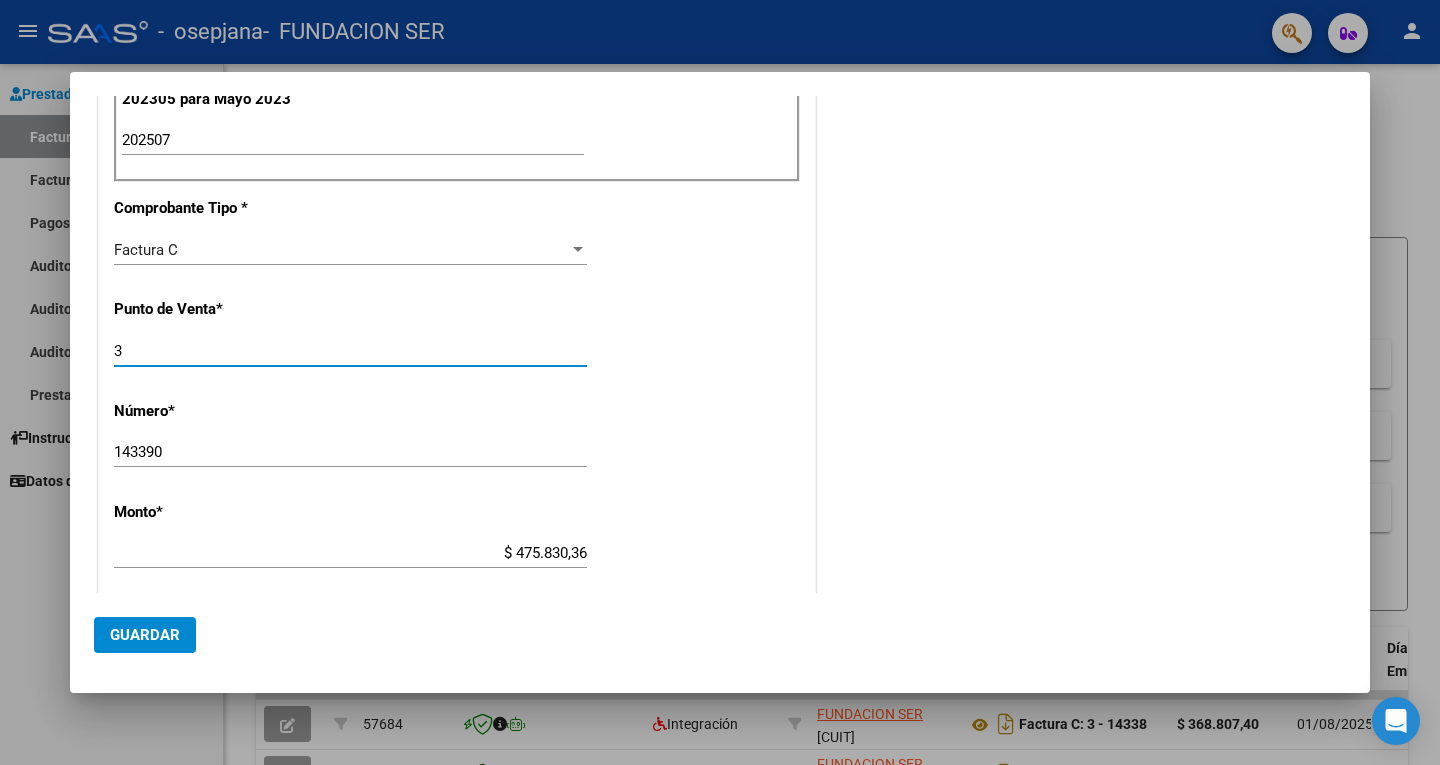 scroll, scrollTop: 702, scrollLeft: 0, axis: vertical 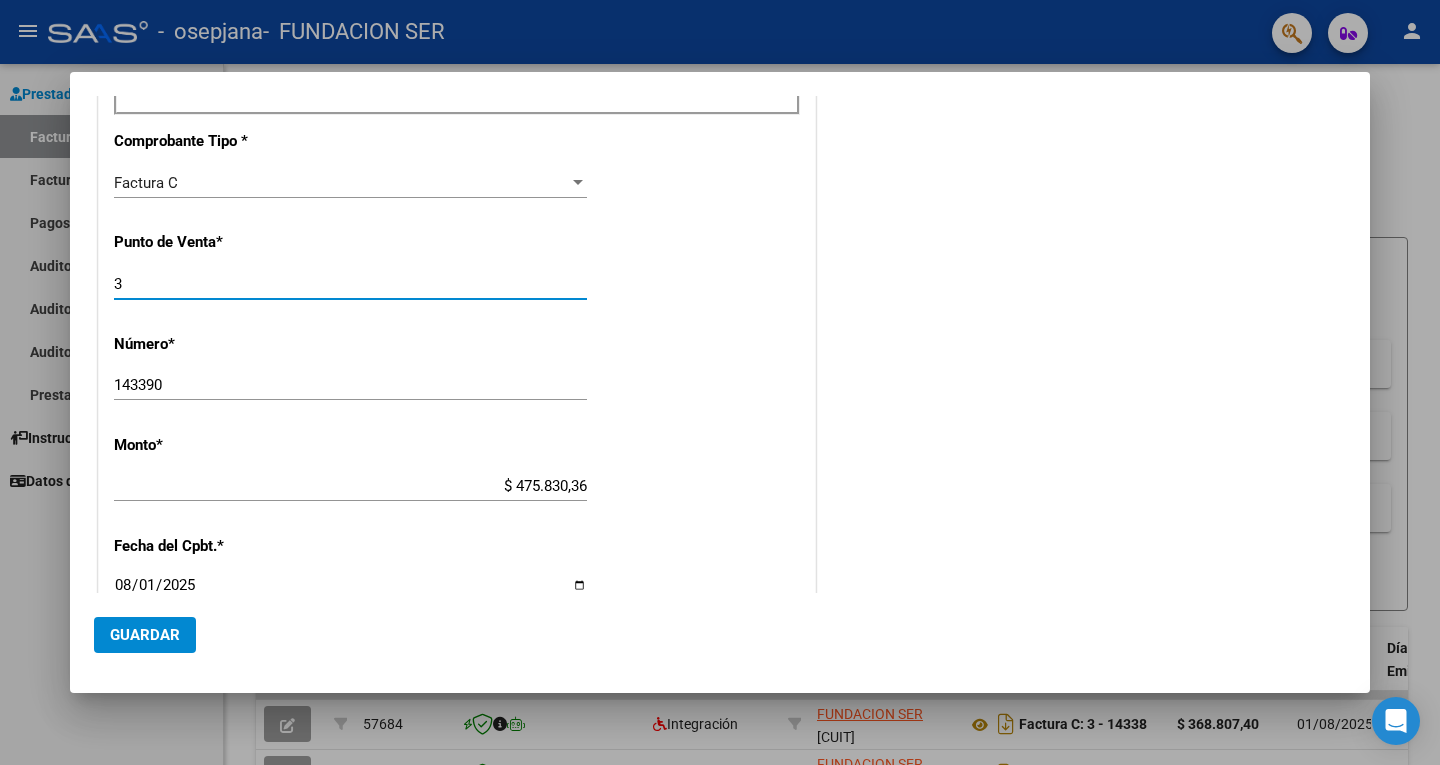 type on "3" 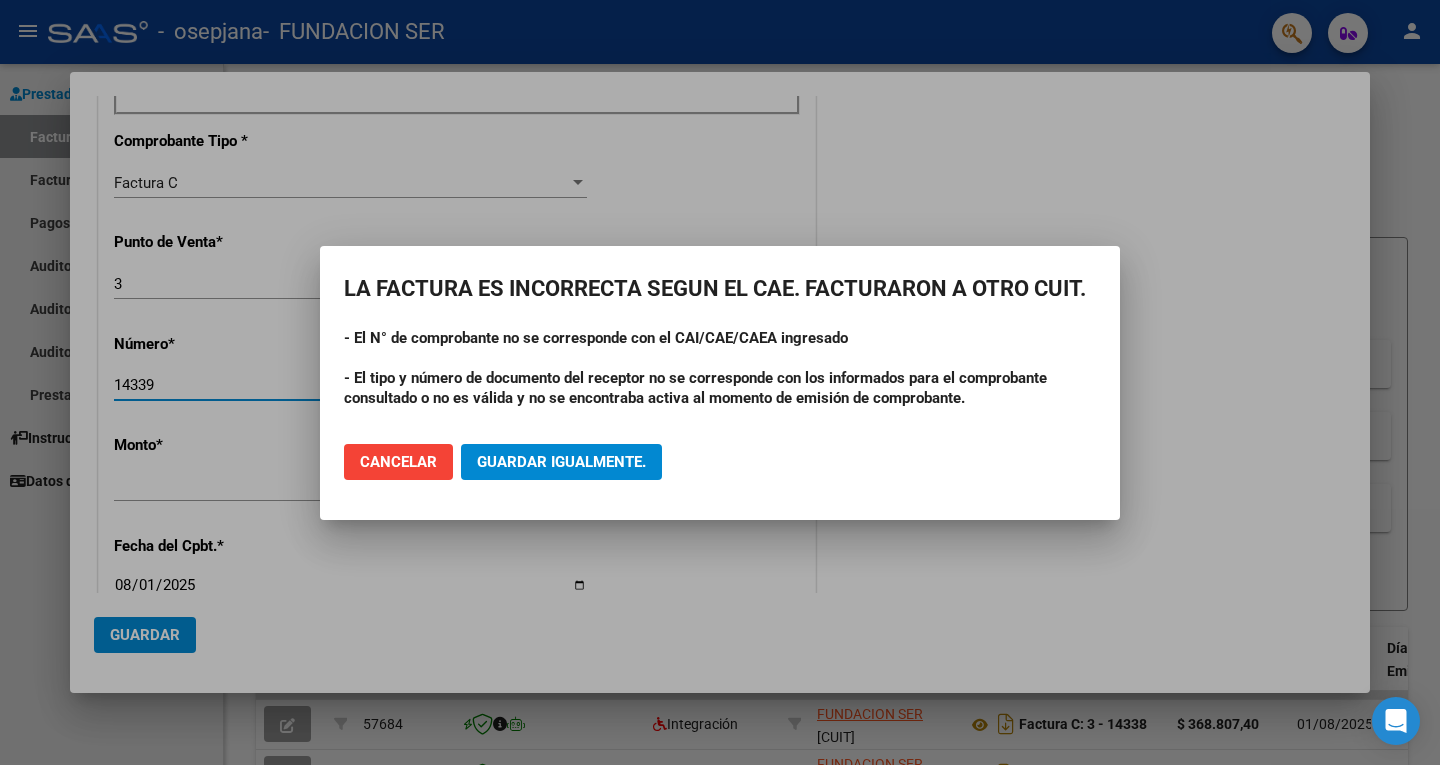 type on "14339" 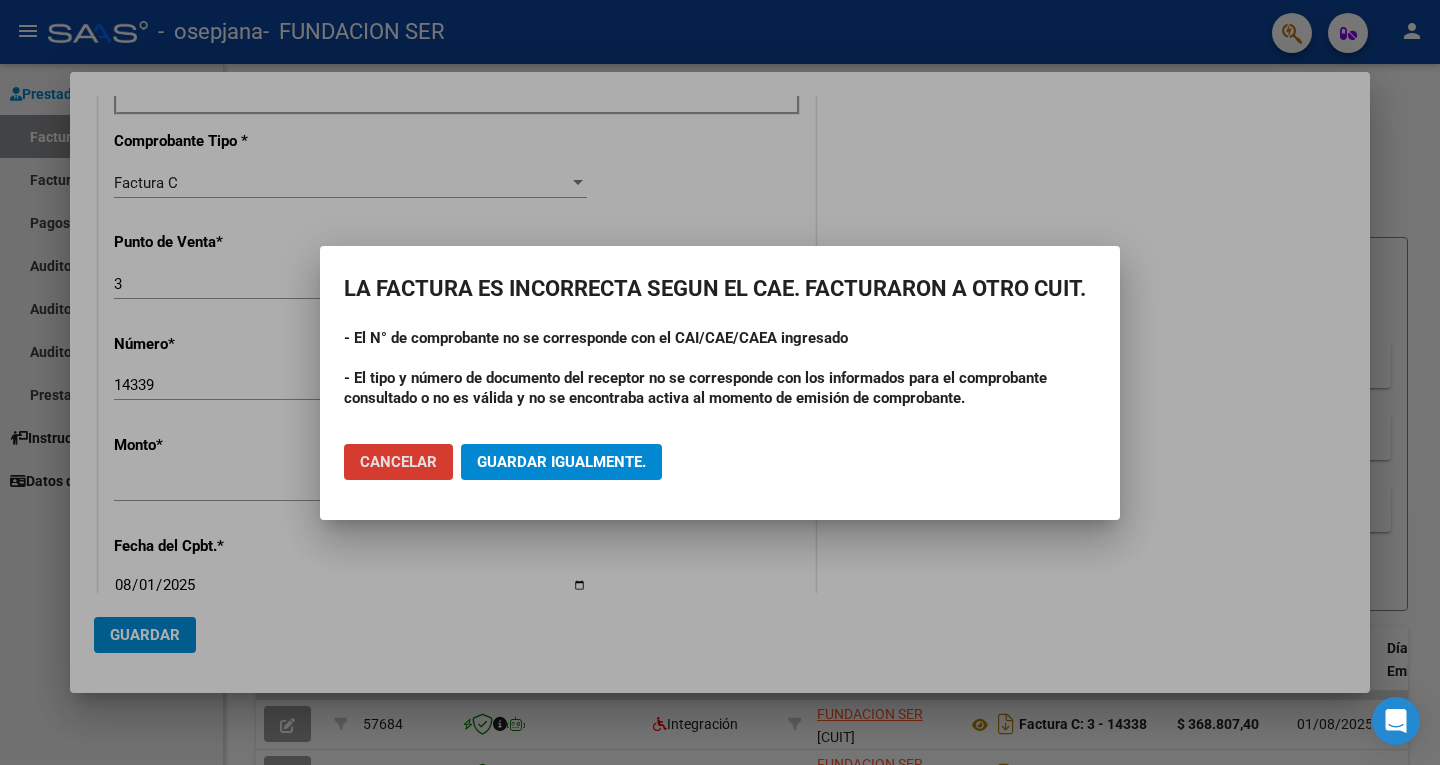 click on "Cancelar" 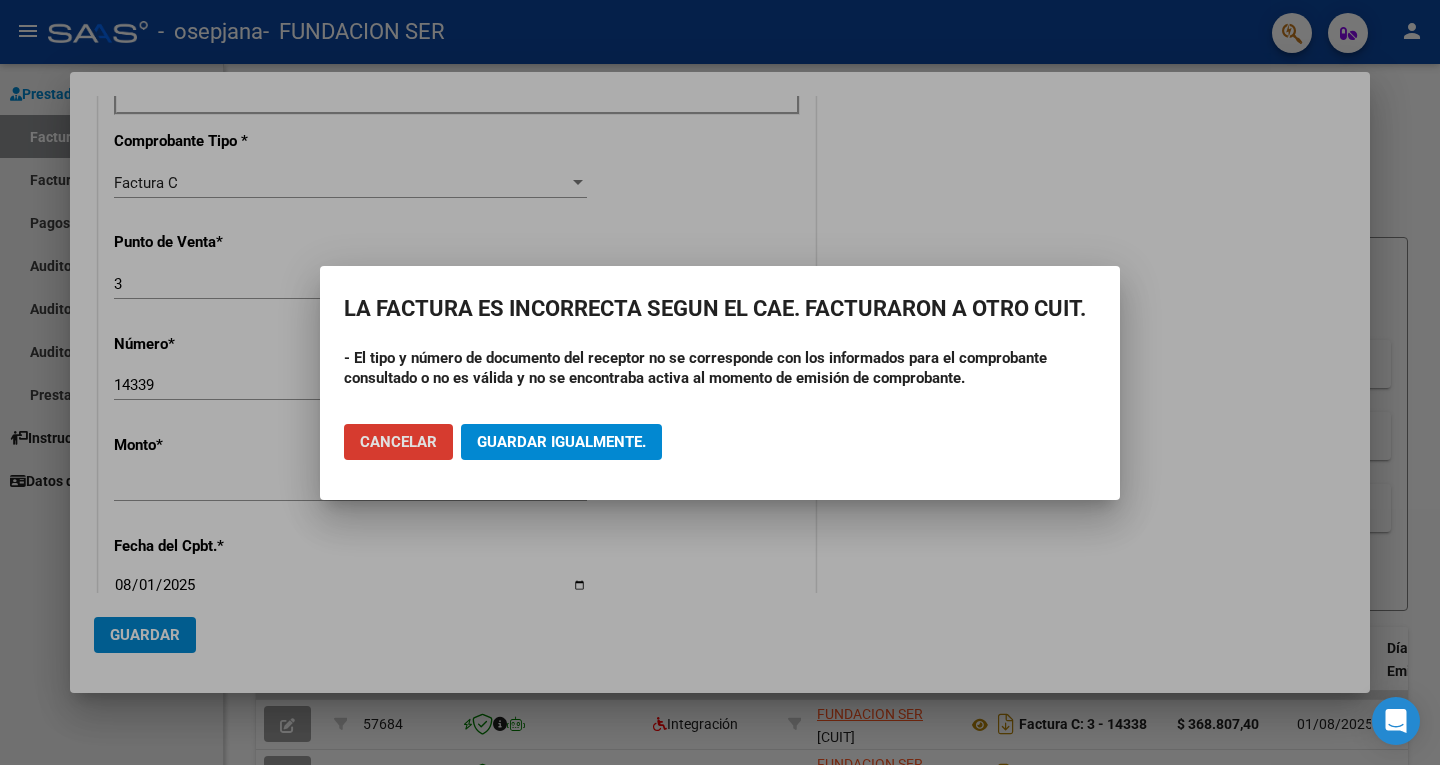 click on "Cancelar" 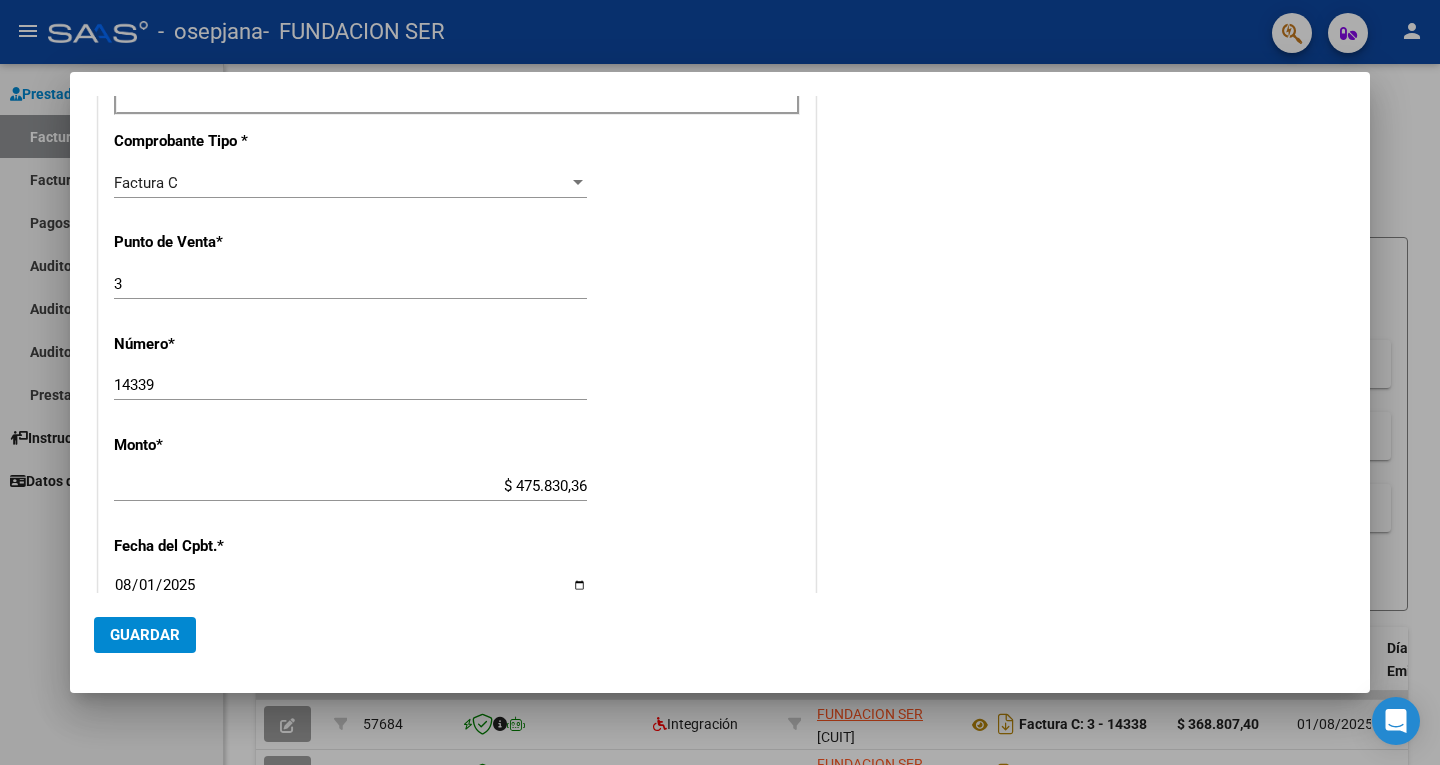 click at bounding box center (720, 382) 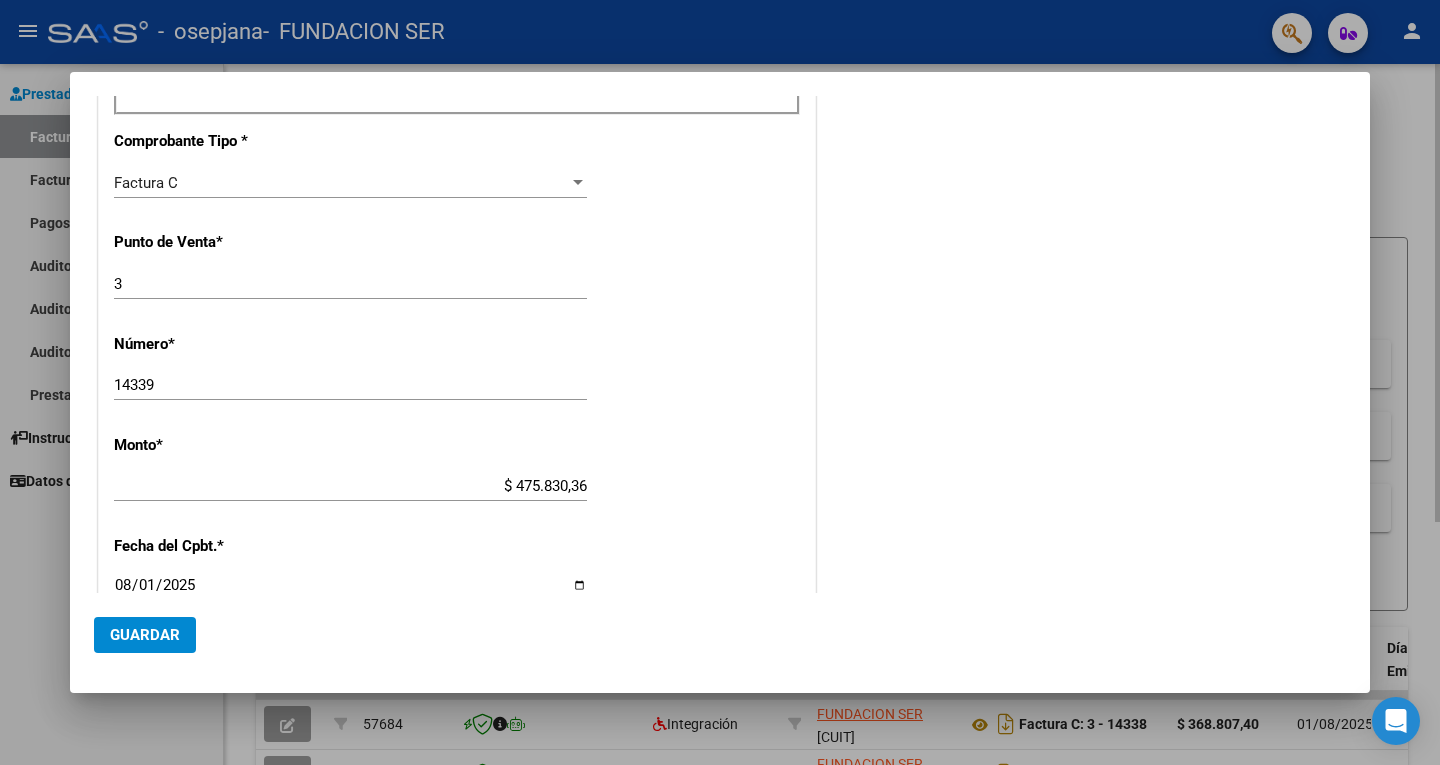 scroll, scrollTop: 0, scrollLeft: 0, axis: both 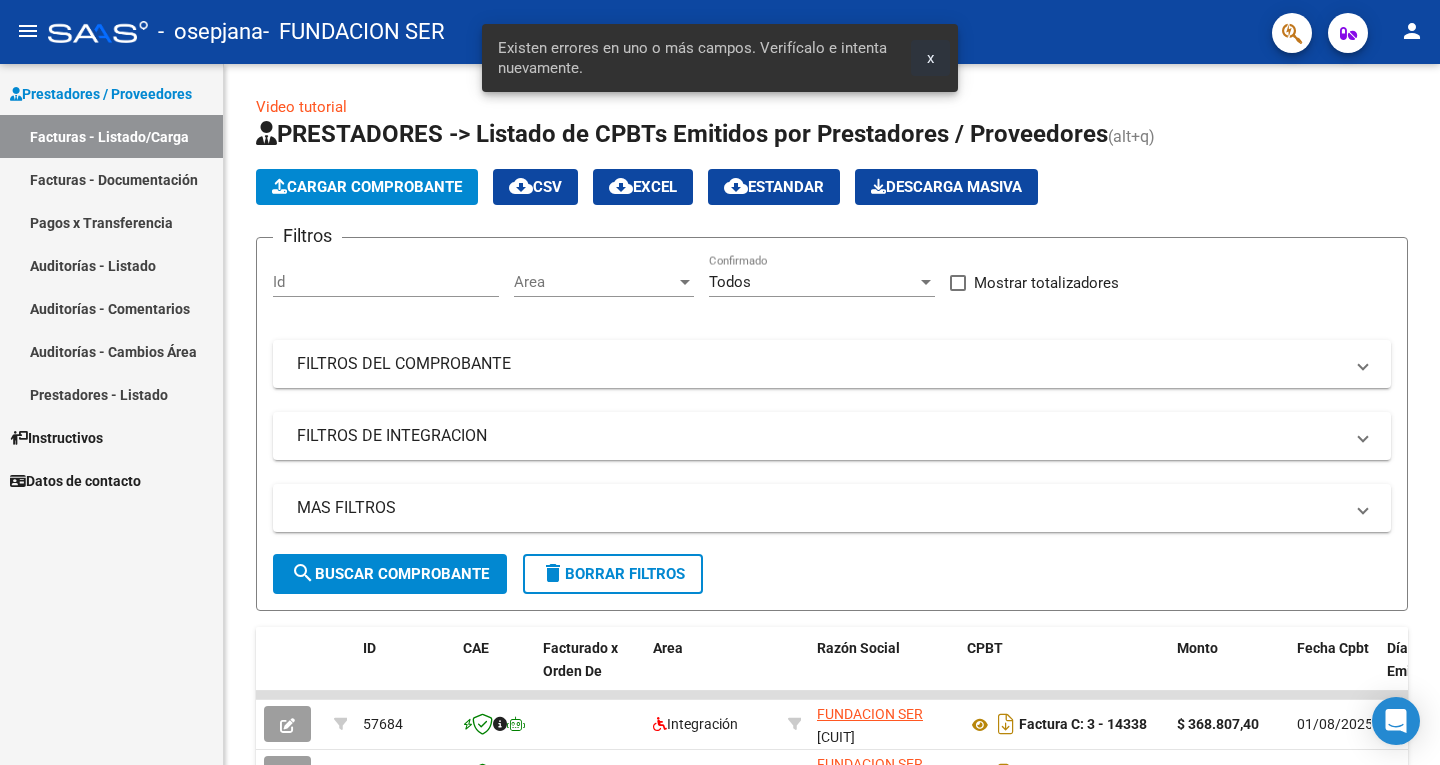 click on "x" at bounding box center [930, 58] 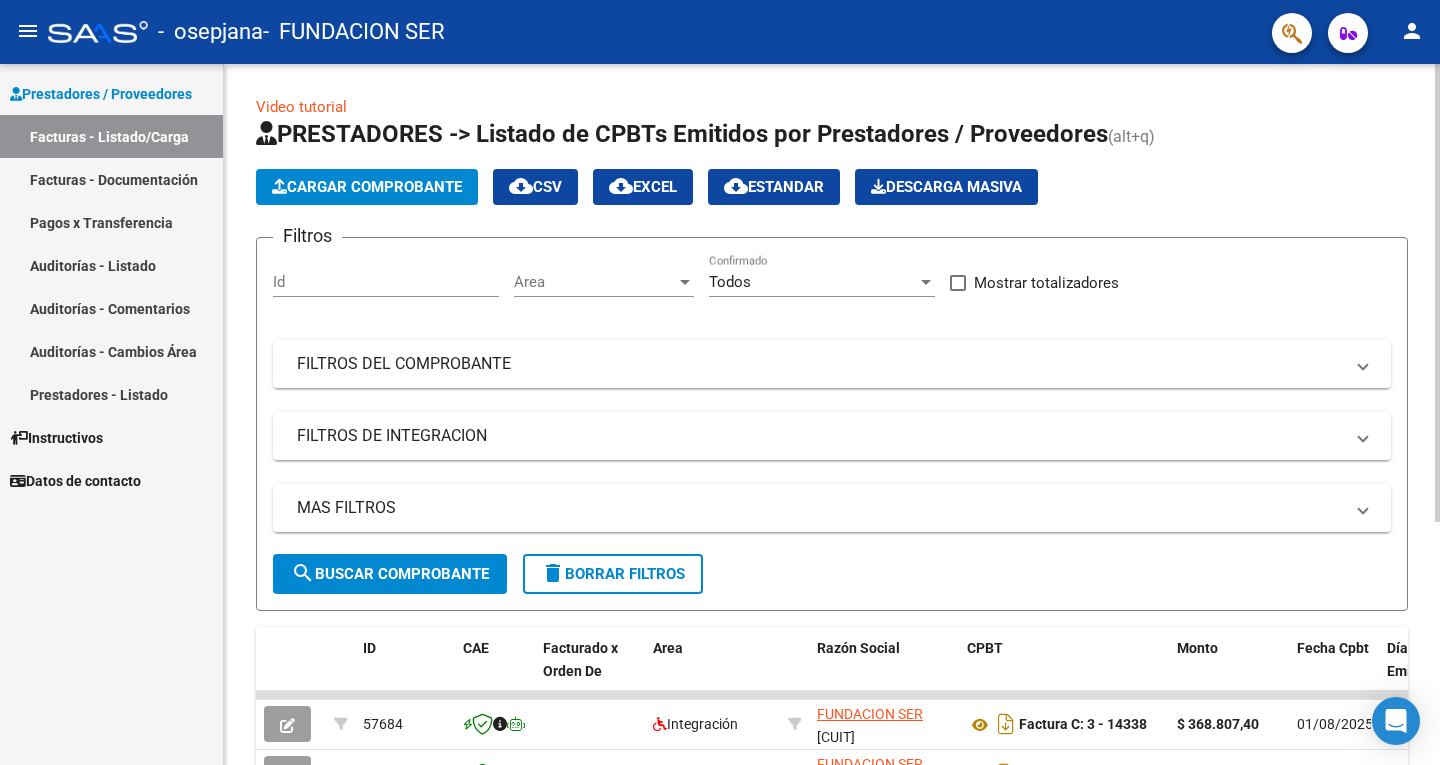 click on "Cargar Comprobante" 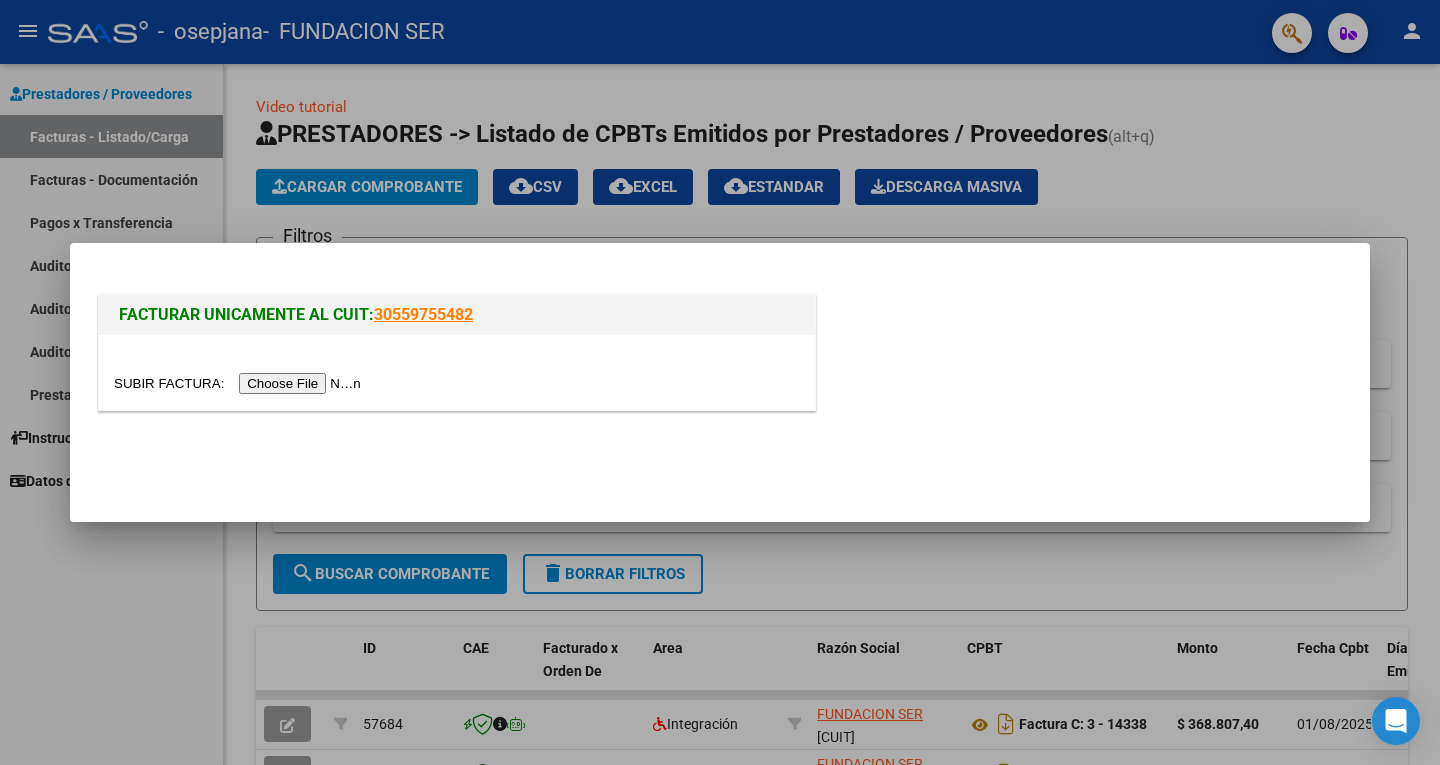 click at bounding box center (240, 383) 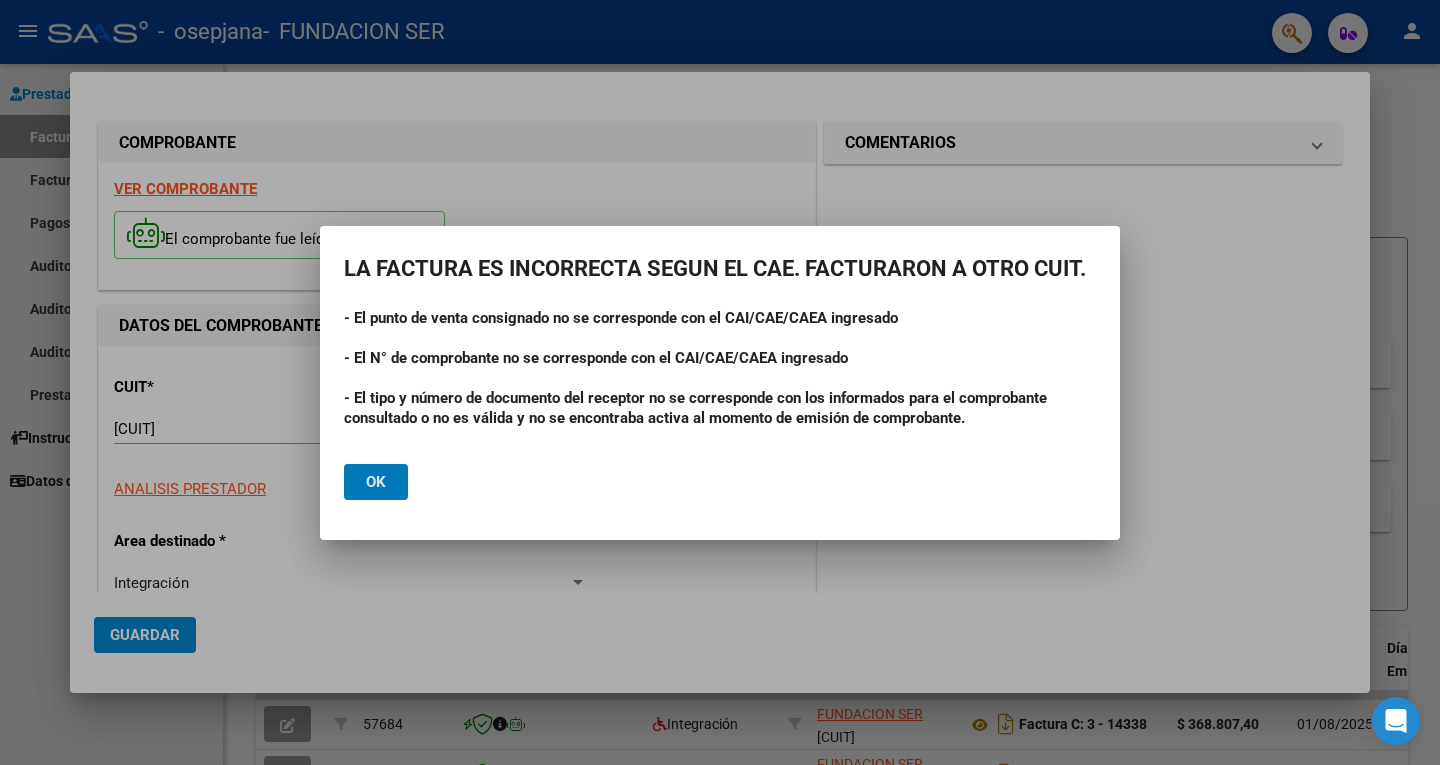 click on "Ok" 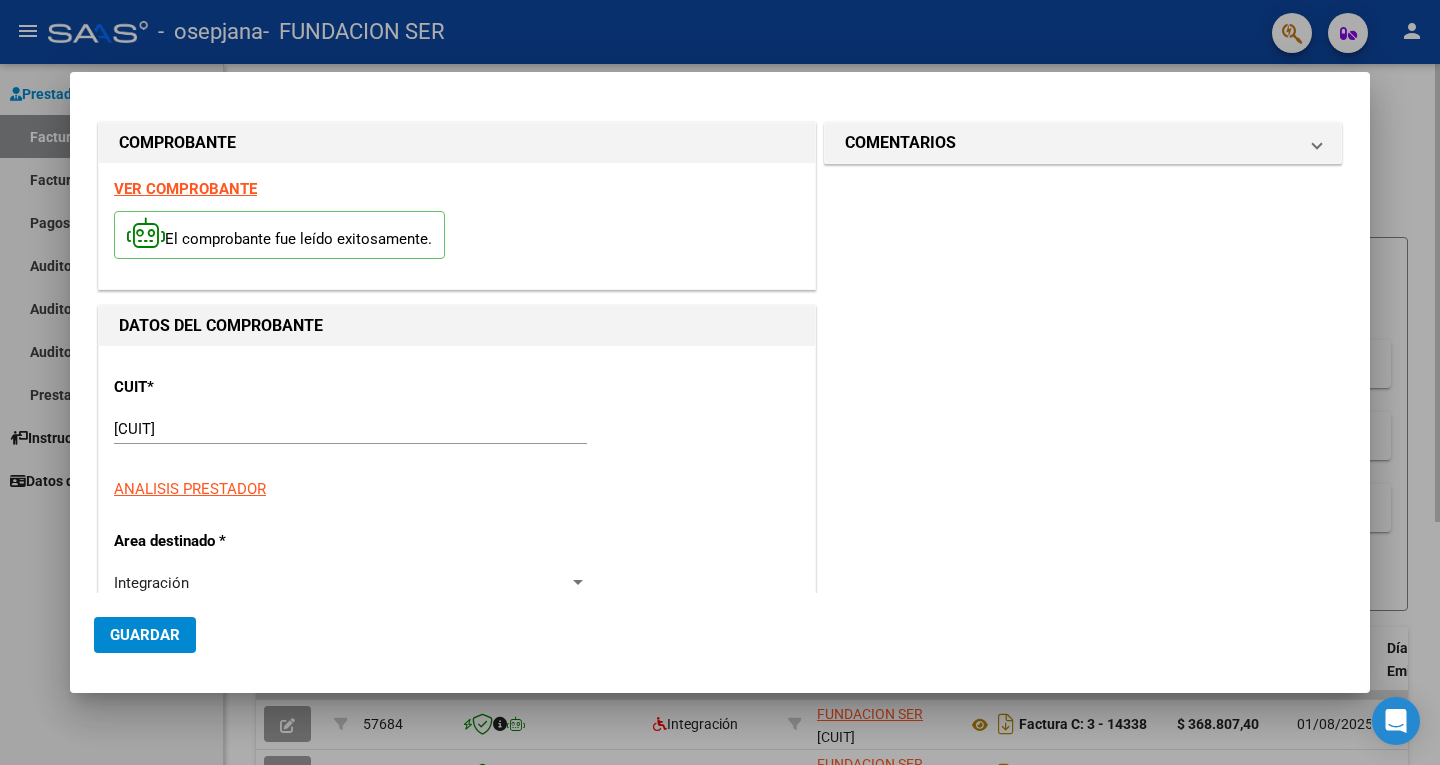 click at bounding box center [720, 382] 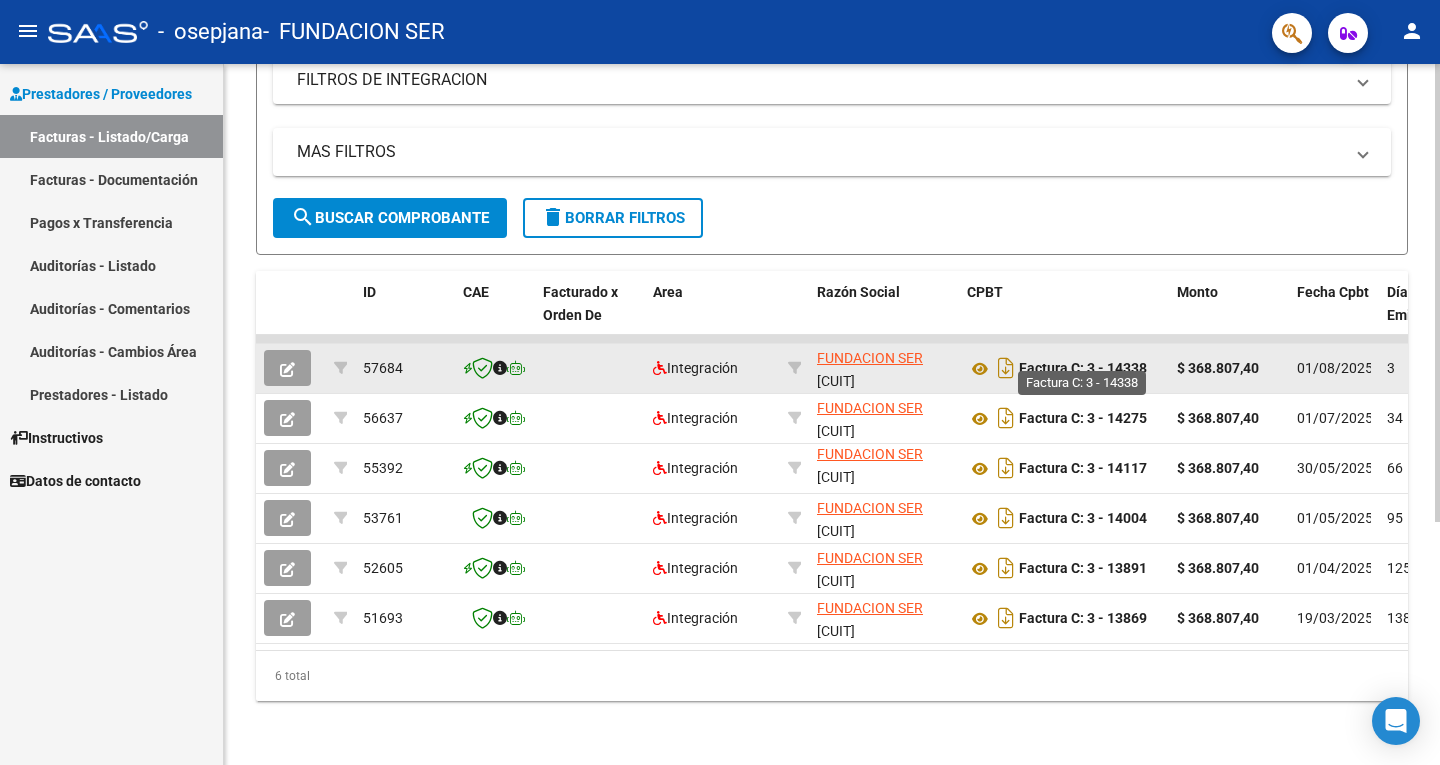 scroll, scrollTop: 371, scrollLeft: 0, axis: vertical 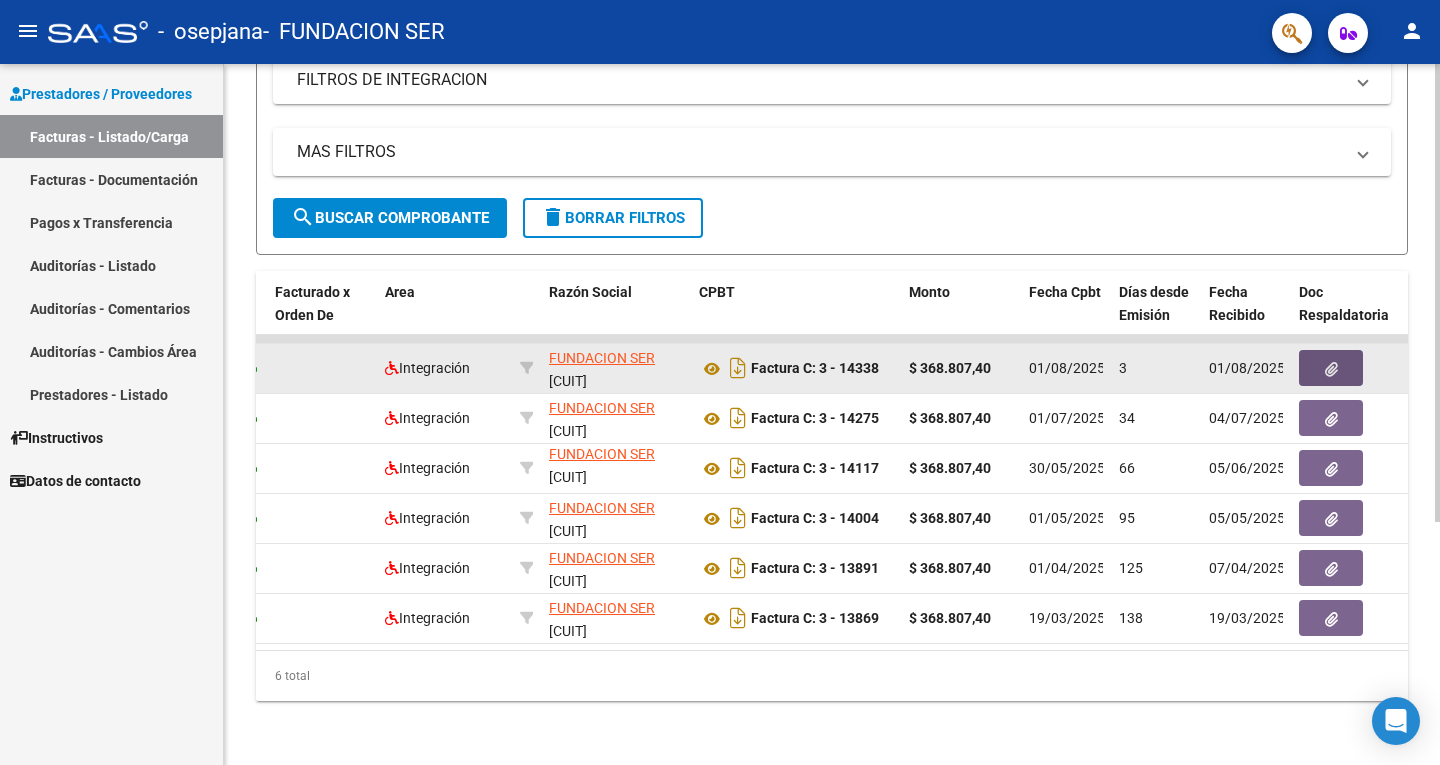 click 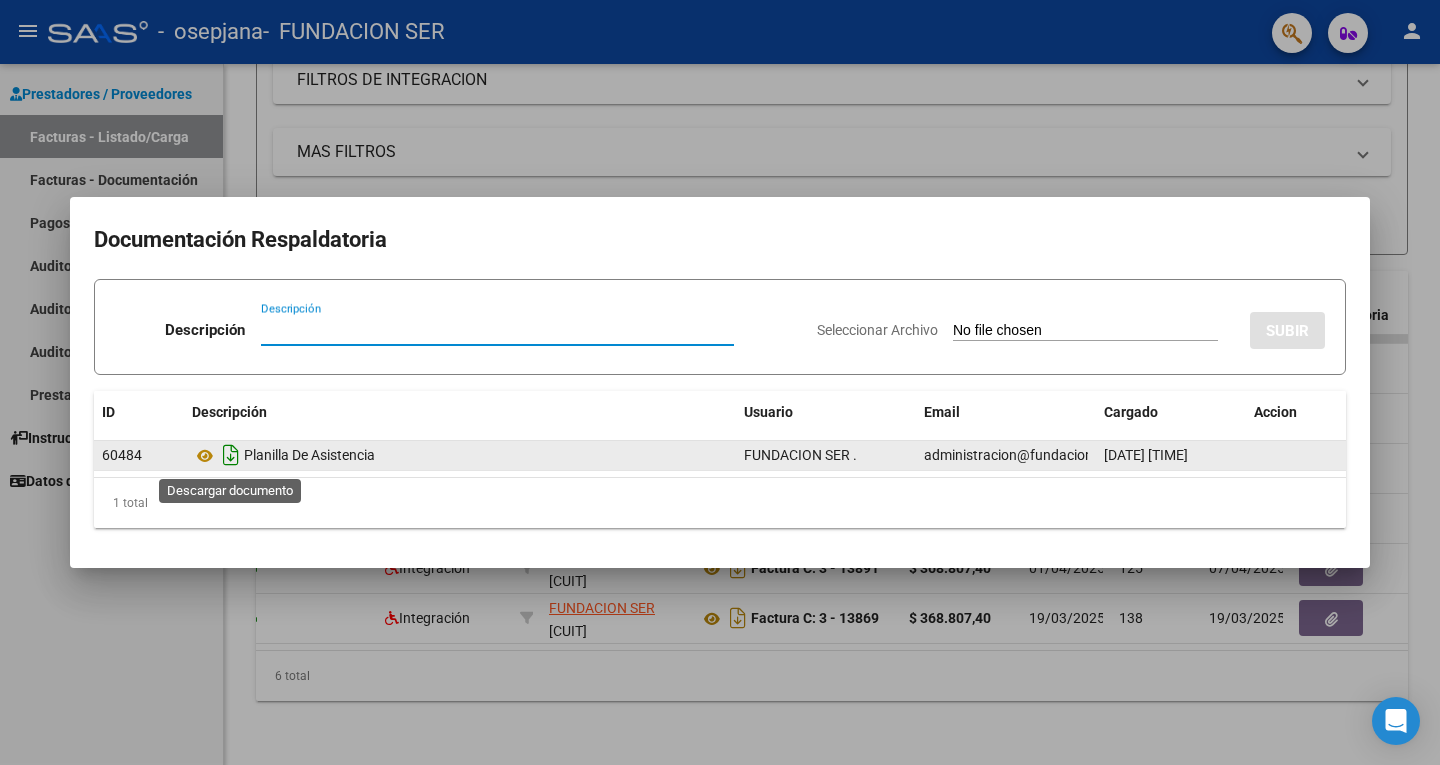 click 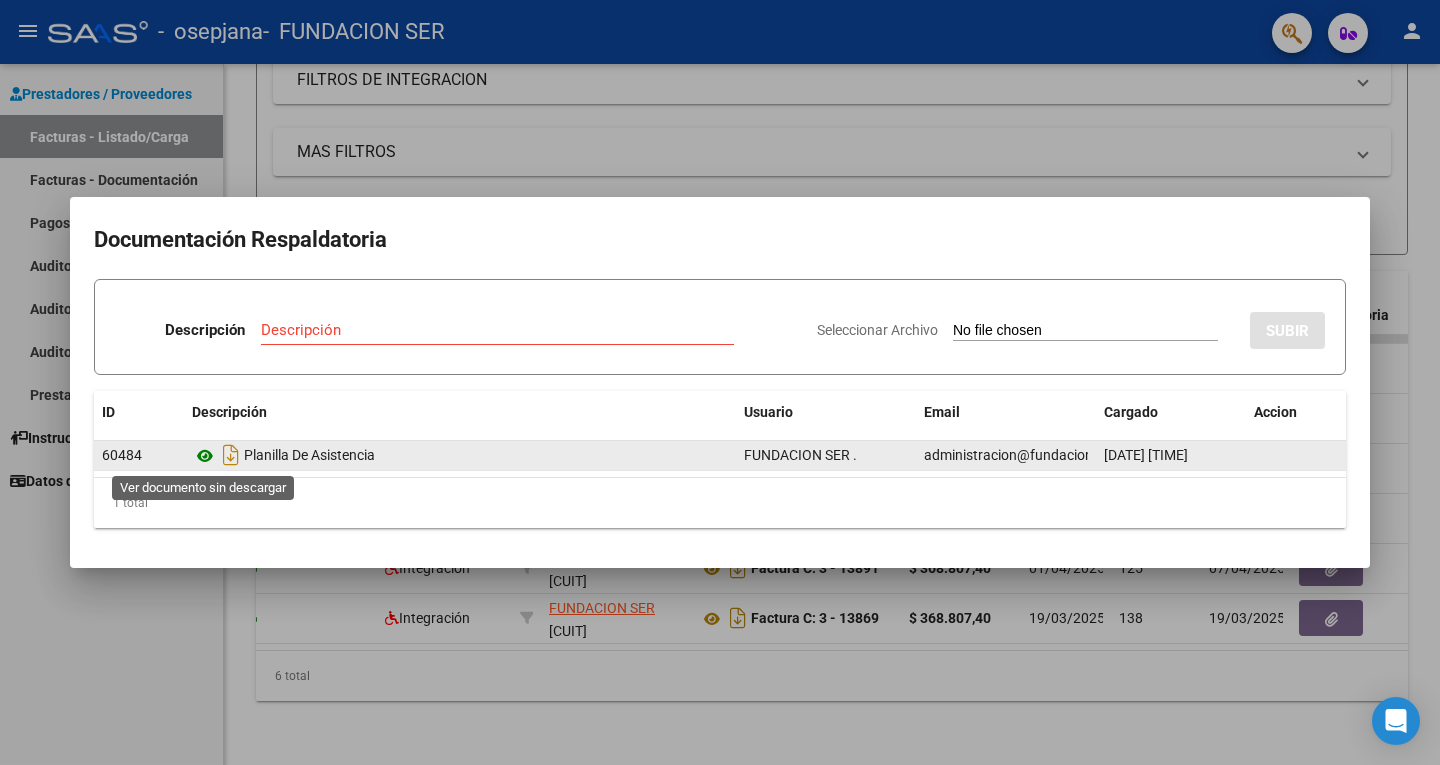 click 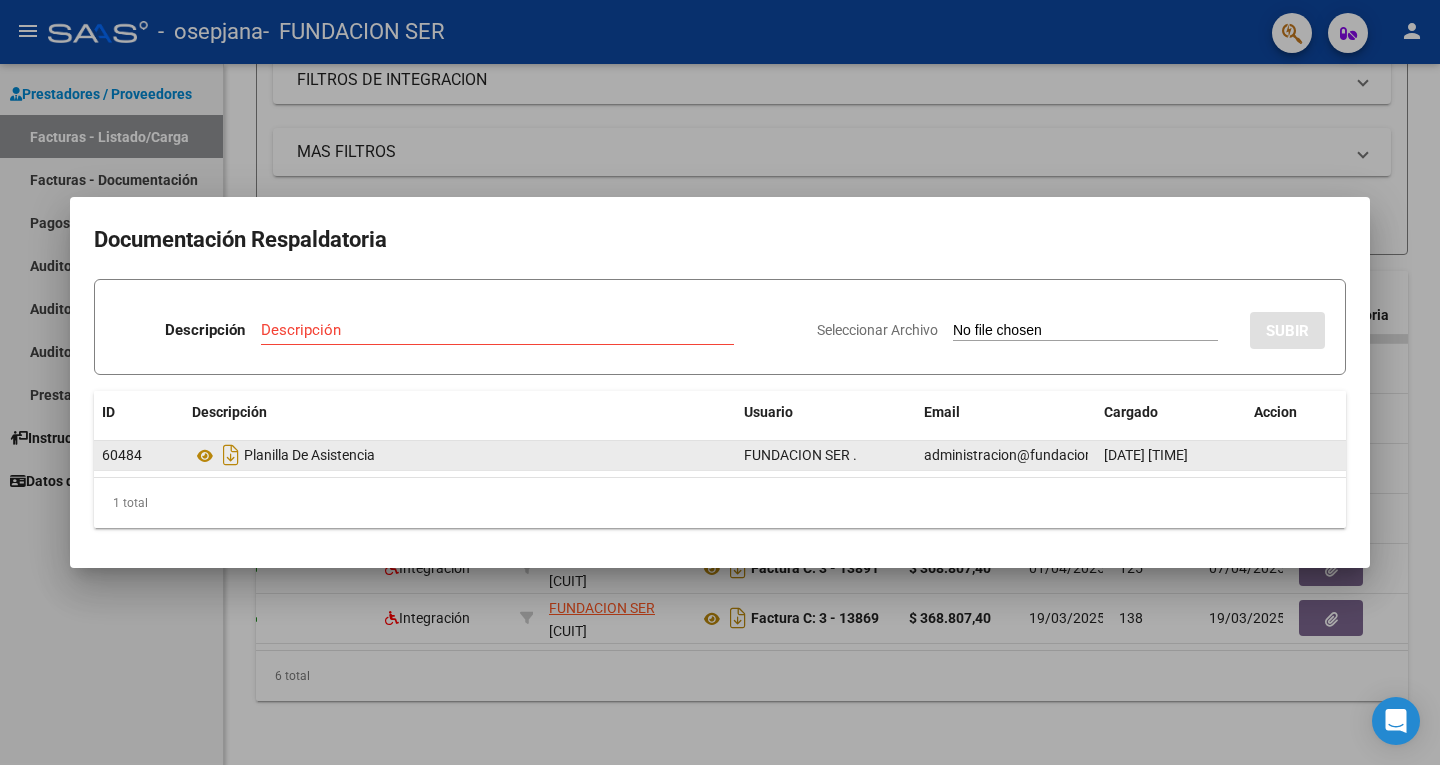 click at bounding box center [720, 382] 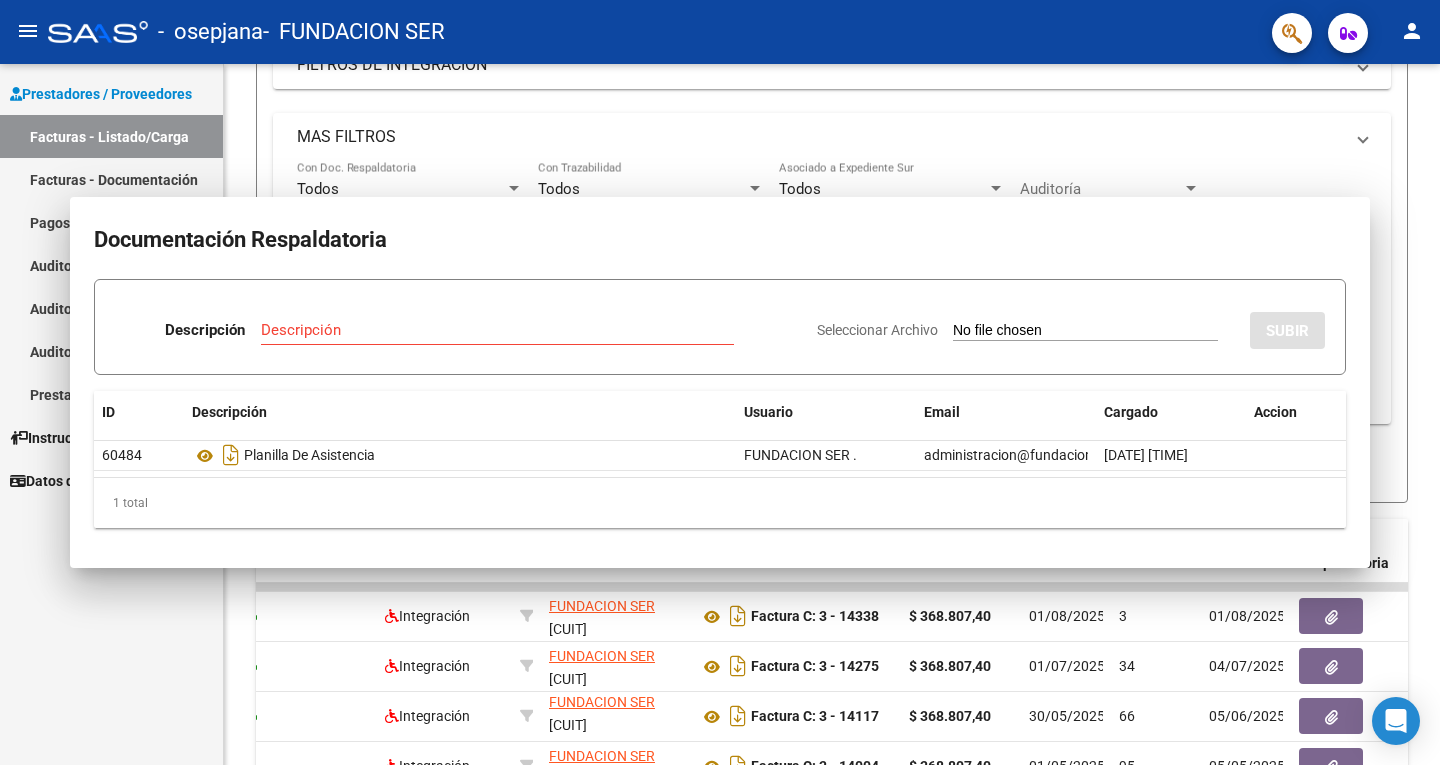 drag, startPoint x: 244, startPoint y: 464, endPoint x: 149, endPoint y: 337, distance: 158.60013 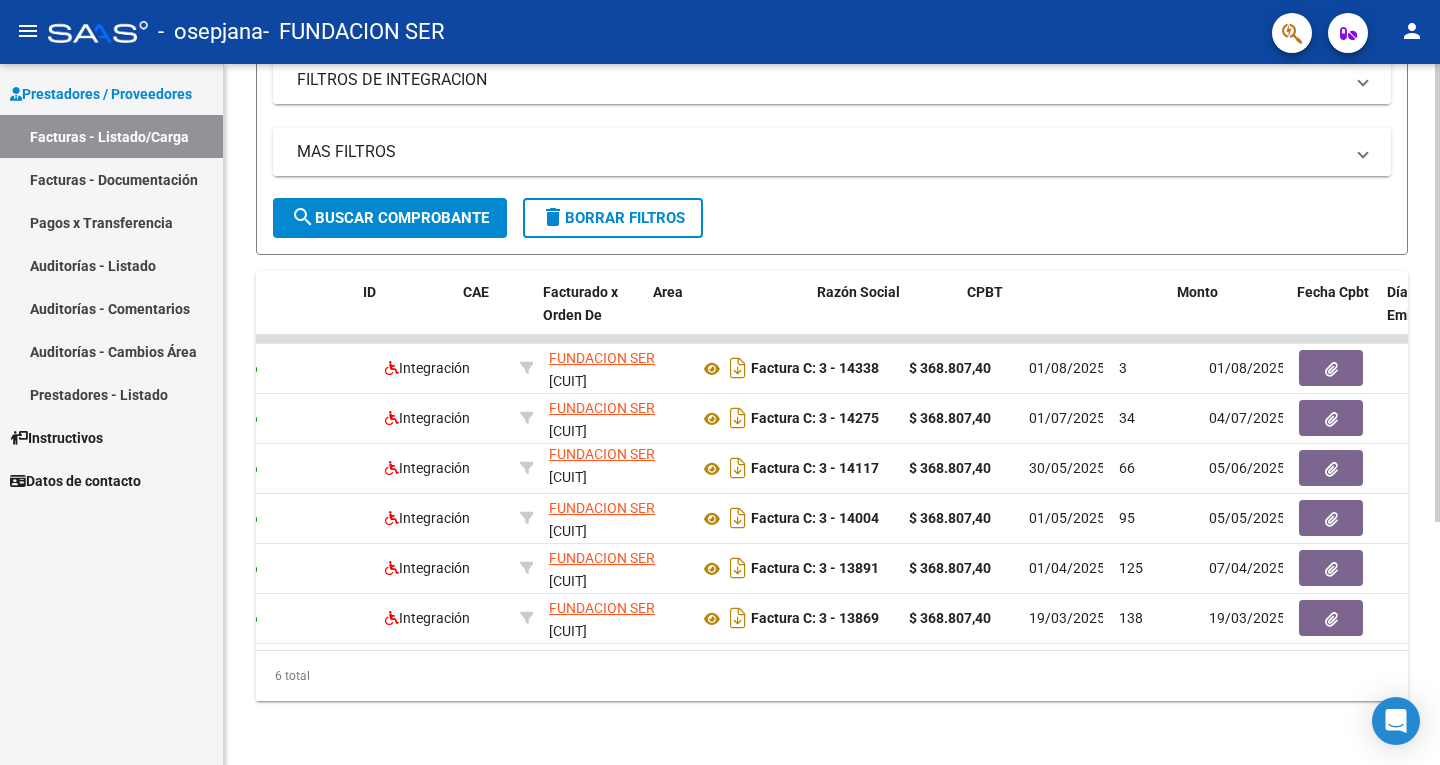 scroll, scrollTop: 0, scrollLeft: 0, axis: both 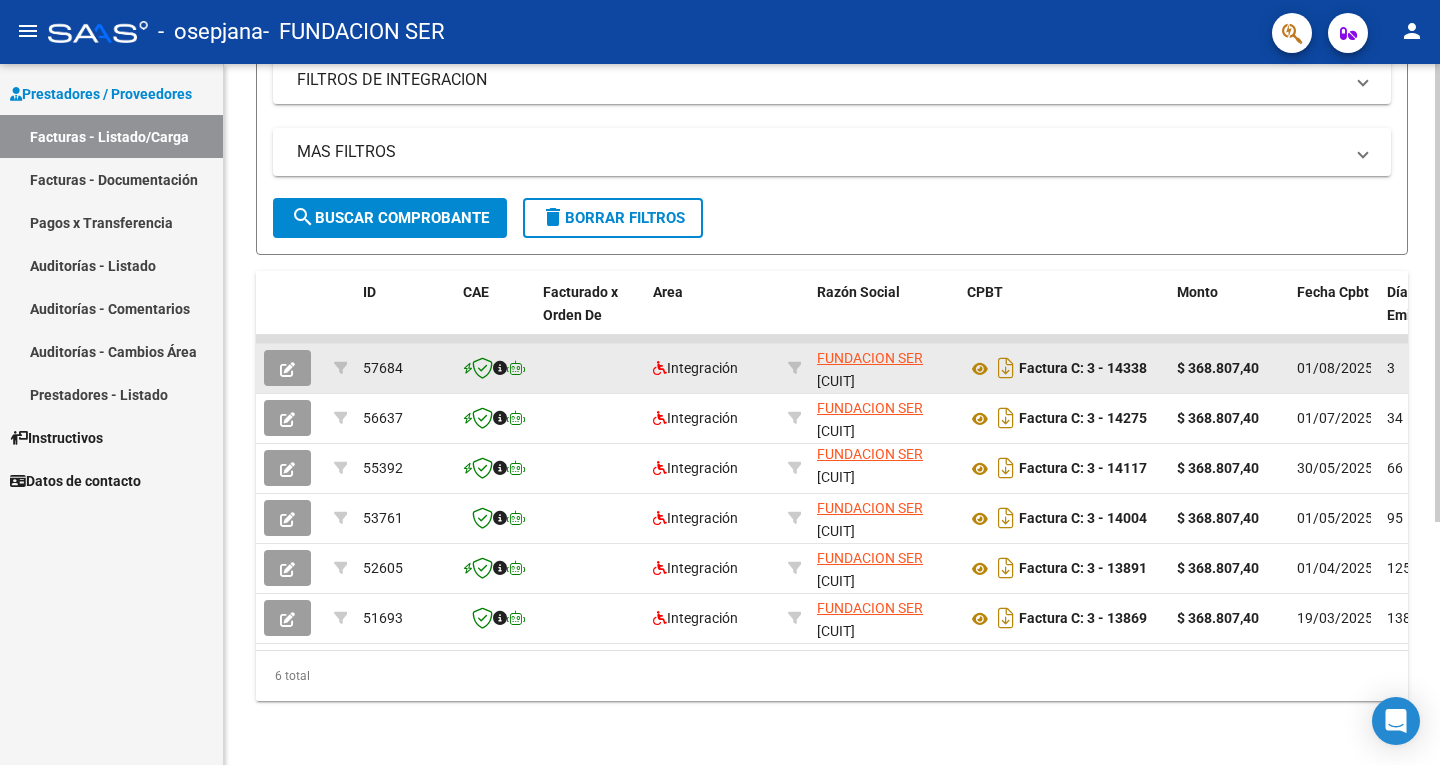 click 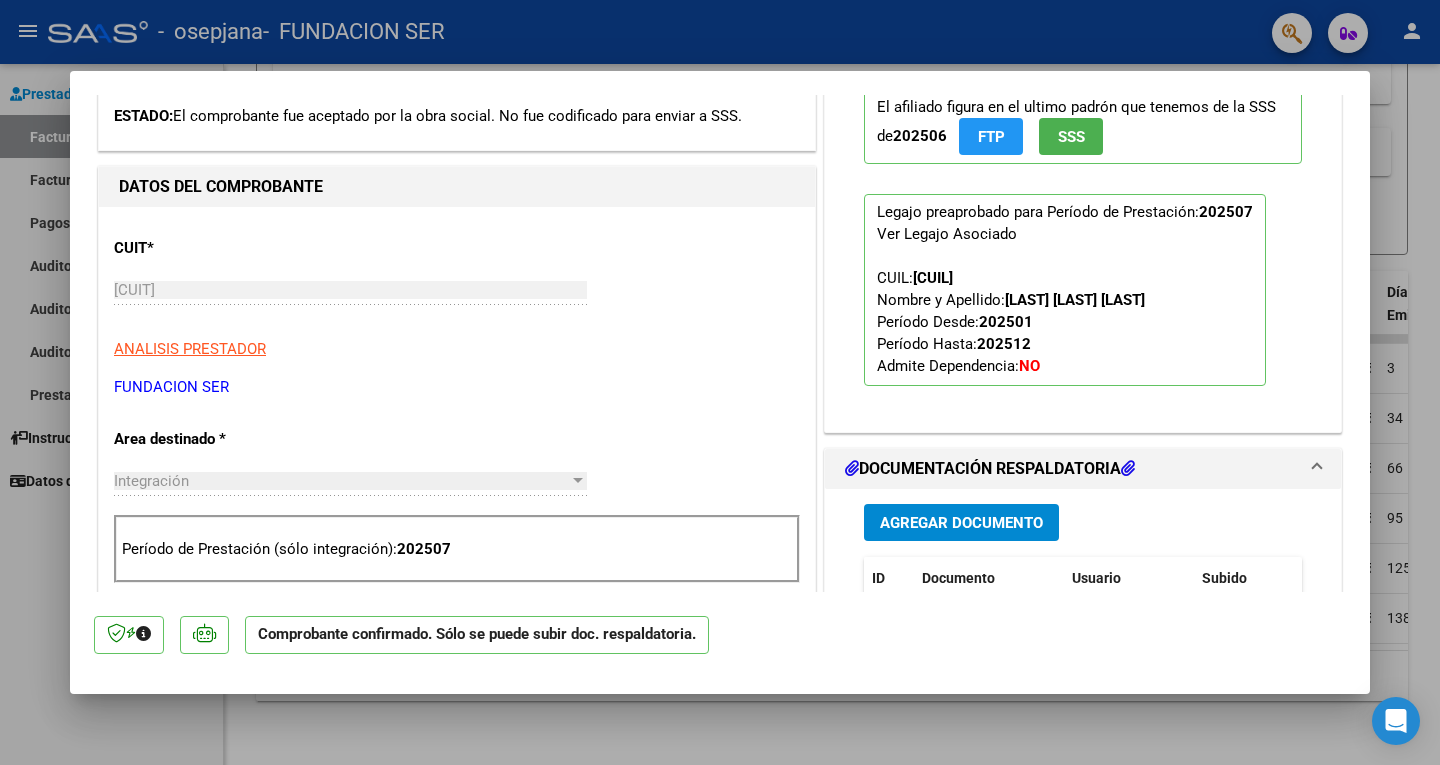scroll, scrollTop: 100, scrollLeft: 0, axis: vertical 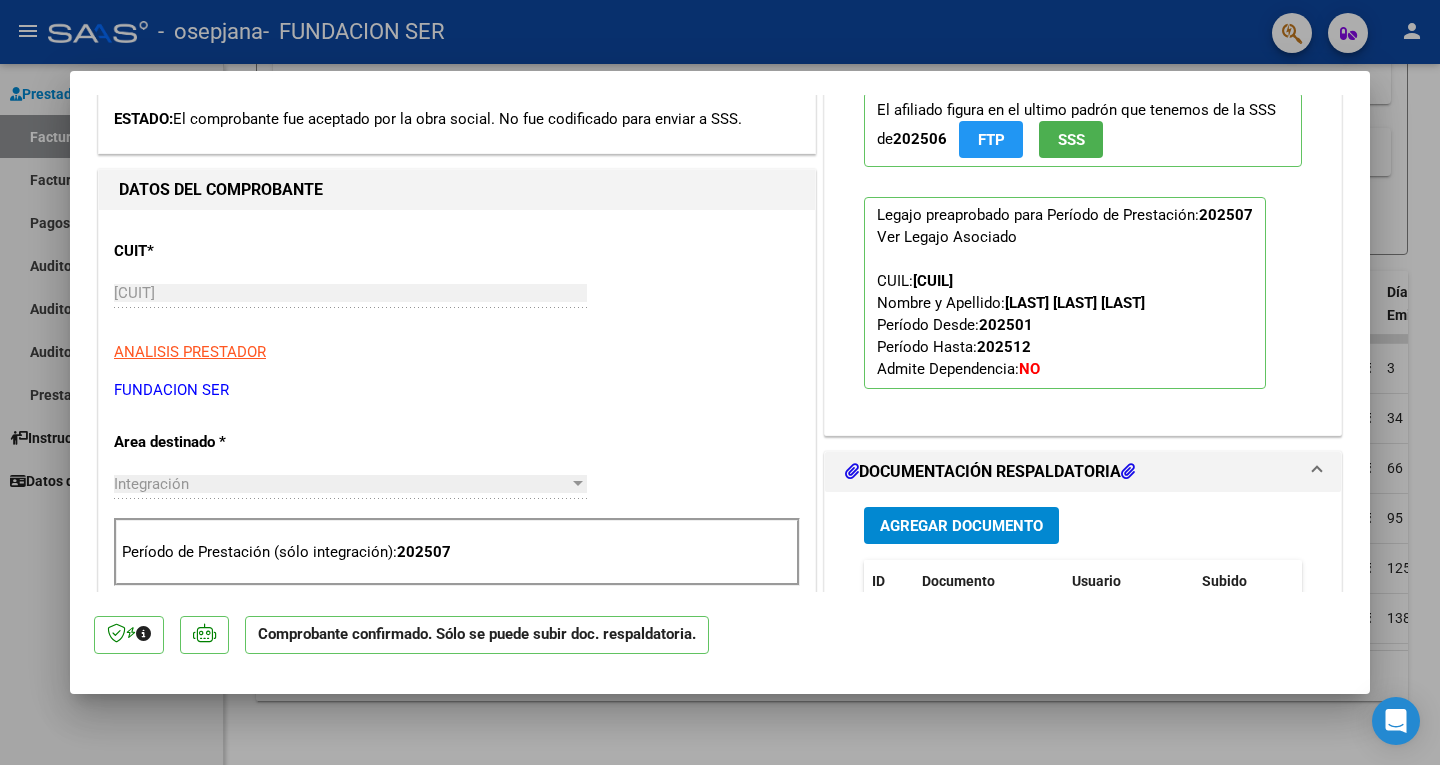 click on "Agregar Documento" at bounding box center (961, 526) 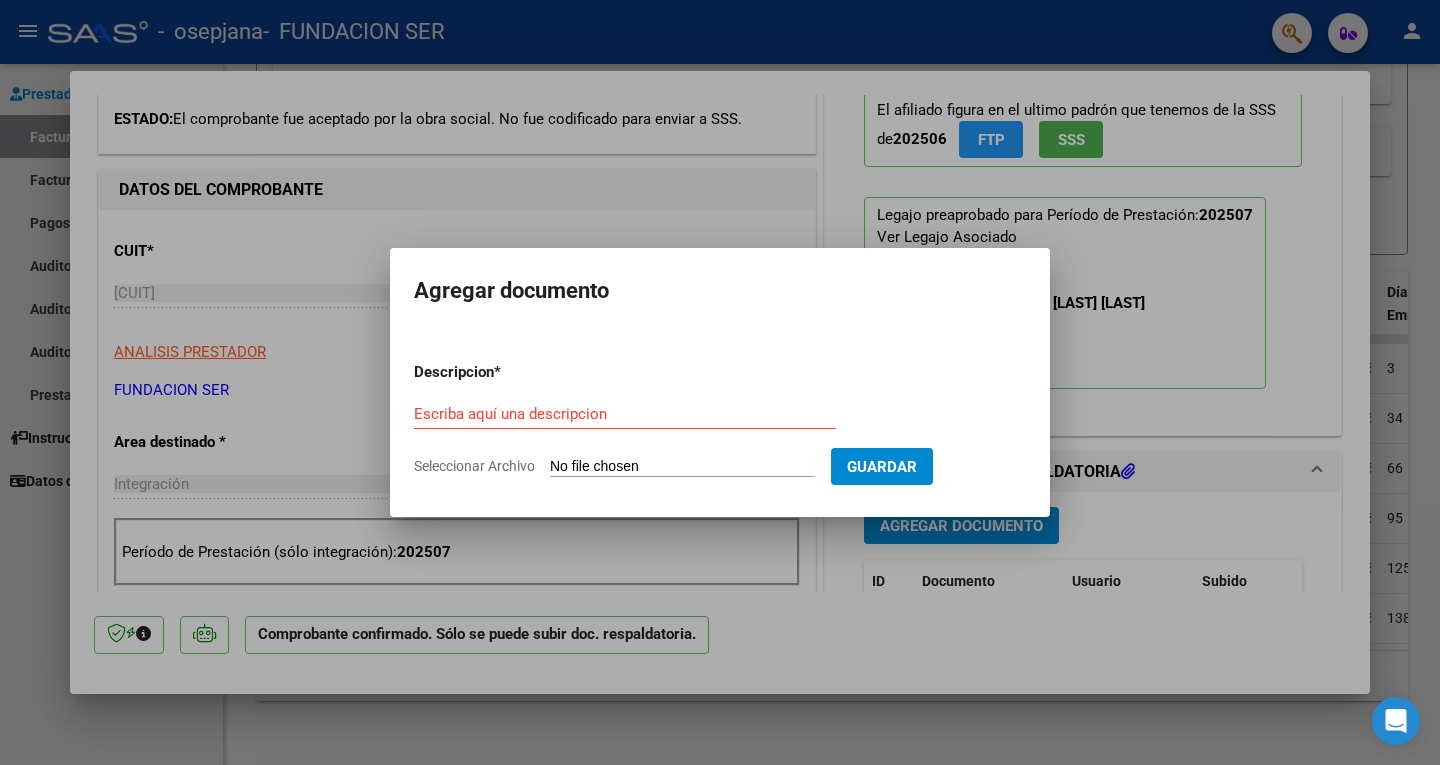 click on "Seleccionar Archivo" at bounding box center [682, 467] 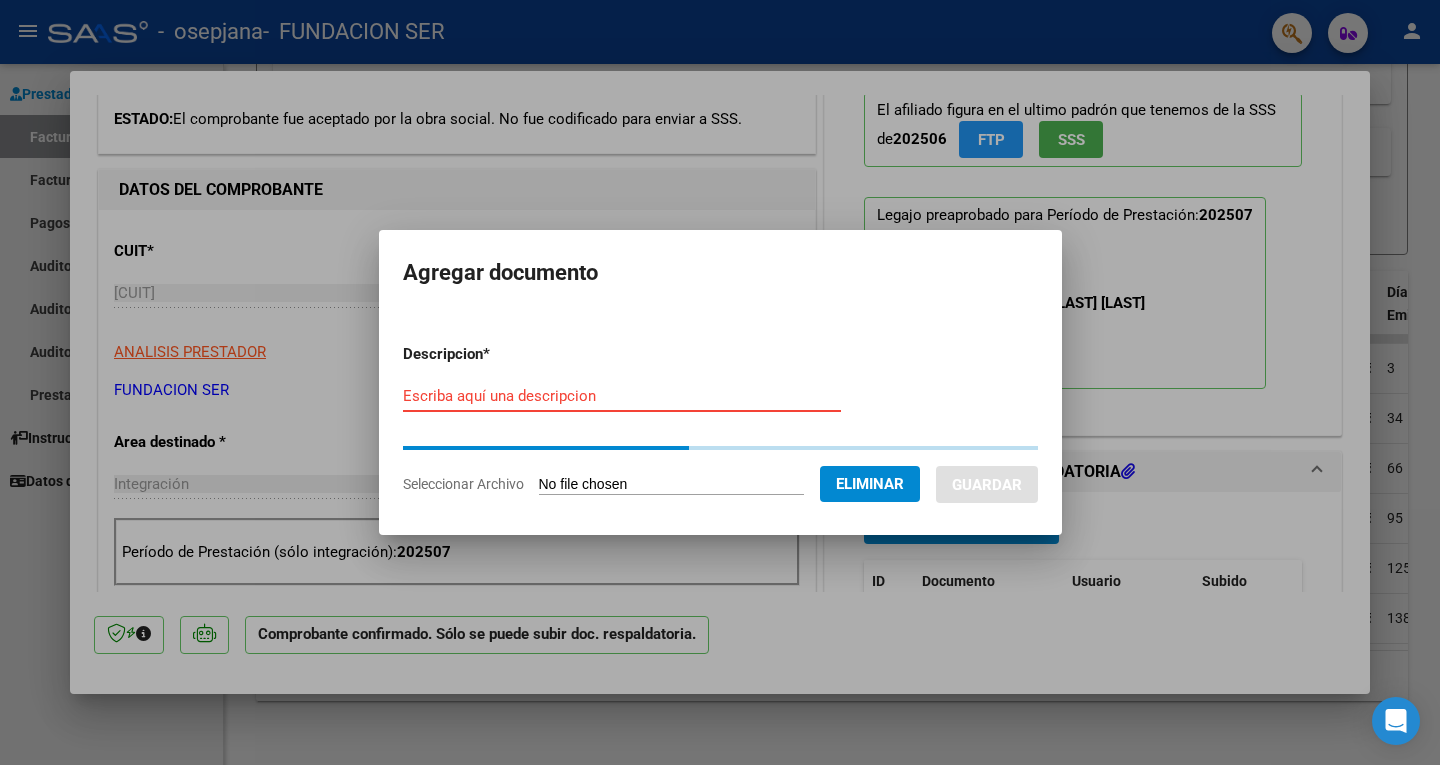 click on "Escriba aquí una descripcion" at bounding box center [622, 396] 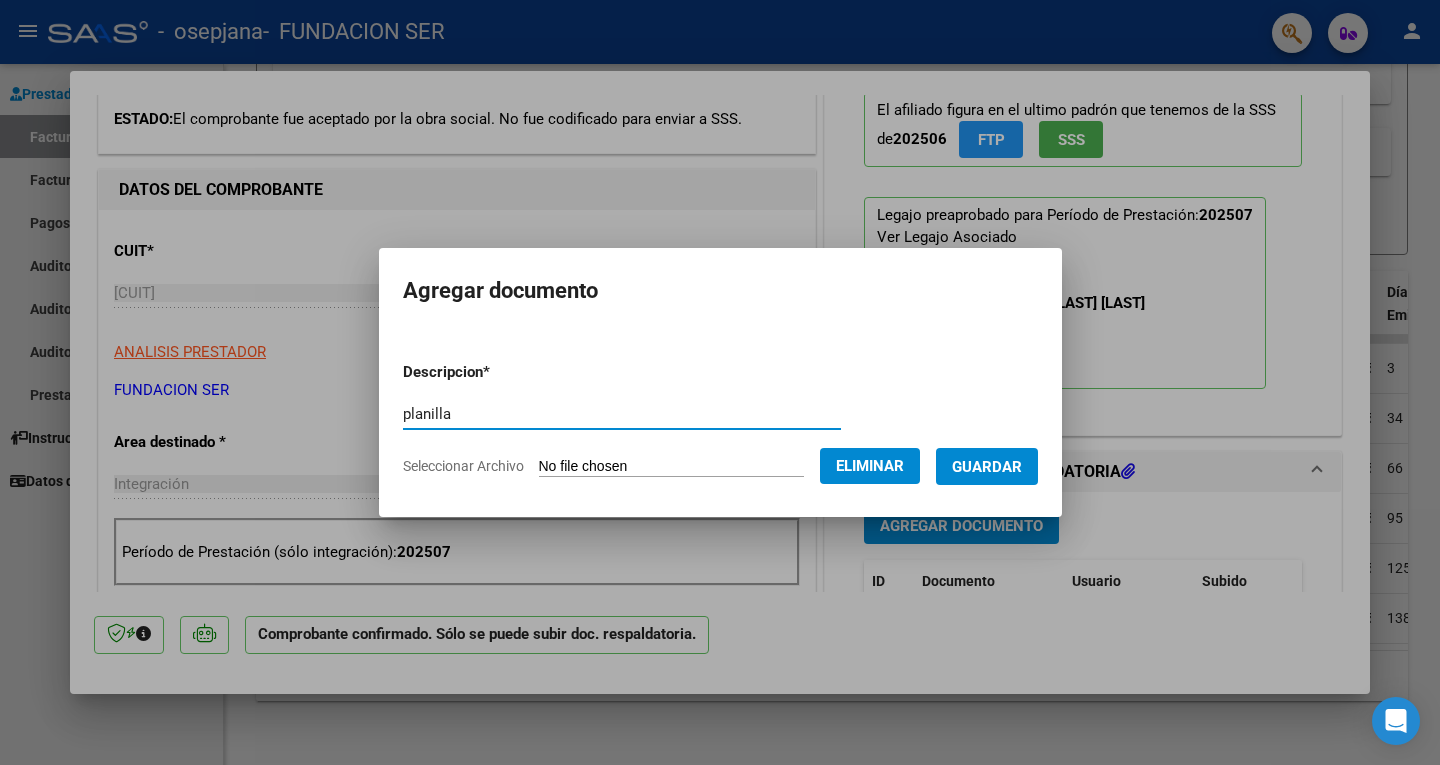 type on "planilla" 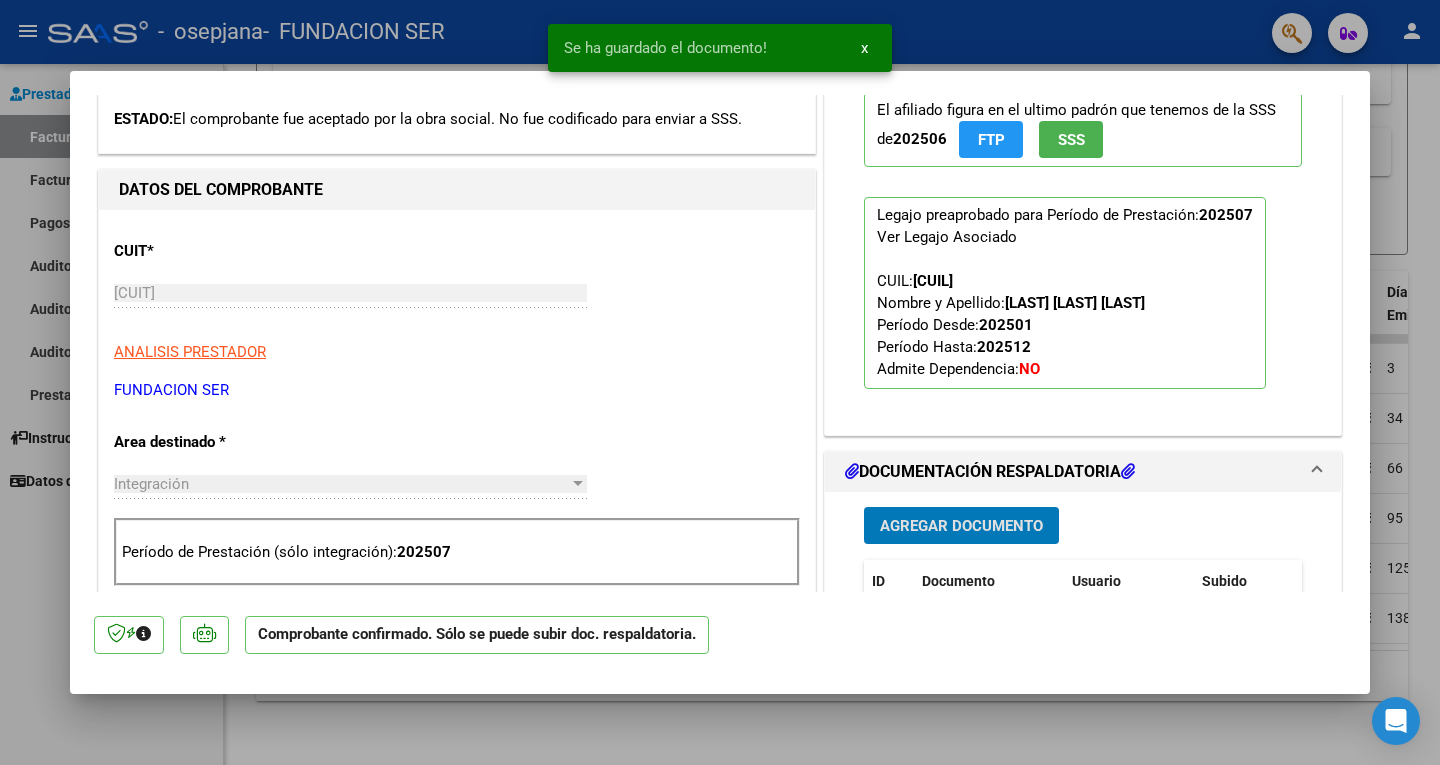 click on "Agregar Documento" at bounding box center (961, 526) 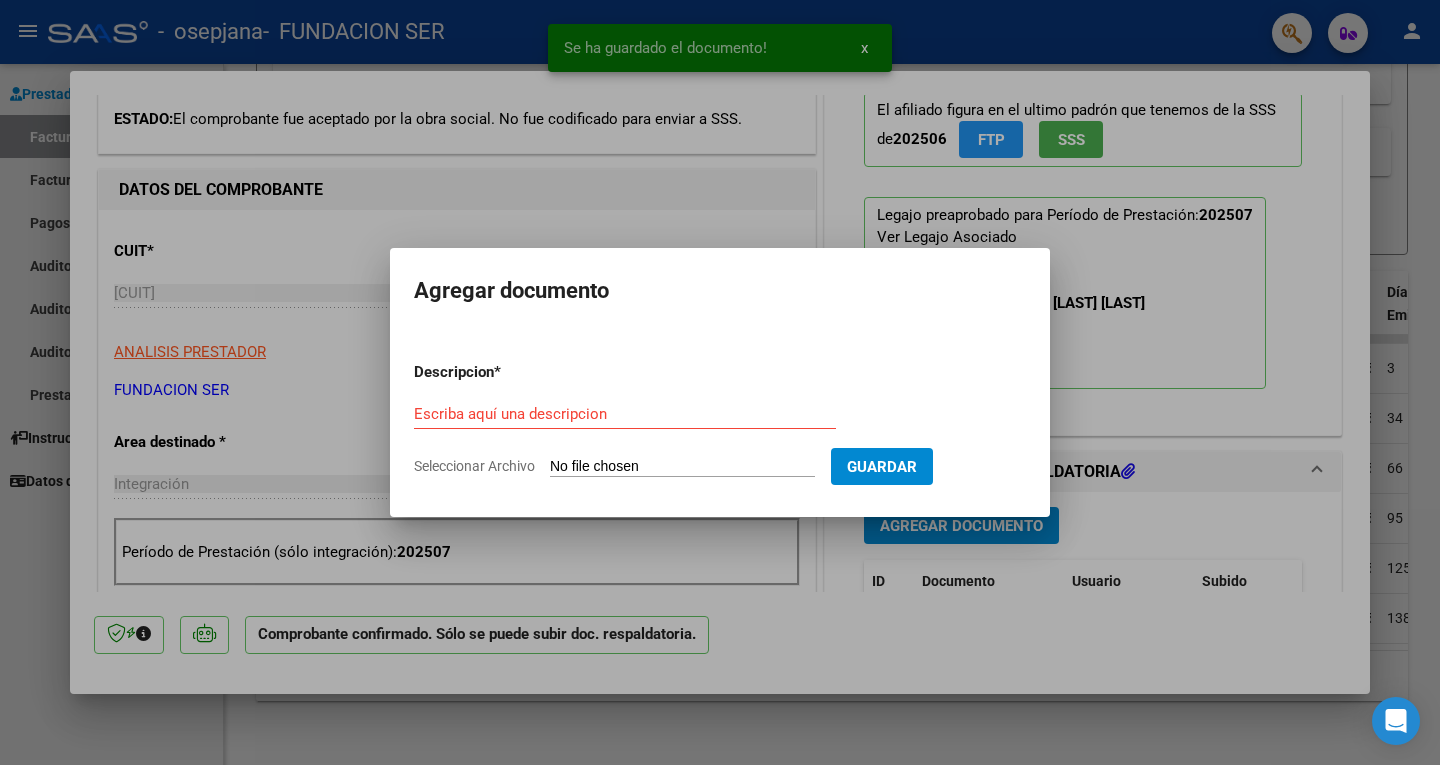 drag, startPoint x: 582, startPoint y: 403, endPoint x: 583, endPoint y: 415, distance: 12.0415945 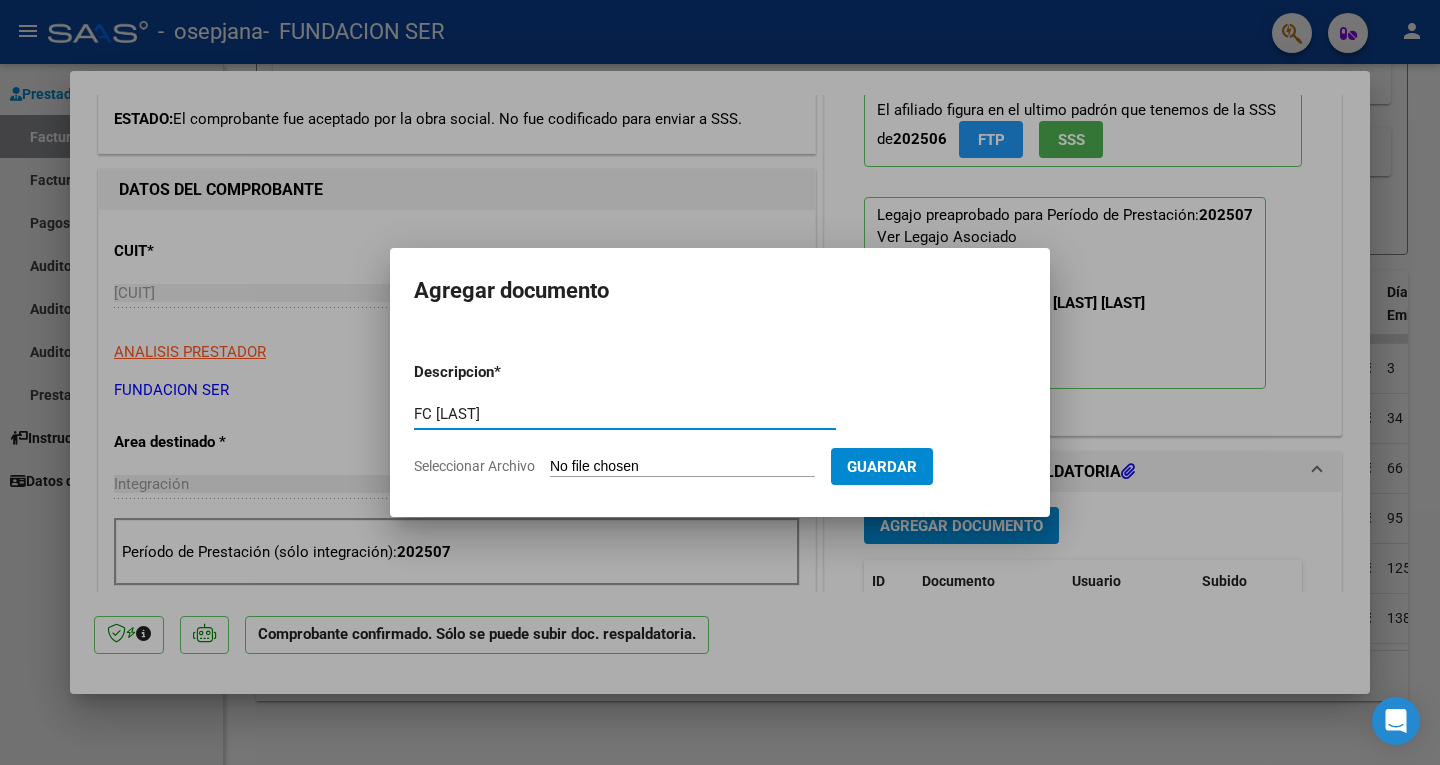 type on "FC [LAST]" 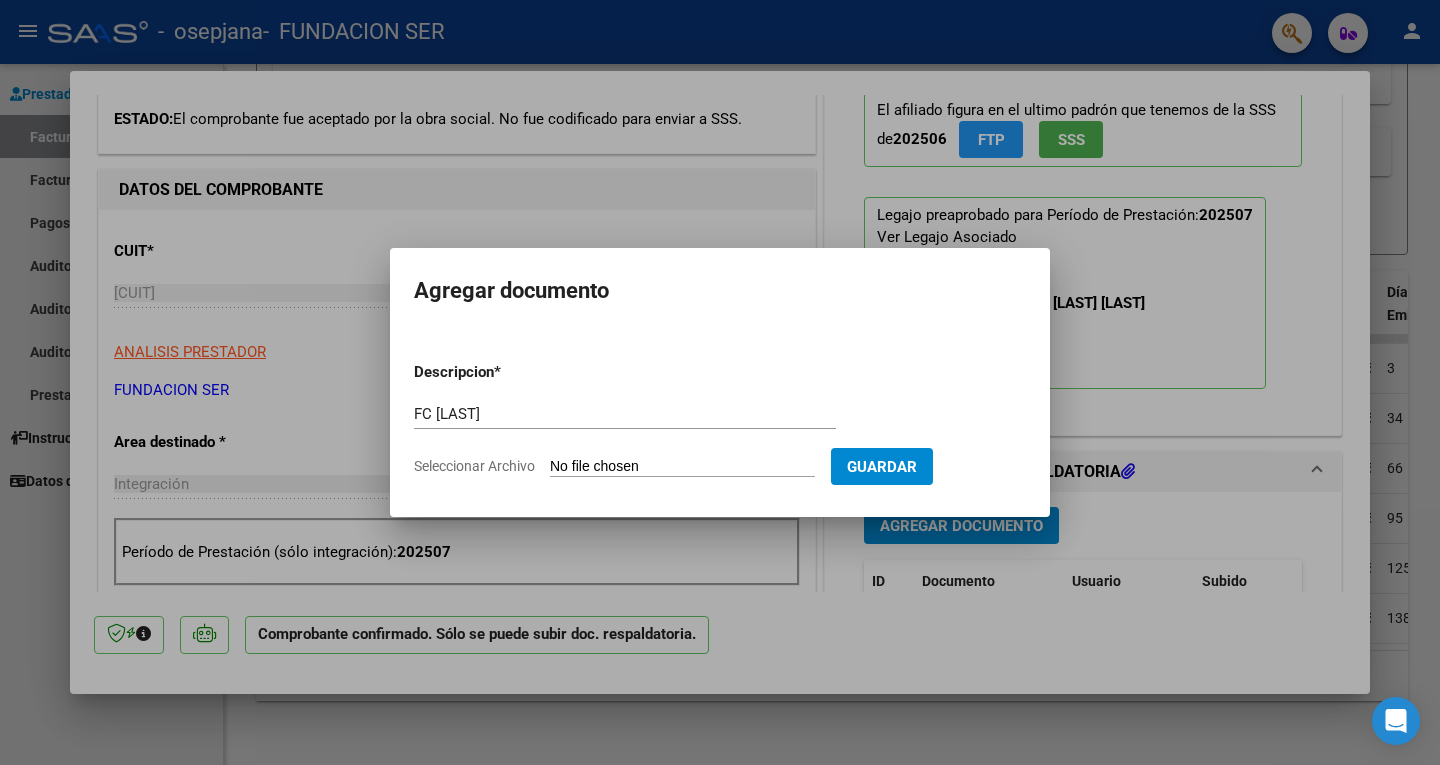 click on "Seleccionar Archivo" at bounding box center [682, 467] 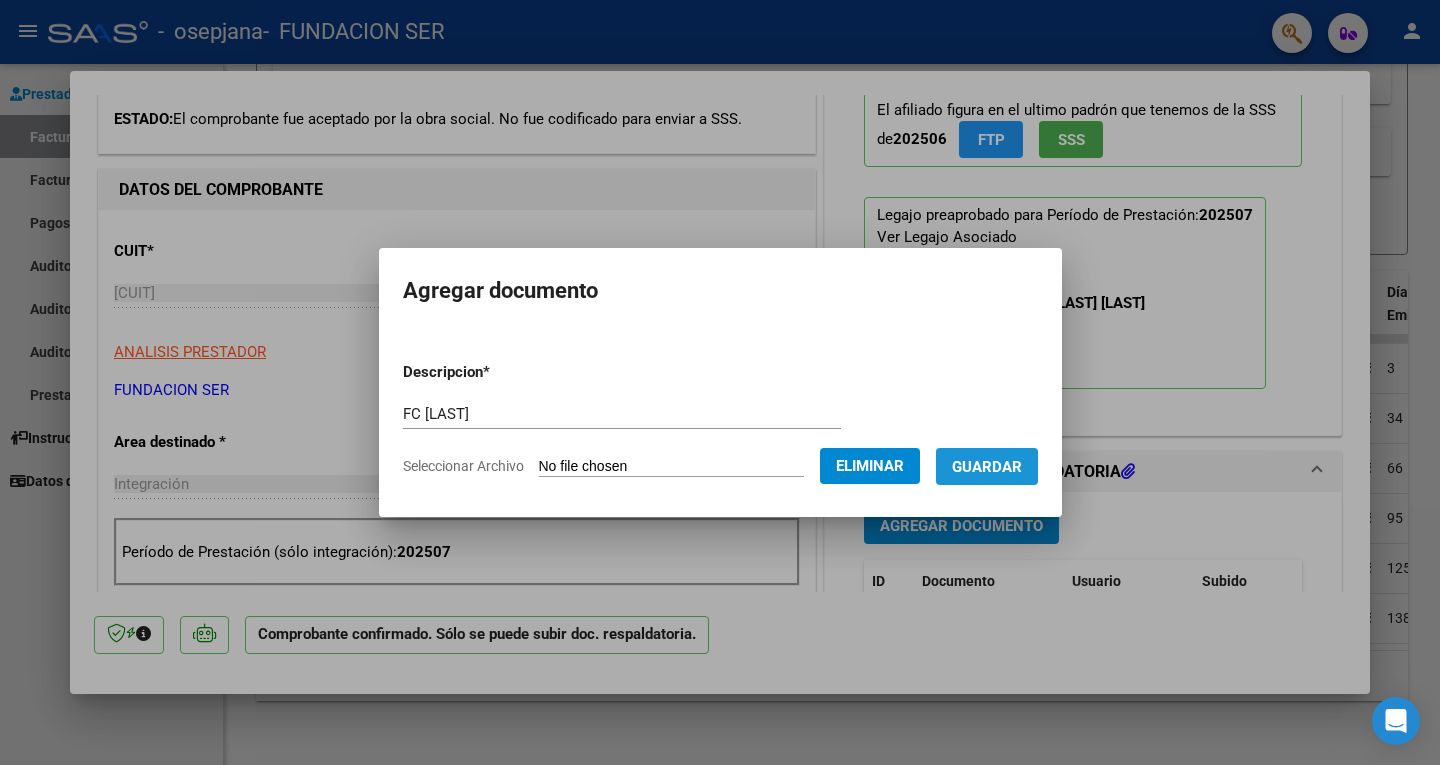 click on "Guardar" at bounding box center (987, 467) 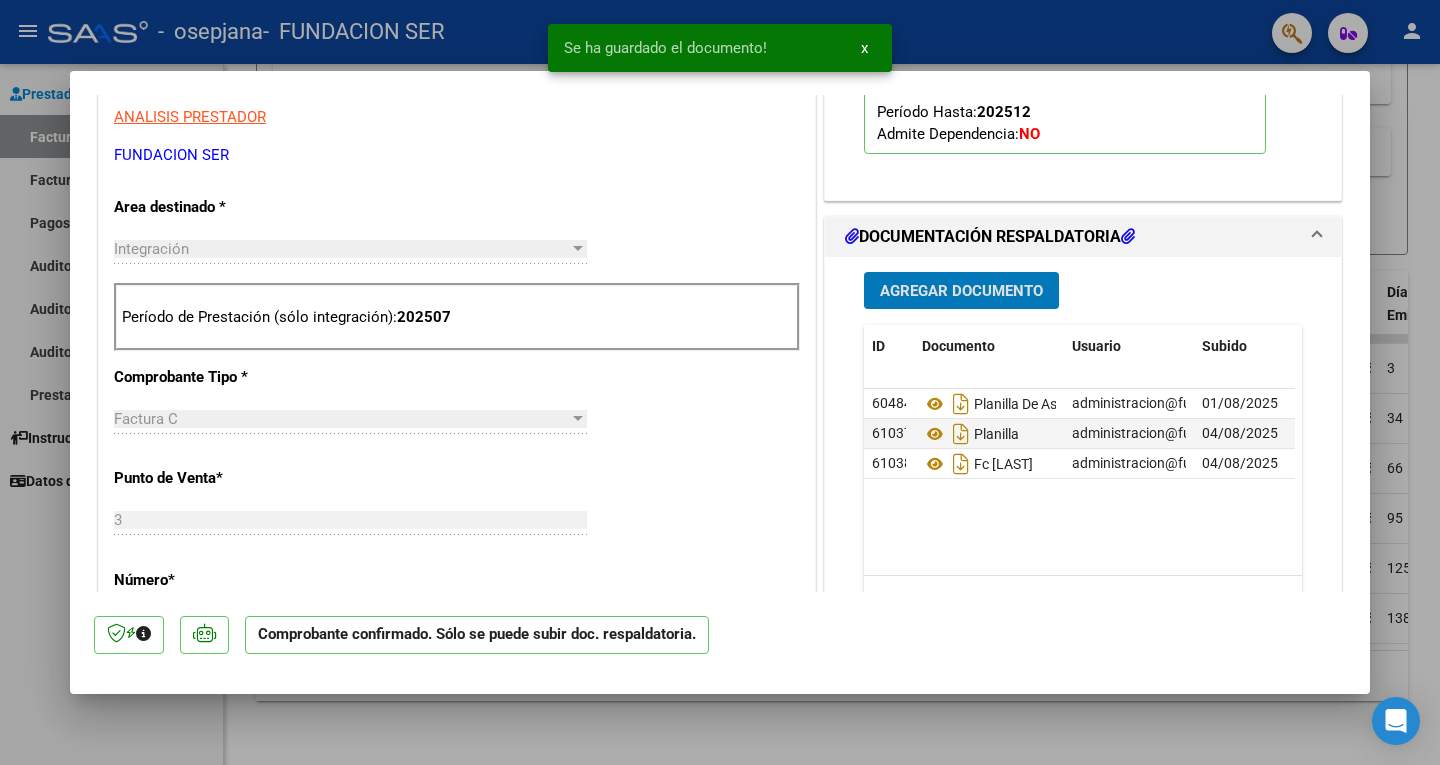 scroll, scrollTop: 400, scrollLeft: 0, axis: vertical 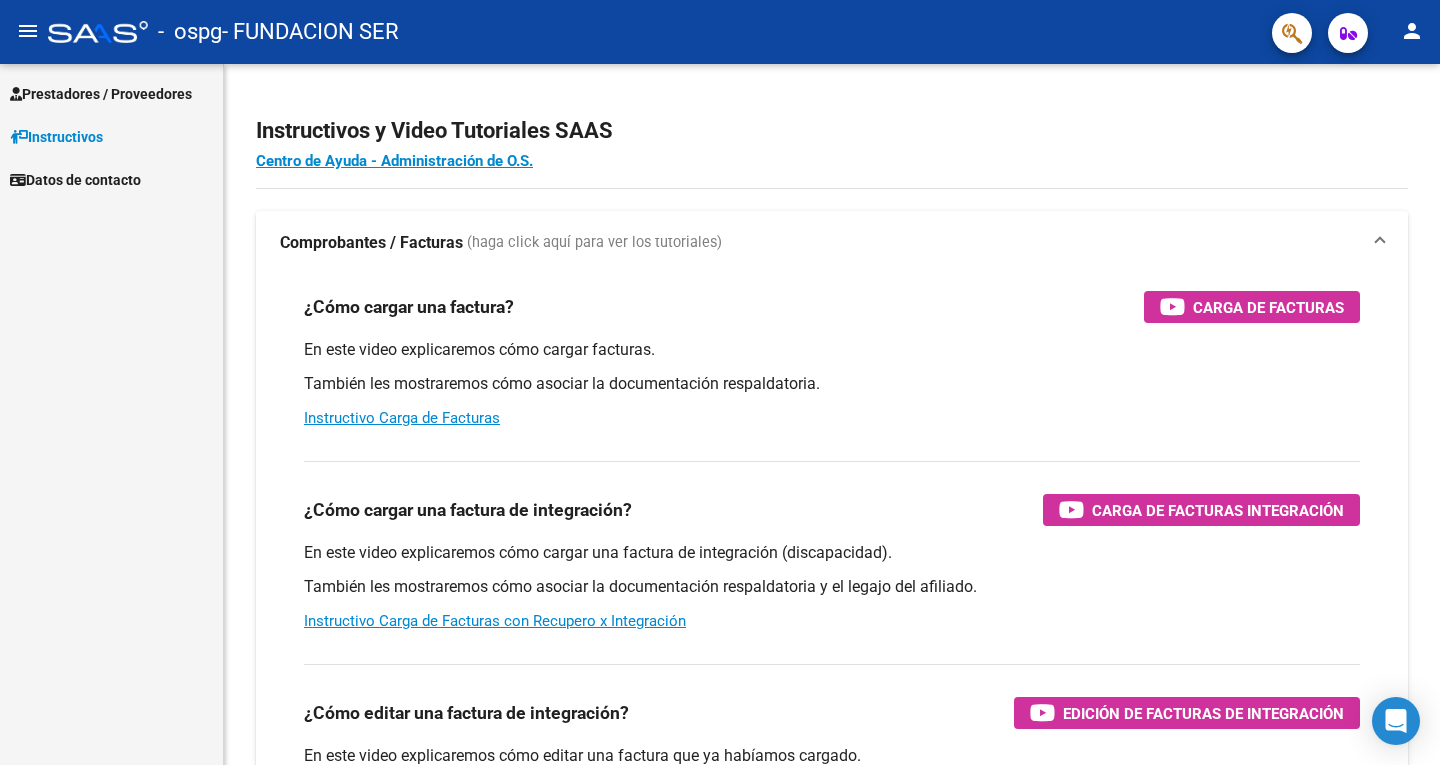 click on "Prestadores / Proveedores" at bounding box center (101, 94) 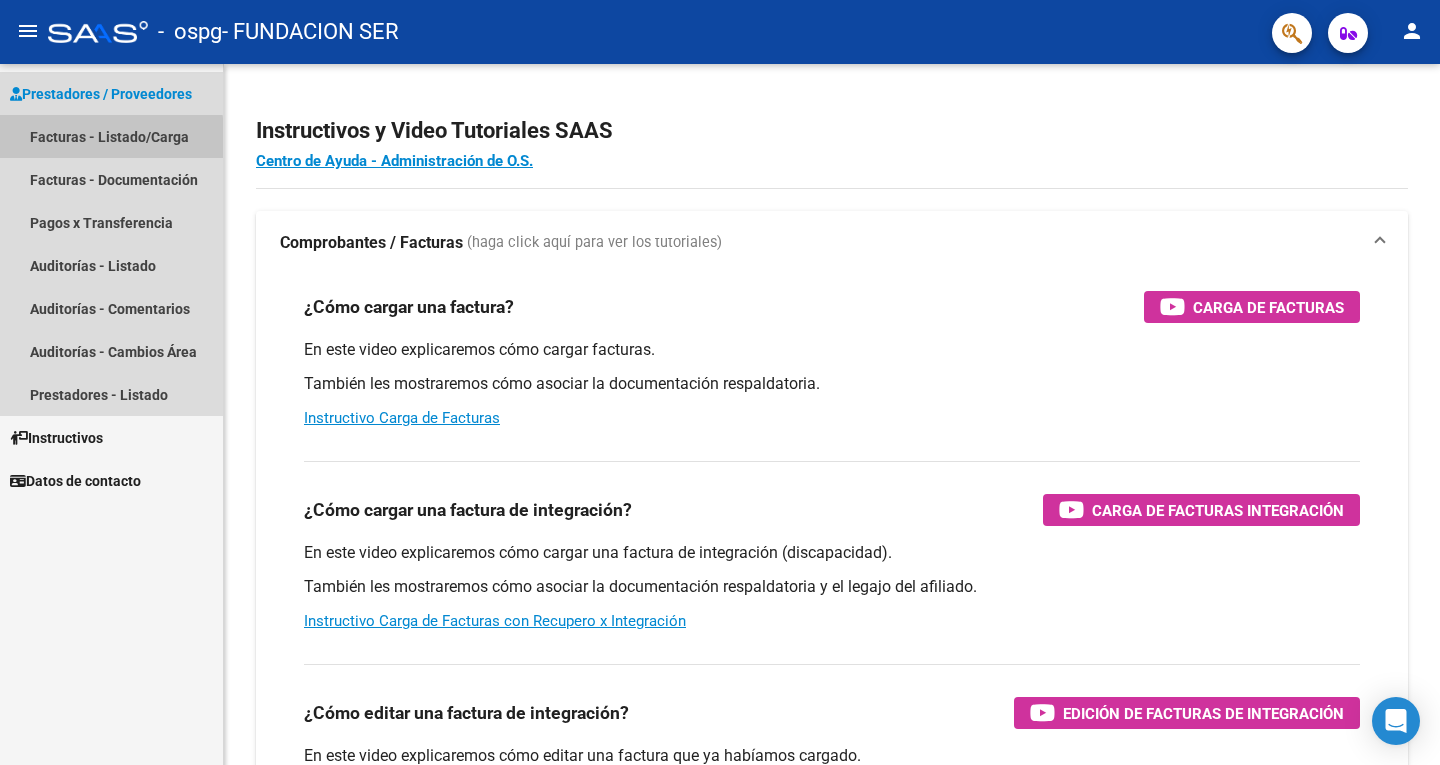 click on "Facturas - Listado/Carga" at bounding box center (111, 136) 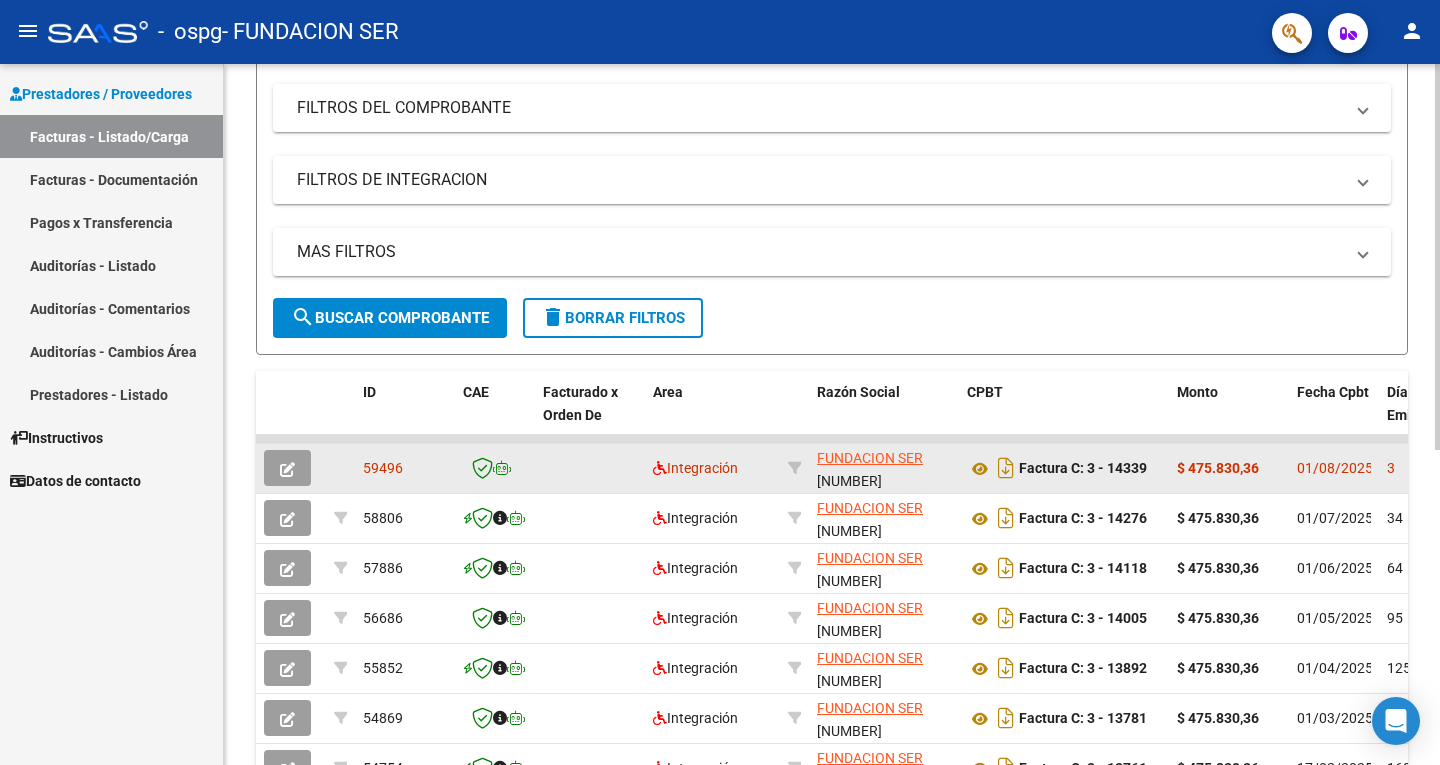 scroll, scrollTop: 300, scrollLeft: 0, axis: vertical 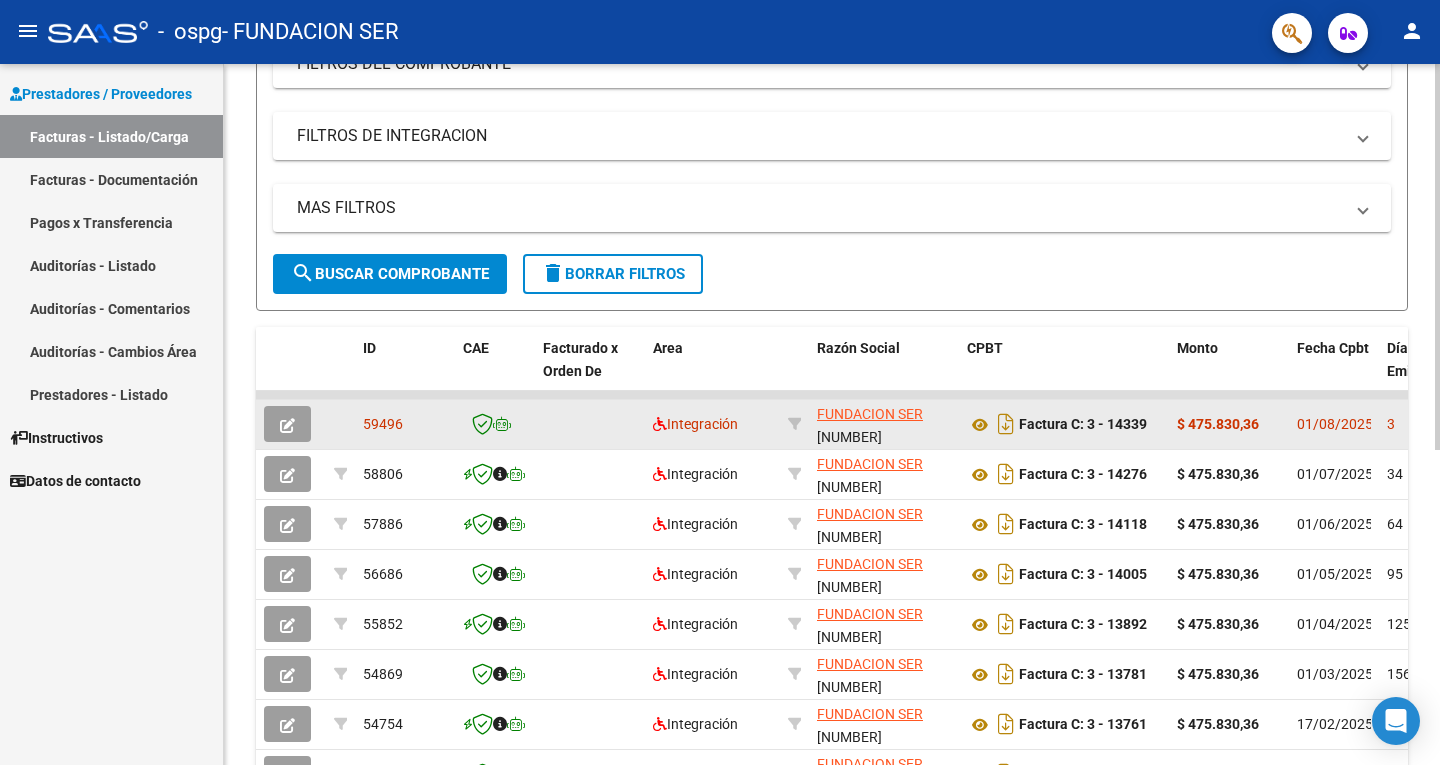 click 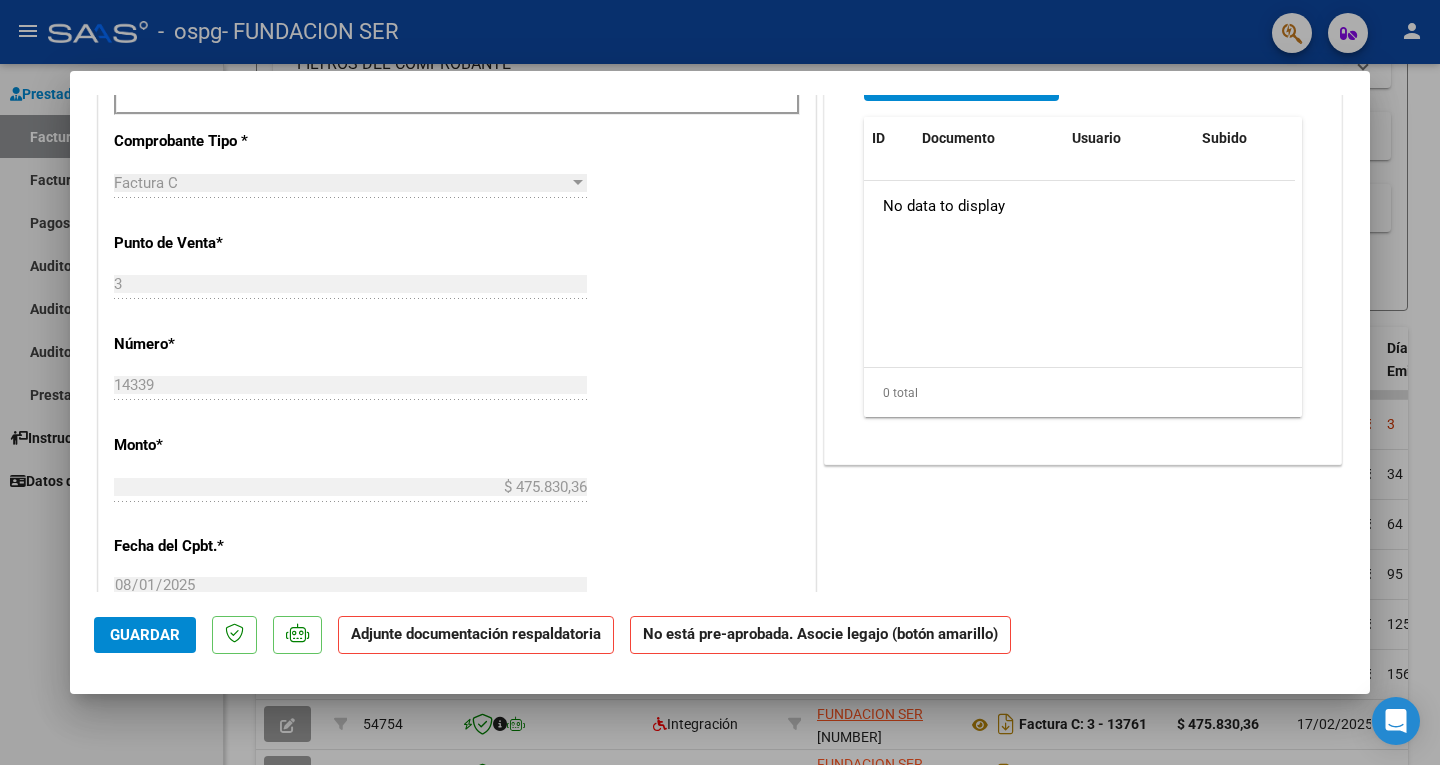 scroll, scrollTop: 600, scrollLeft: 0, axis: vertical 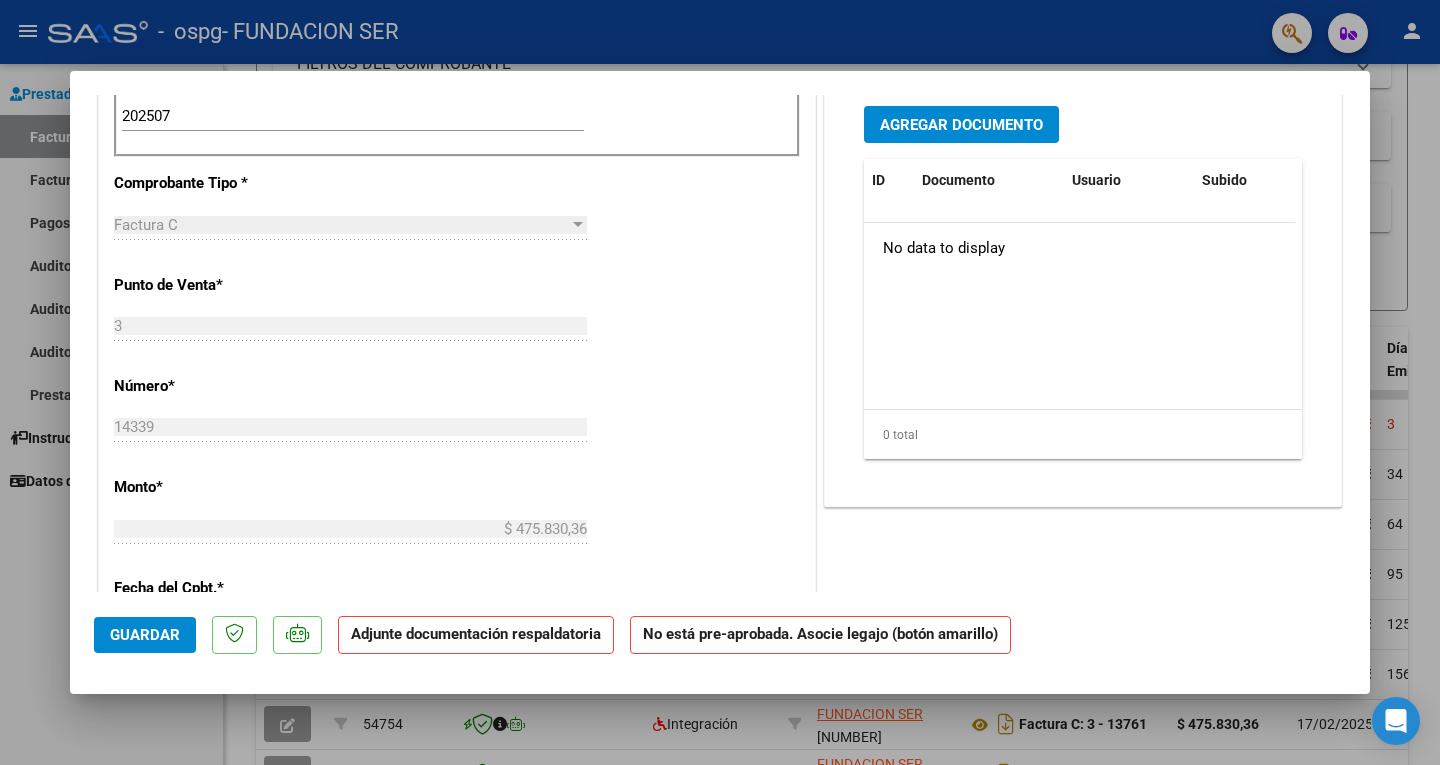 click on "No está pre-aprobada. Asocie legajo (botón amarillo)" 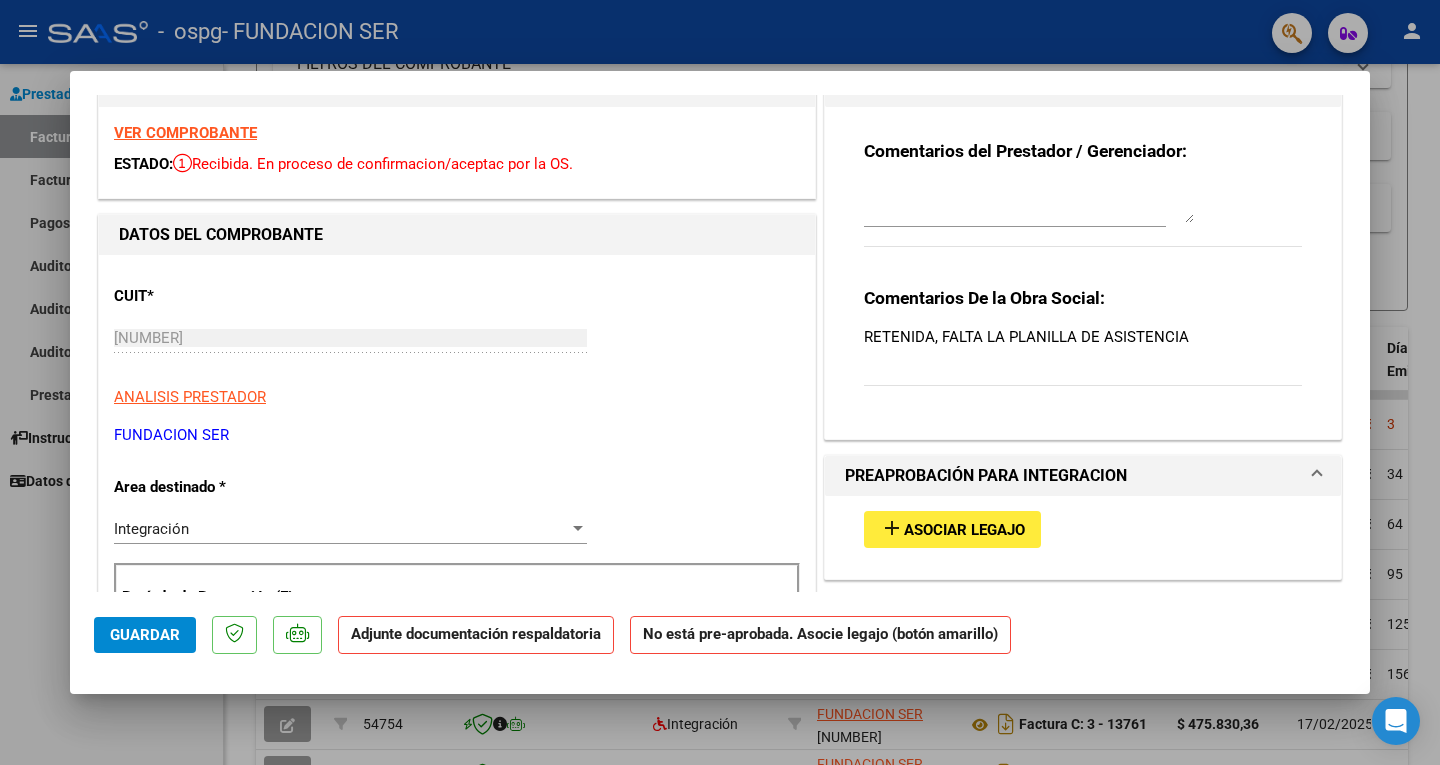 scroll, scrollTop: 0, scrollLeft: 0, axis: both 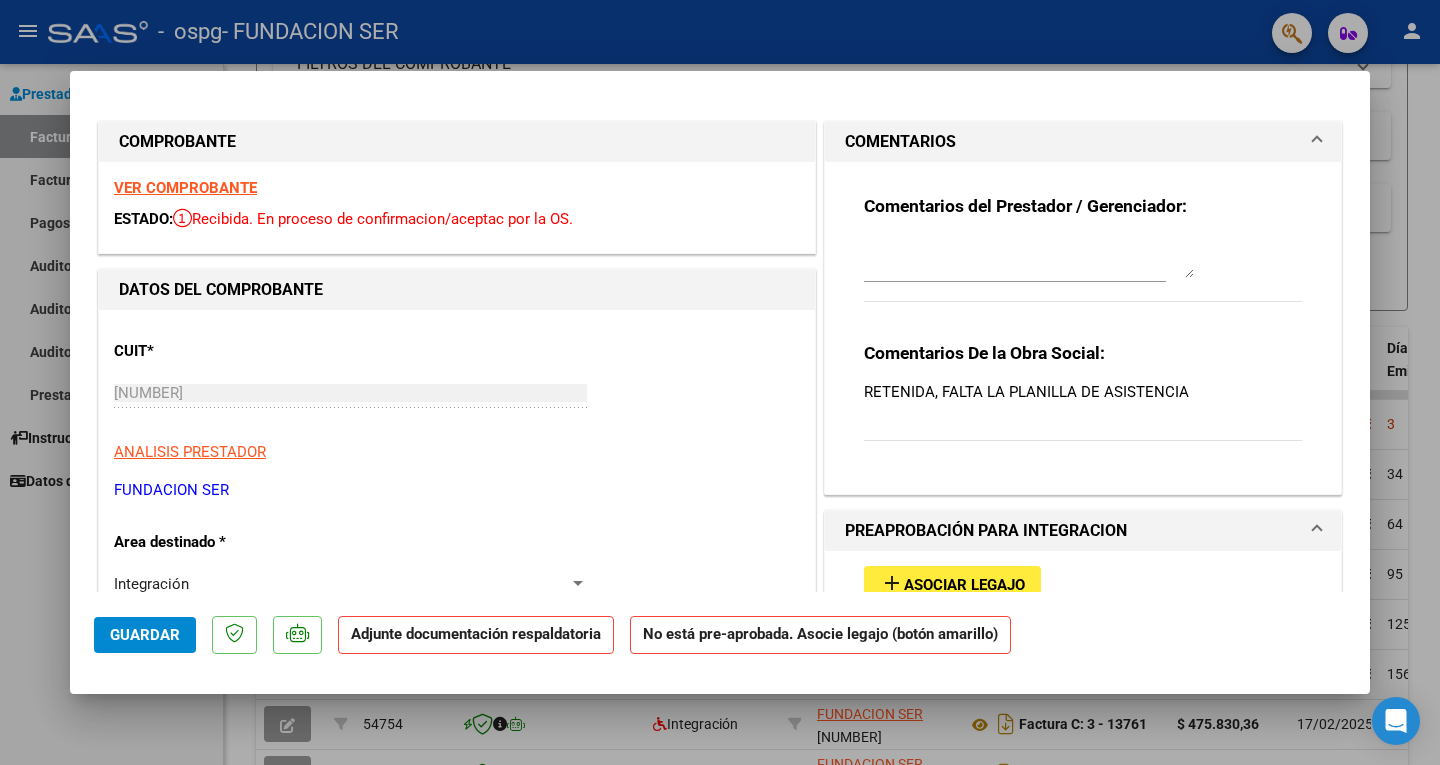 click on "Asociar Legajo" at bounding box center [964, 585] 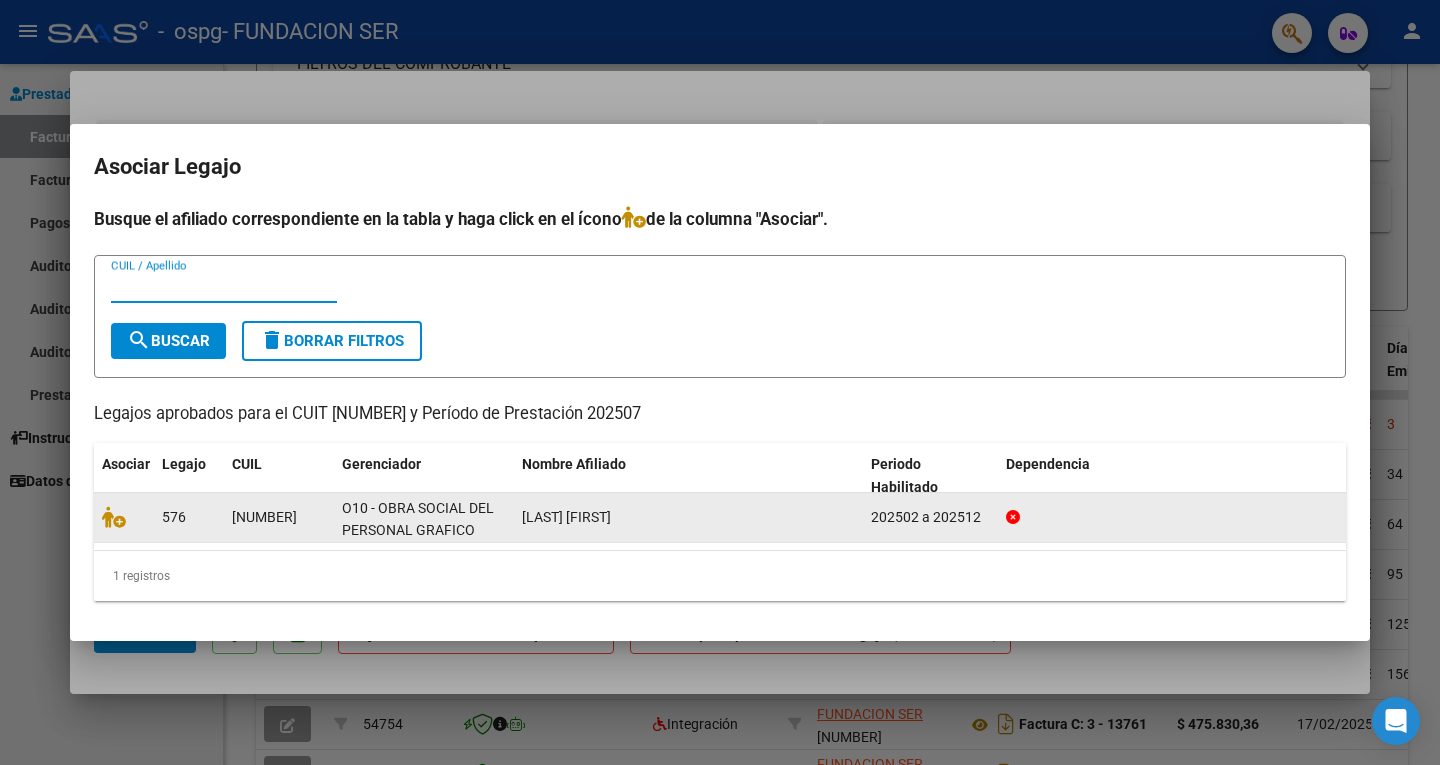 click on "O10 - OBRA SOCIAL DEL PERSONAL GRAFICO" 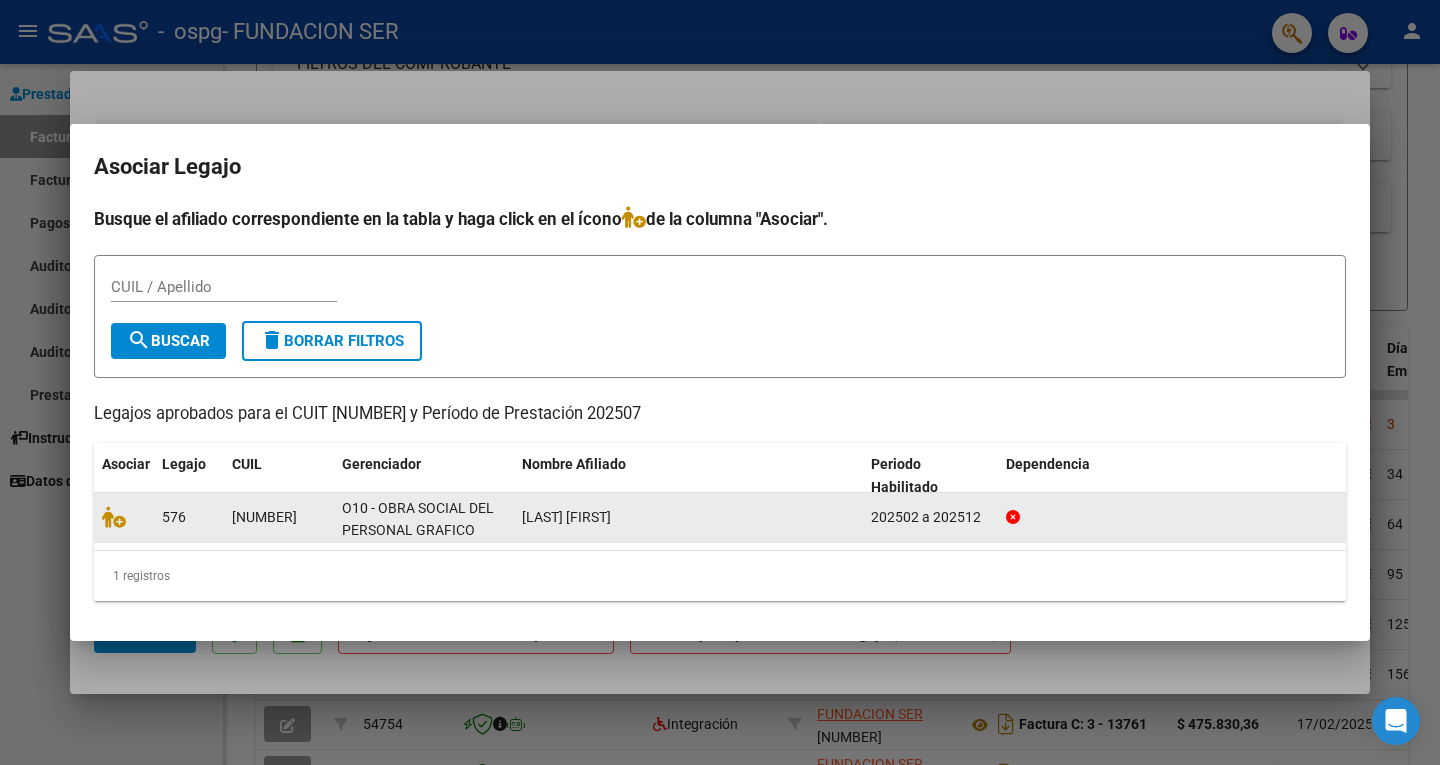 click 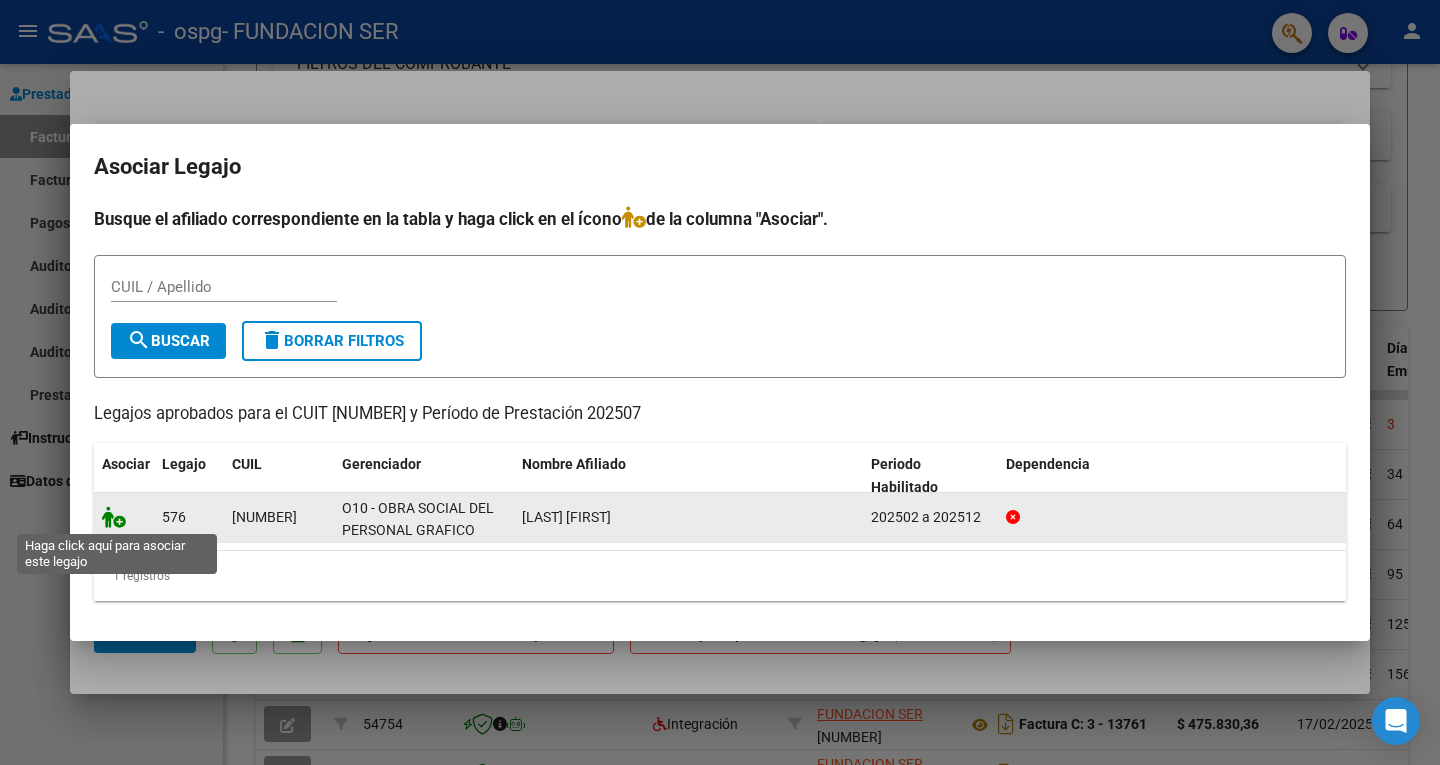 click 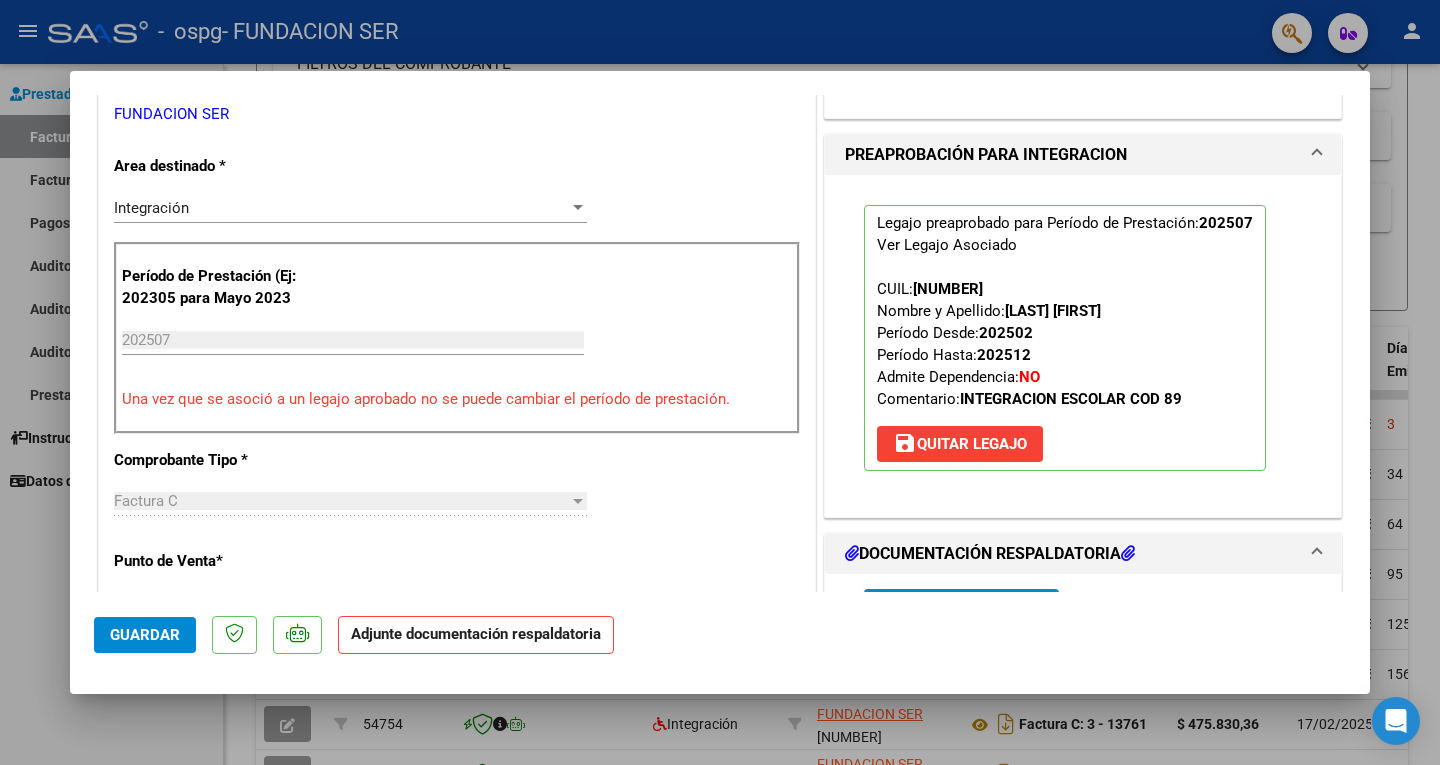 scroll, scrollTop: 400, scrollLeft: 0, axis: vertical 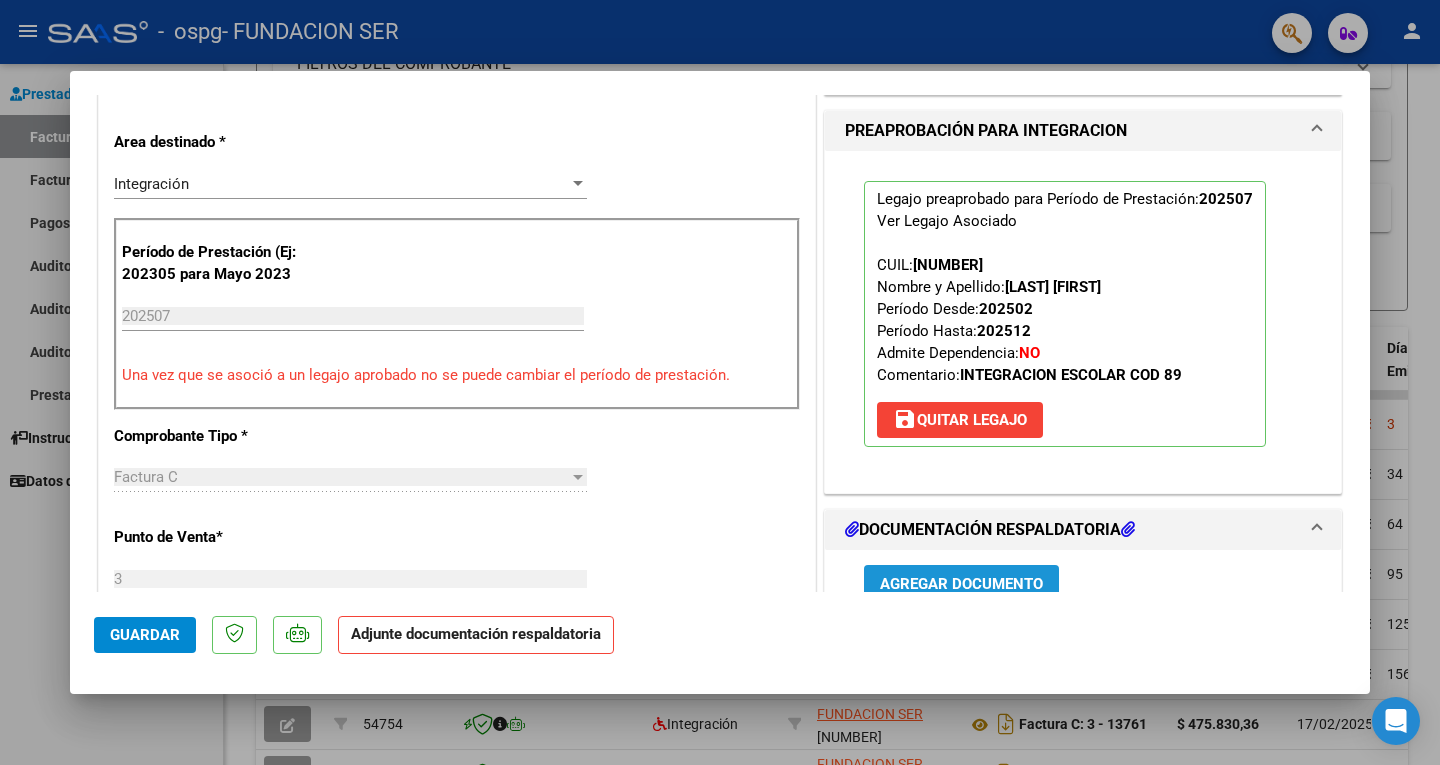 click on "Agregar Documento" at bounding box center (961, 584) 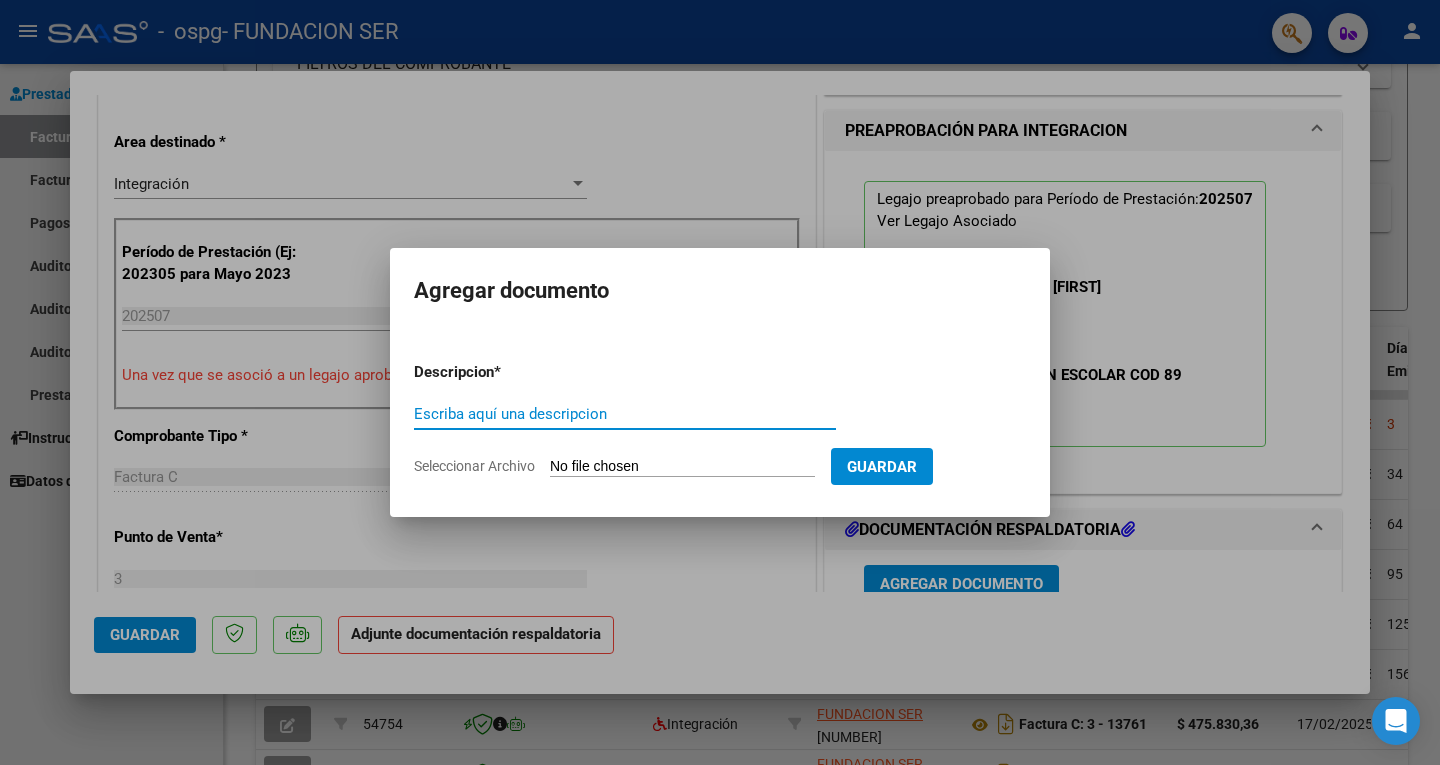click on "Escriba aquí una descripcion" at bounding box center (625, 414) 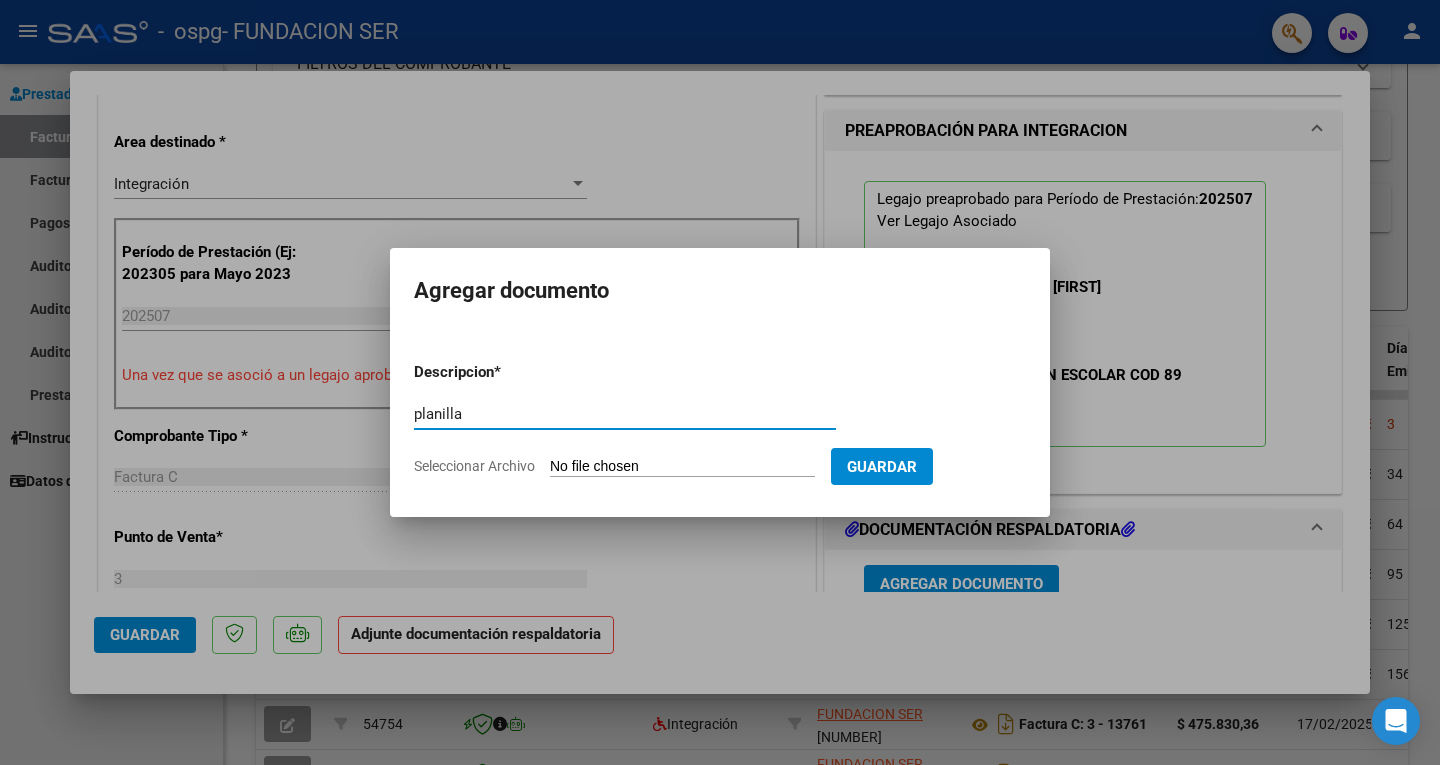 type on "planilla" 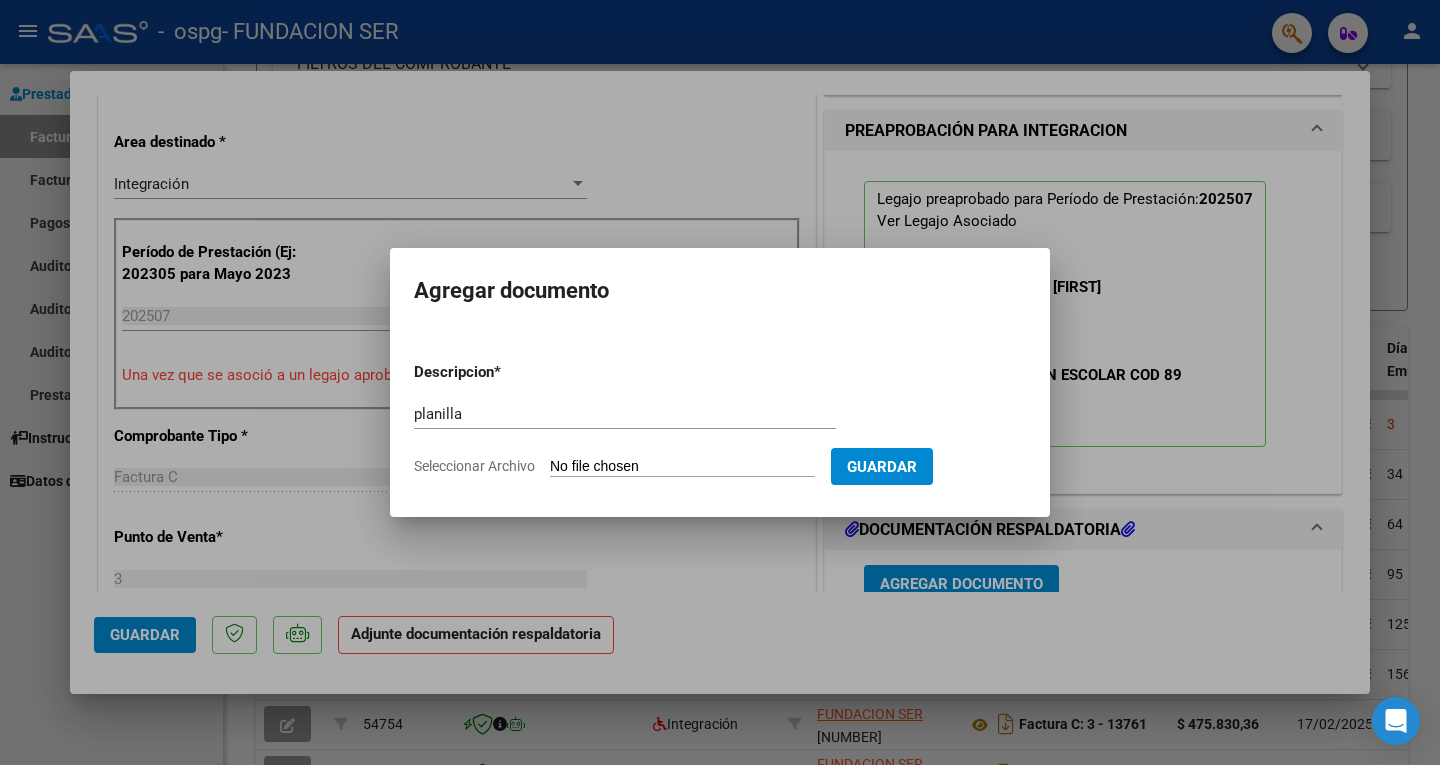 click on "Seleccionar Archivo" at bounding box center (682, 467) 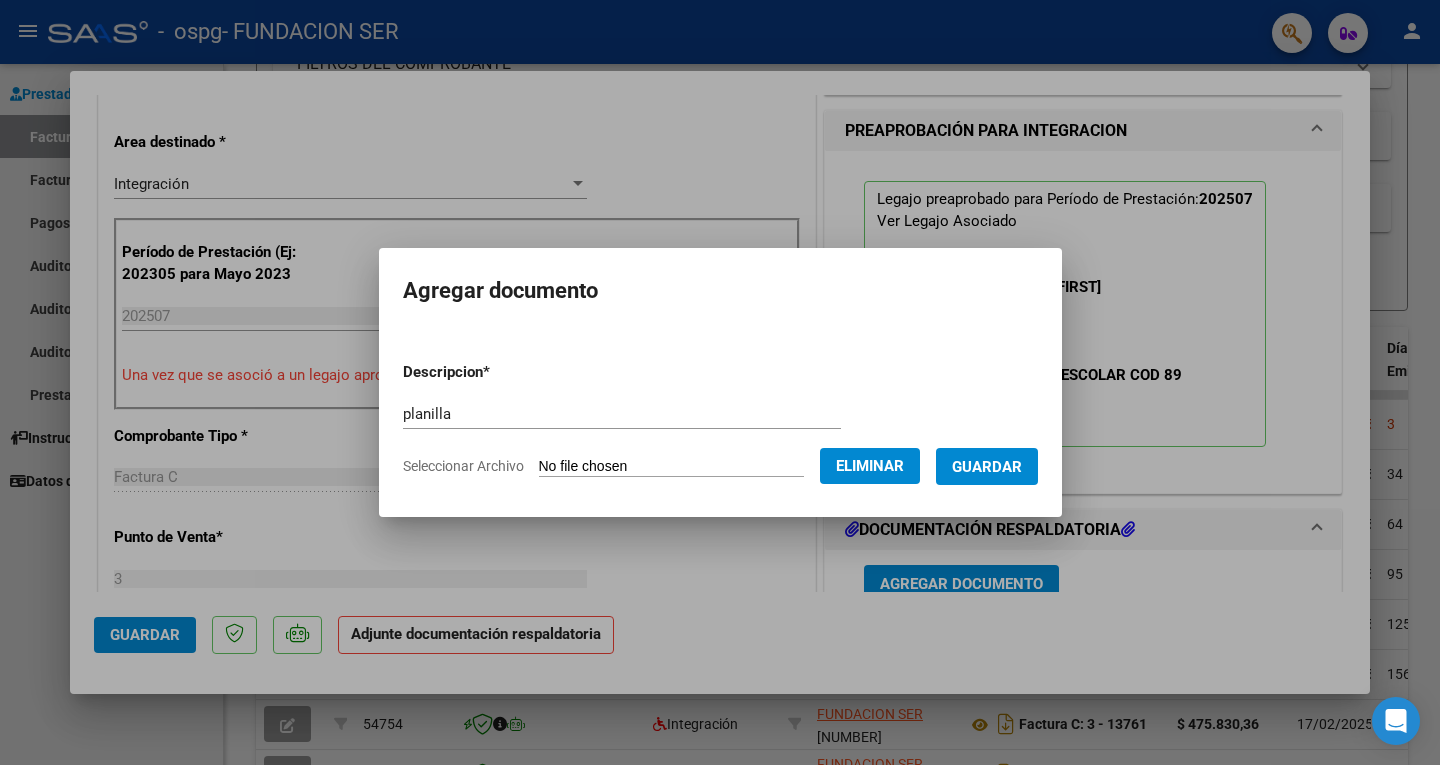 click on "Guardar" at bounding box center [987, 467] 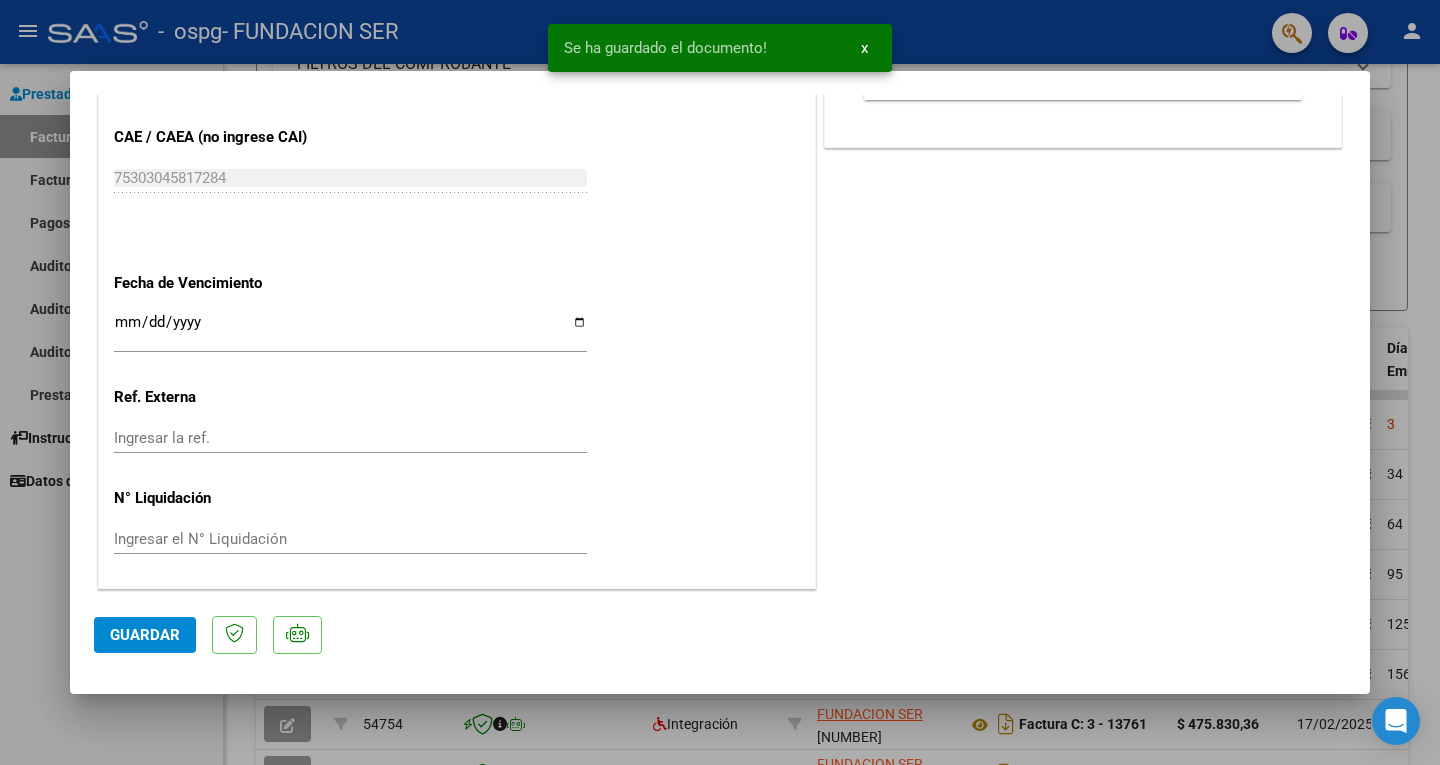 scroll, scrollTop: 1219, scrollLeft: 0, axis: vertical 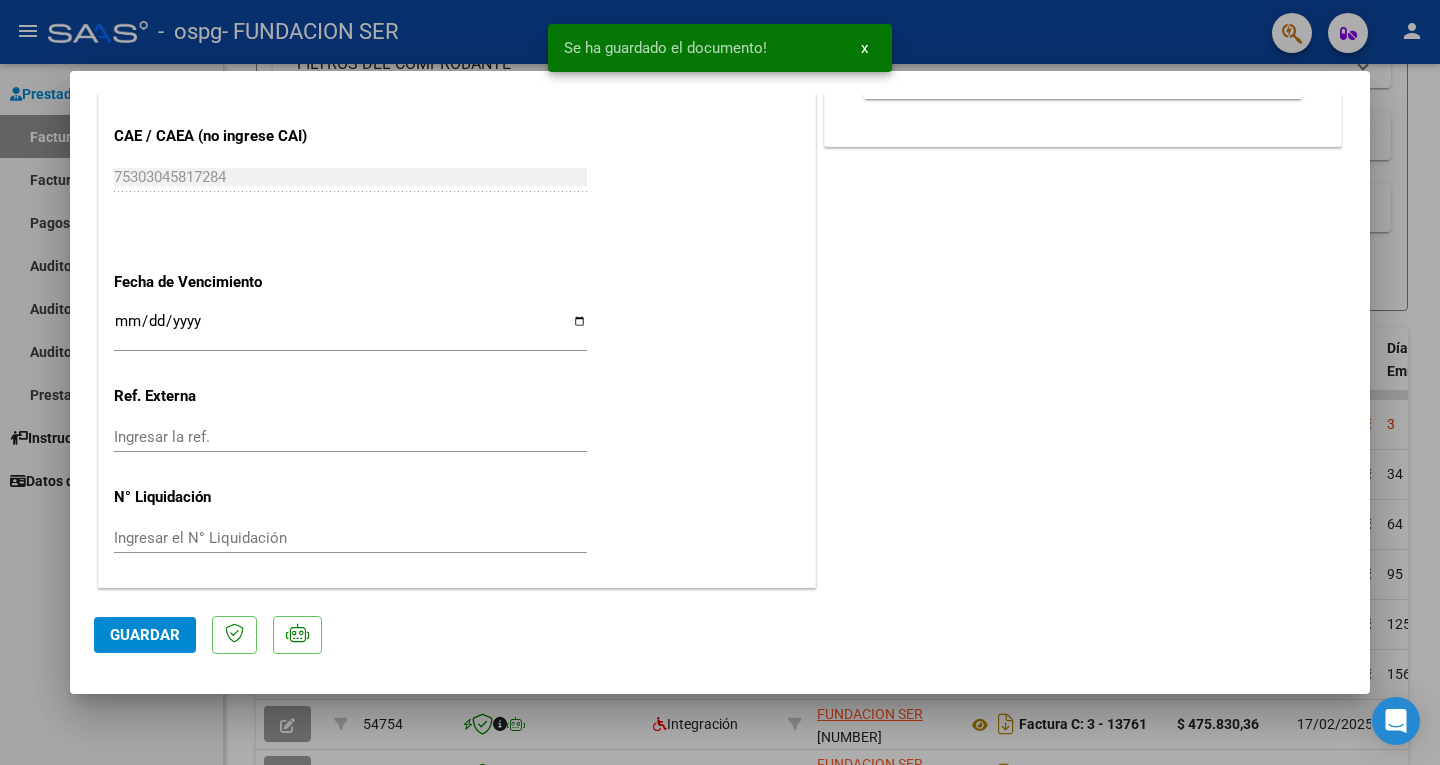 click on "Guardar" 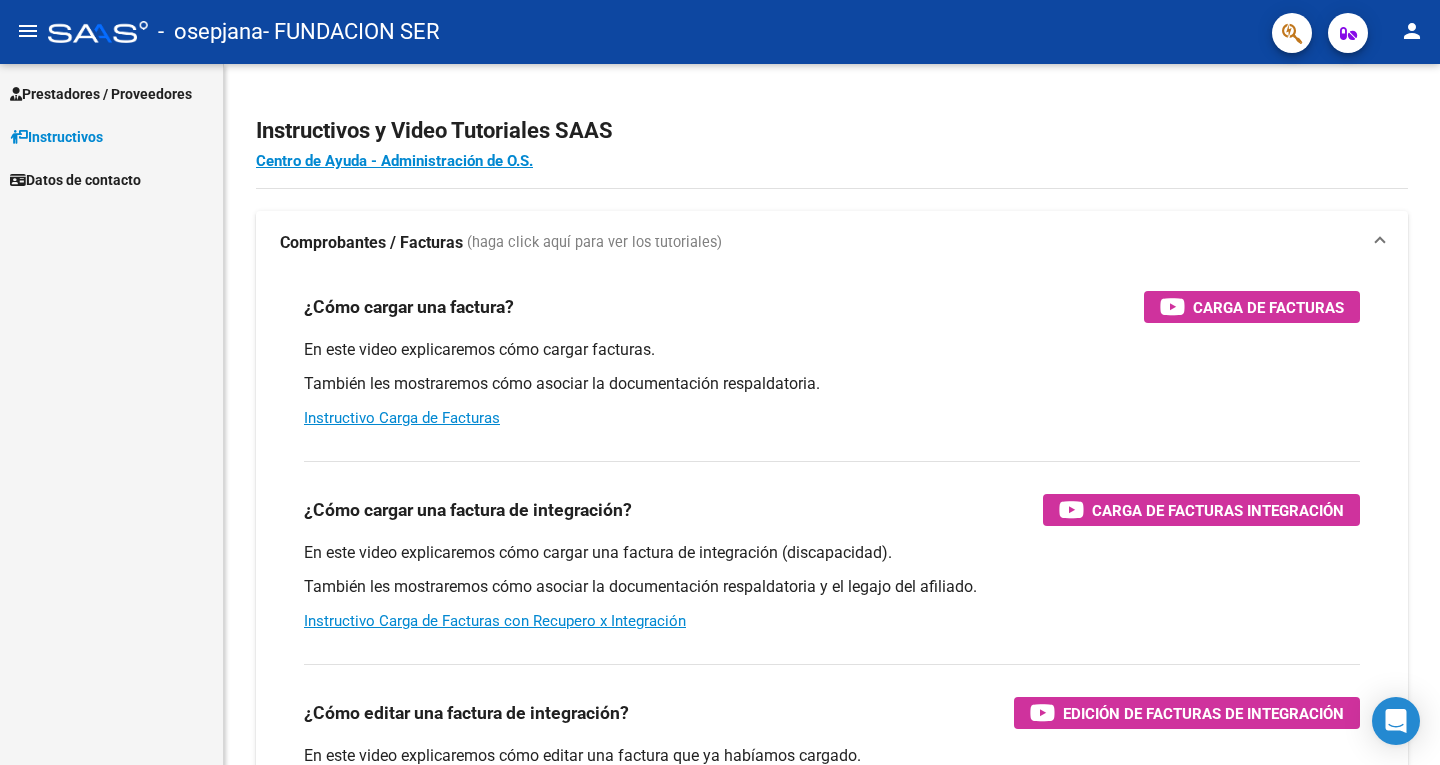 scroll, scrollTop: 0, scrollLeft: 0, axis: both 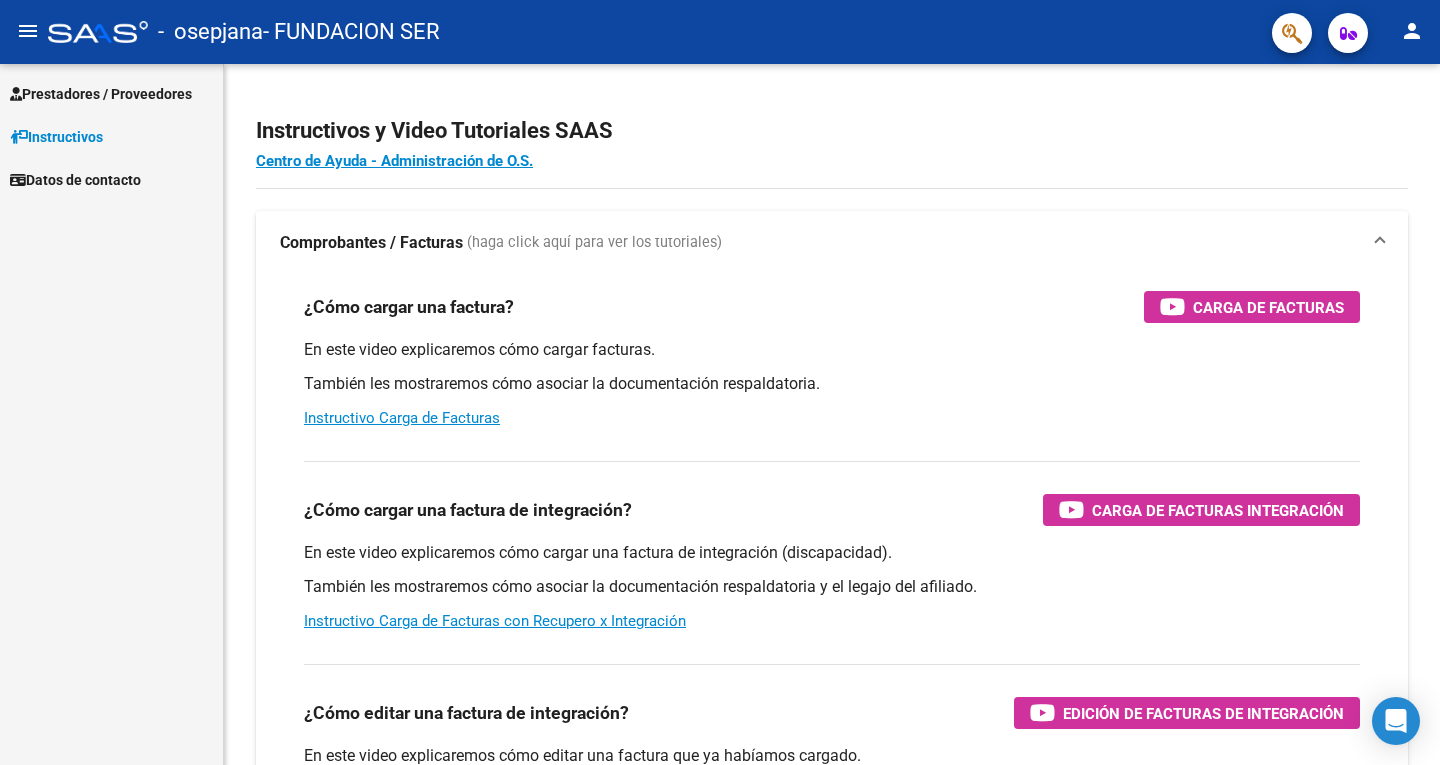 click on "Prestadores / Proveedores" at bounding box center [101, 94] 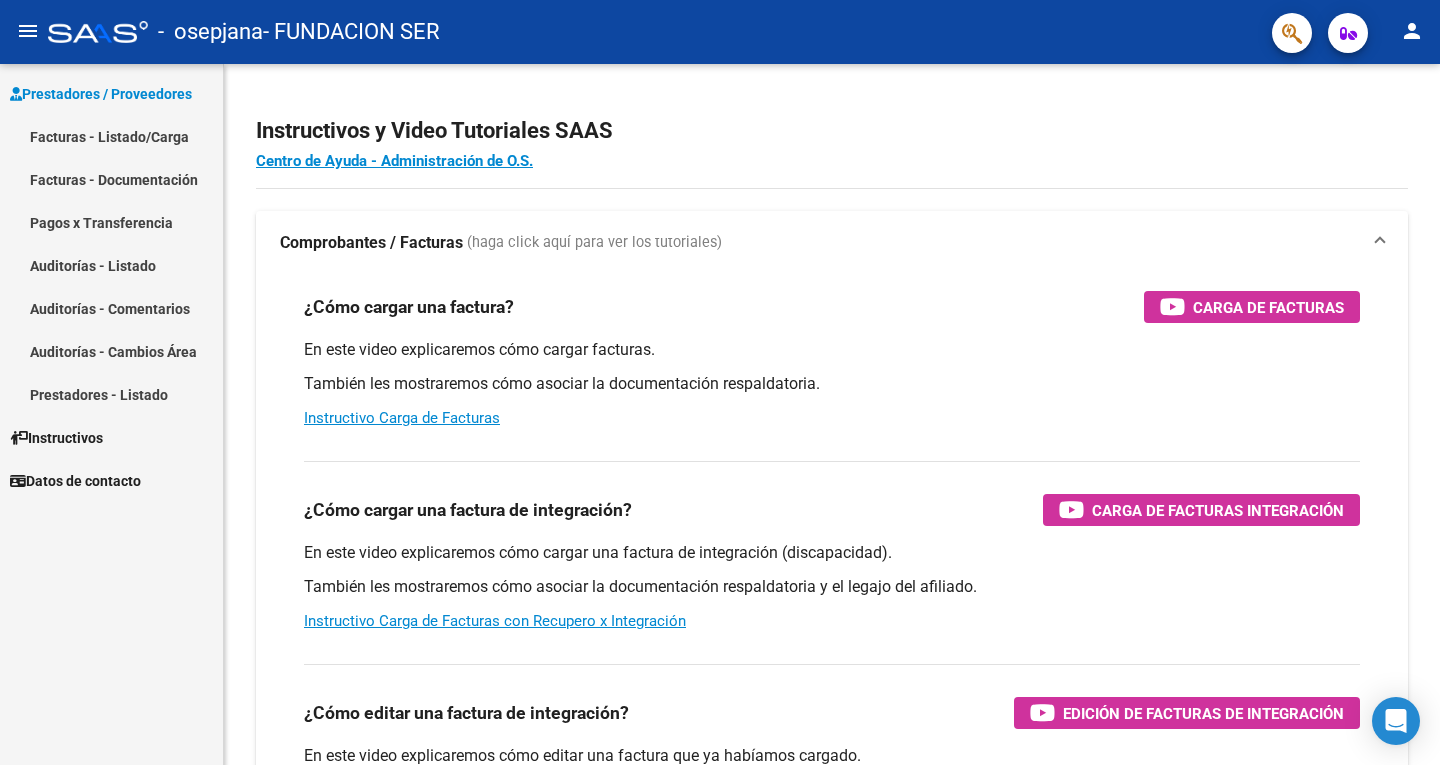 click on "Facturas - Listado/Carga" at bounding box center (111, 136) 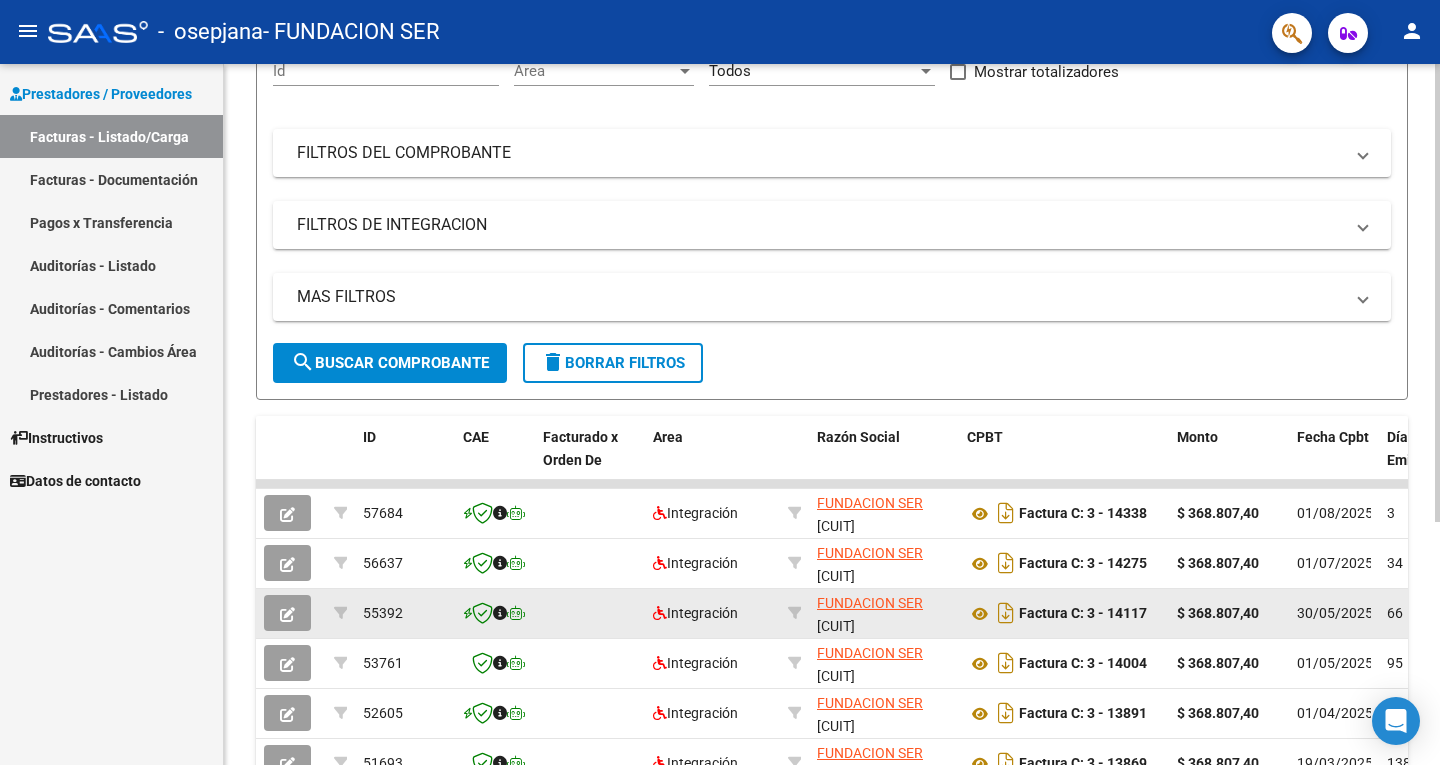 scroll, scrollTop: 371, scrollLeft: 0, axis: vertical 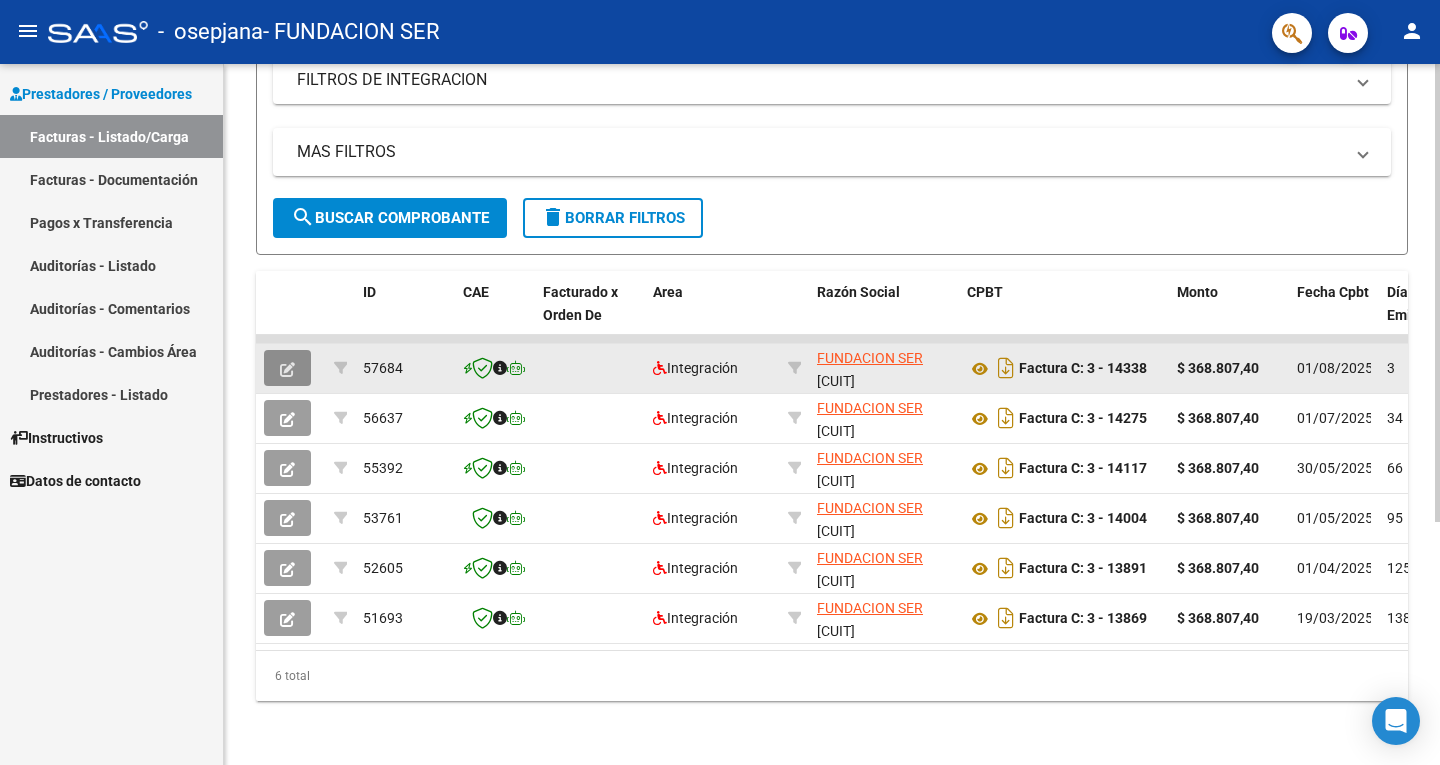 click 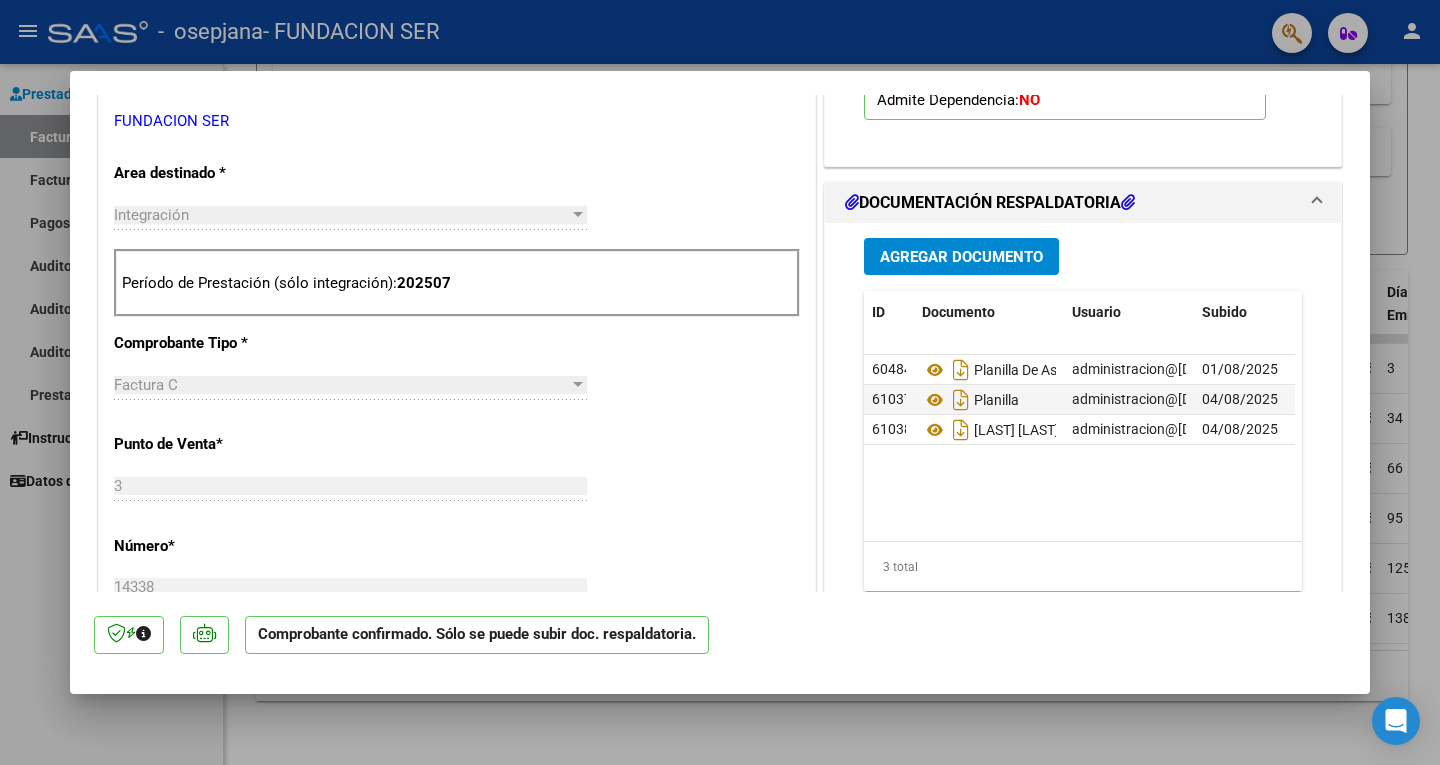scroll, scrollTop: 400, scrollLeft: 0, axis: vertical 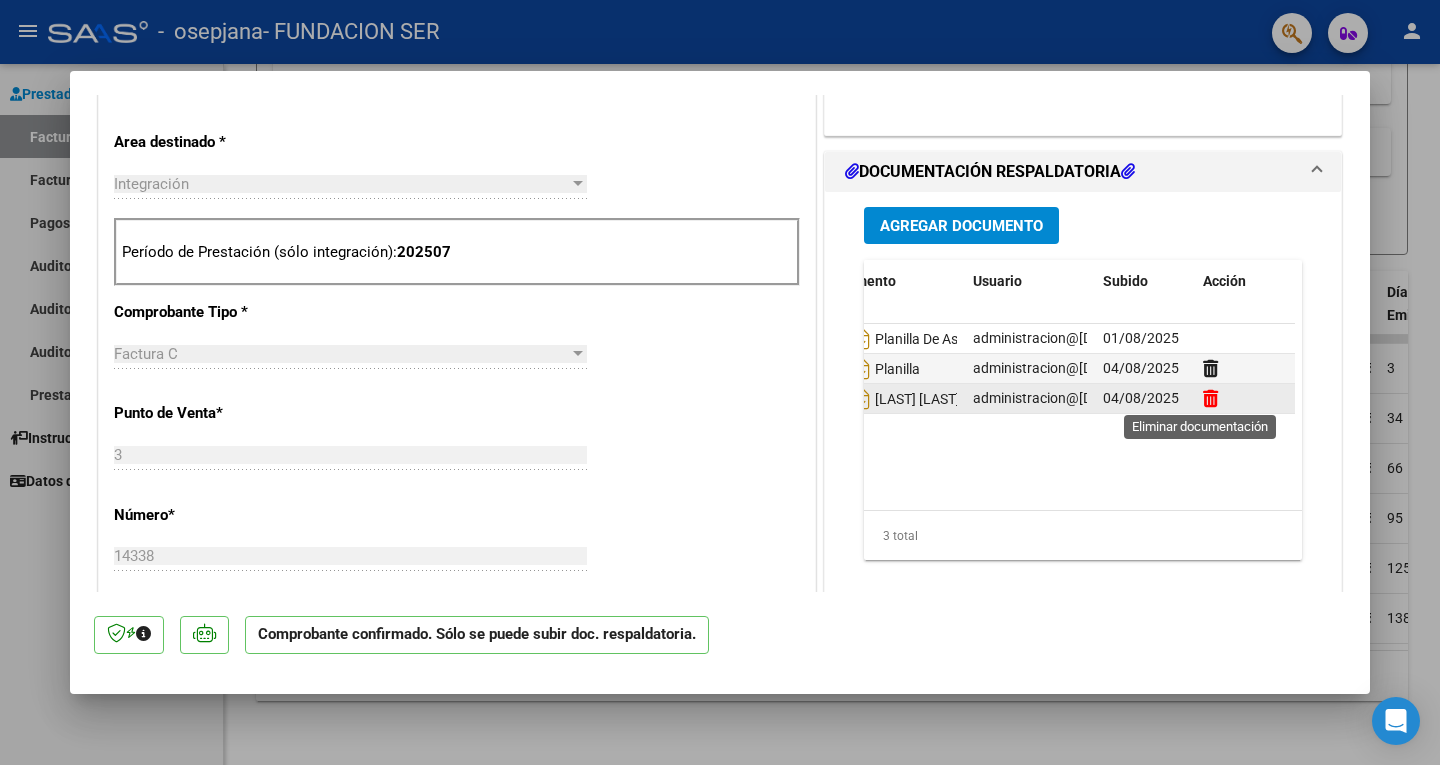 click 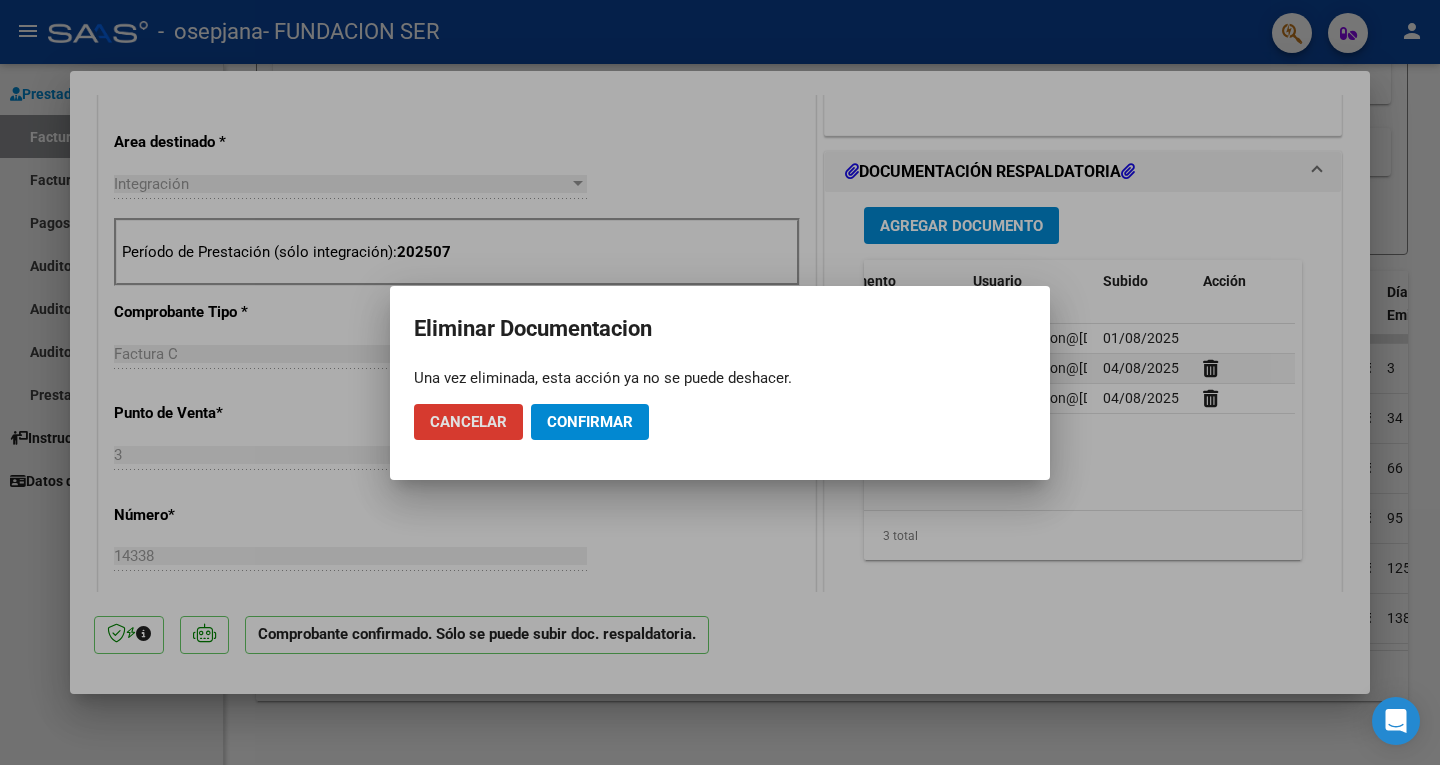 drag, startPoint x: 439, startPoint y: 418, endPoint x: 601, endPoint y: 431, distance: 162.52077 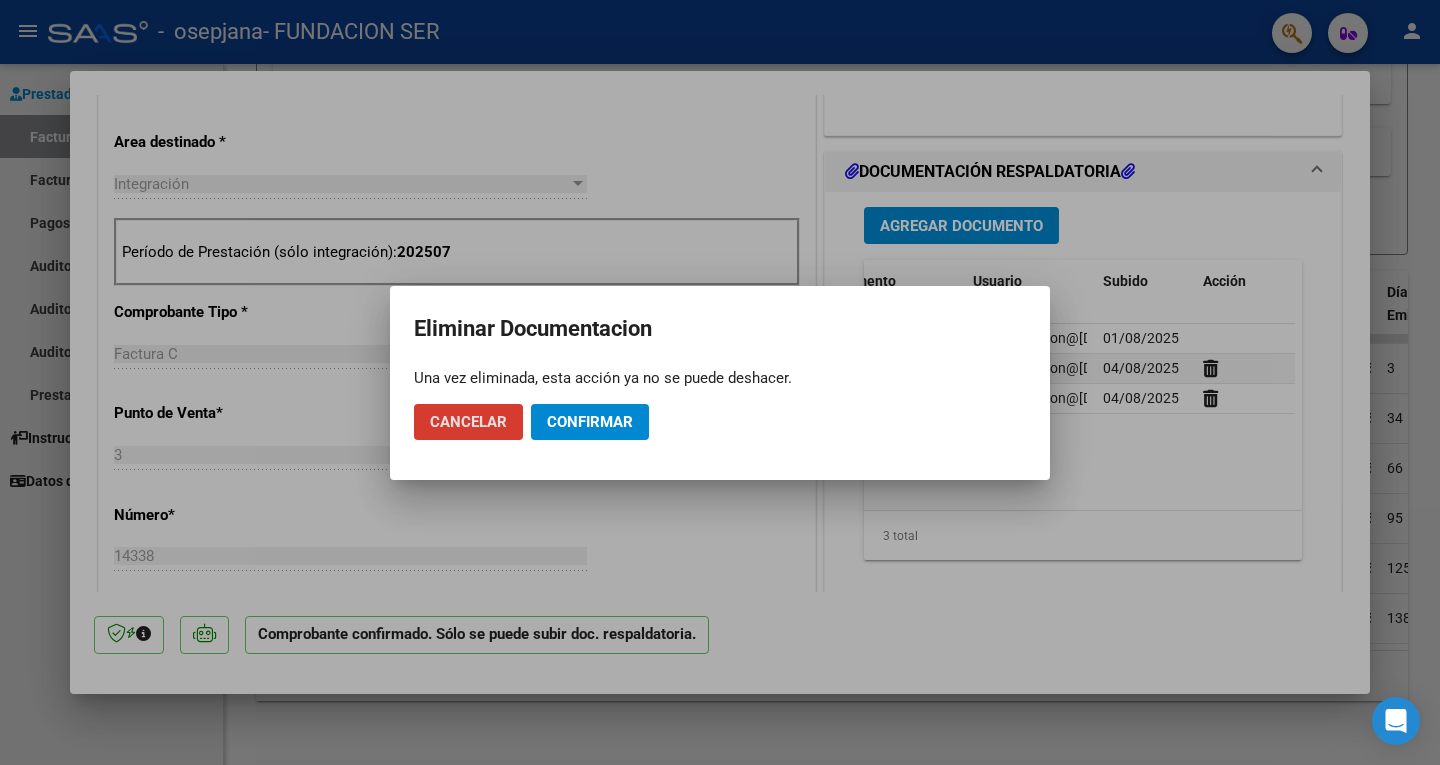 click on "Confirmar" 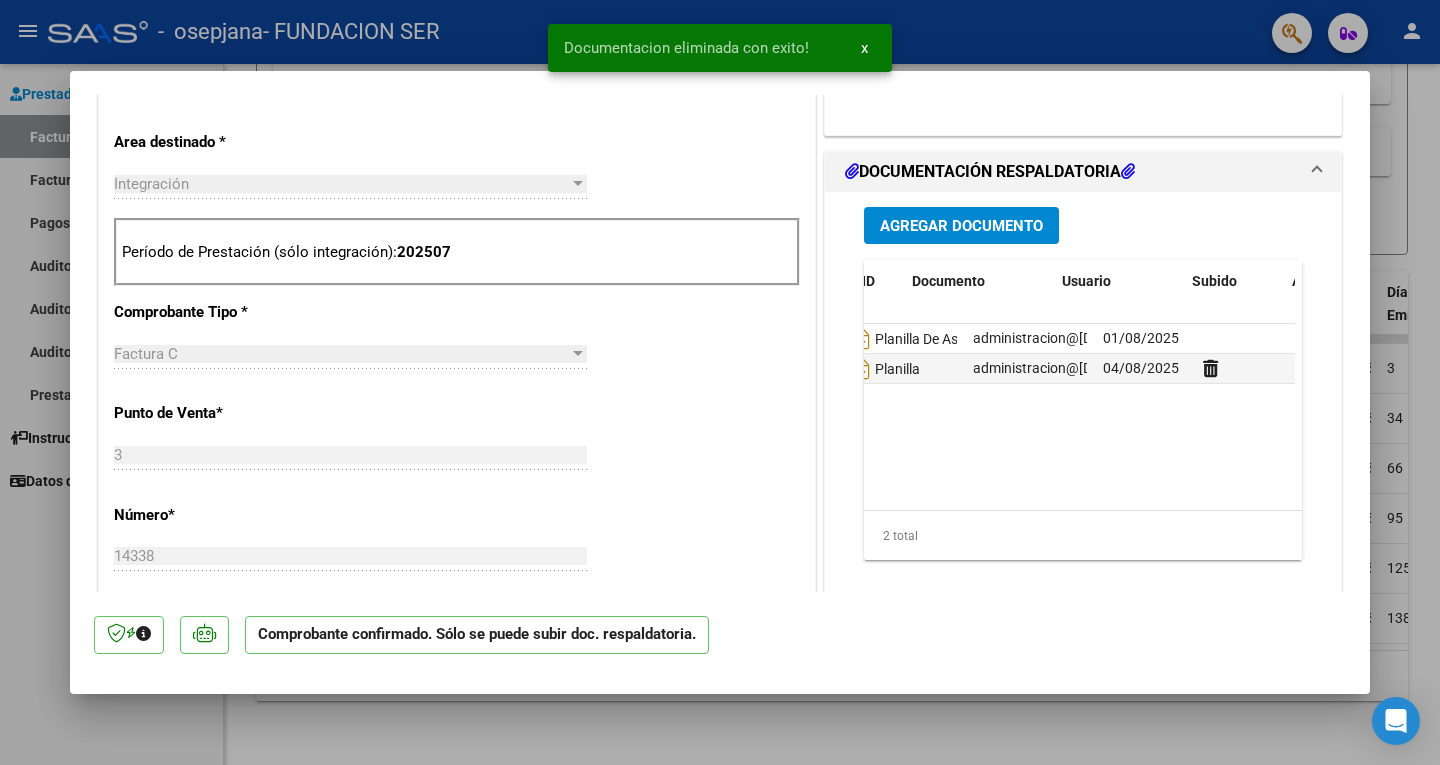 scroll, scrollTop: 0, scrollLeft: 0, axis: both 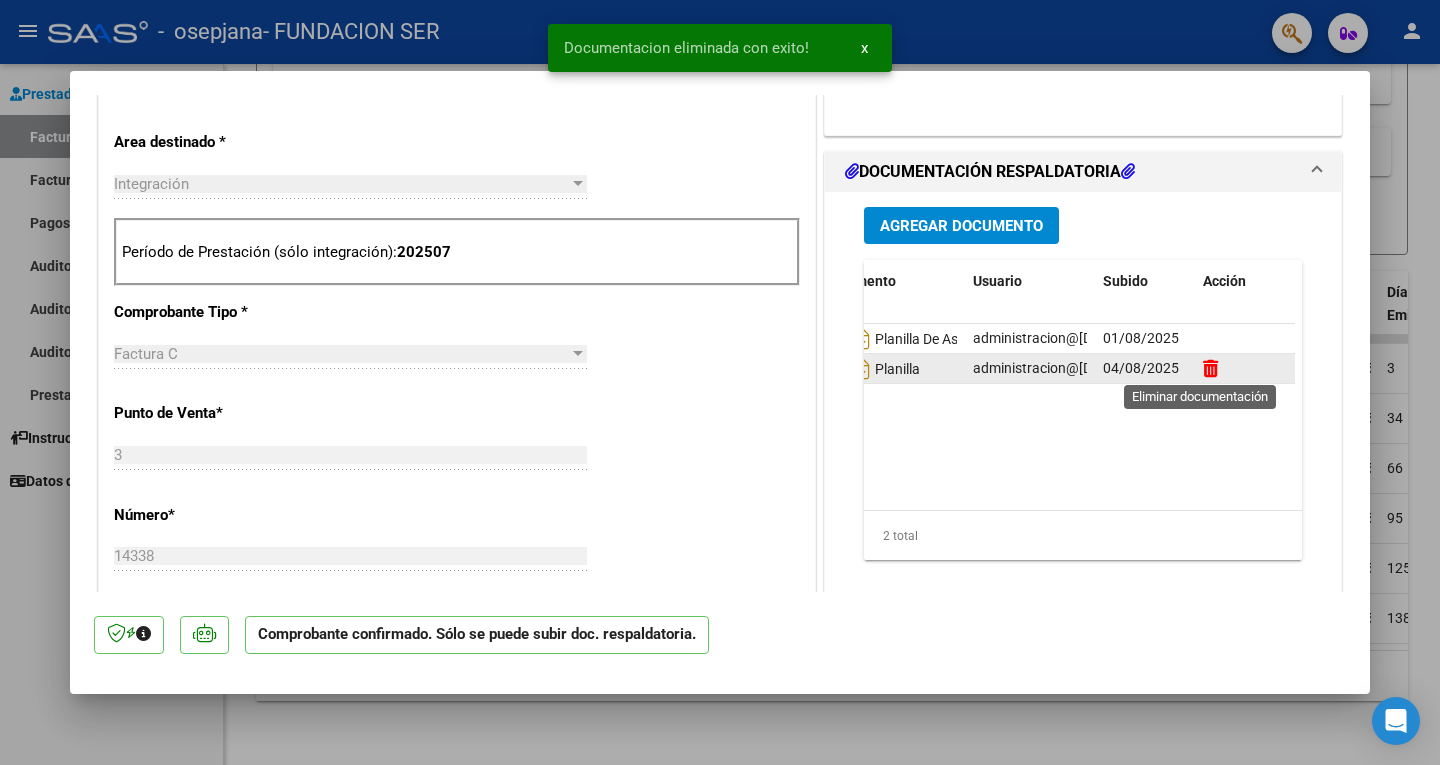 click 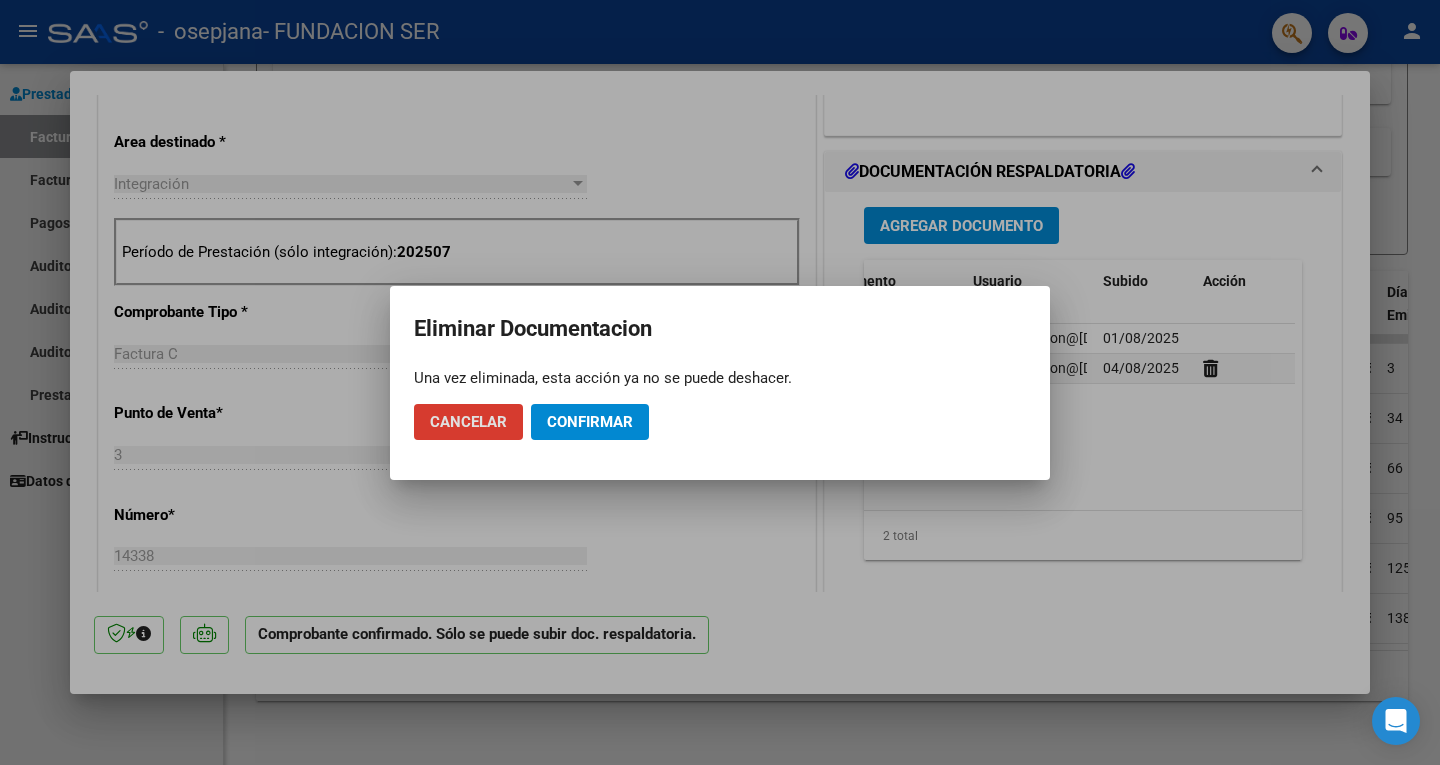 click on "Confirmar" 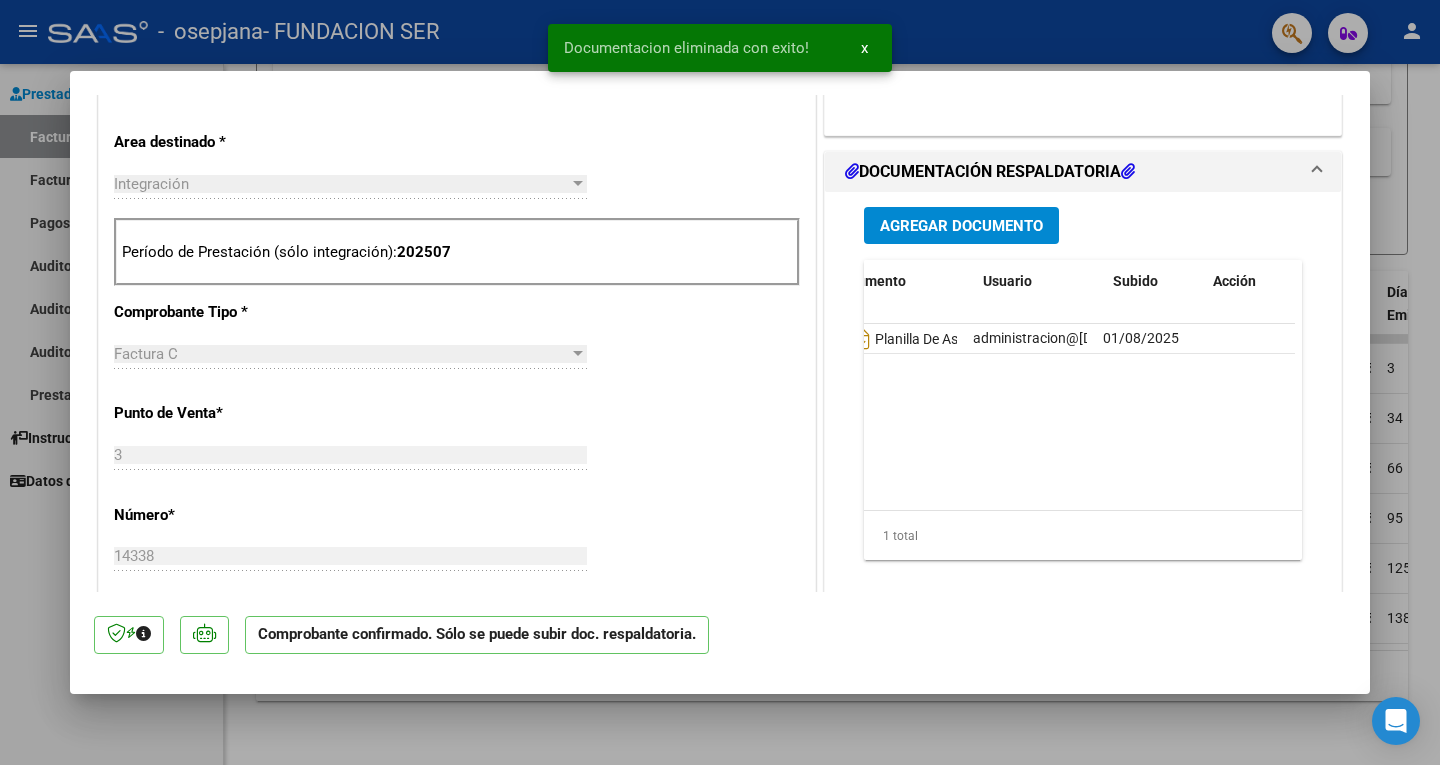 scroll, scrollTop: 0, scrollLeft: 0, axis: both 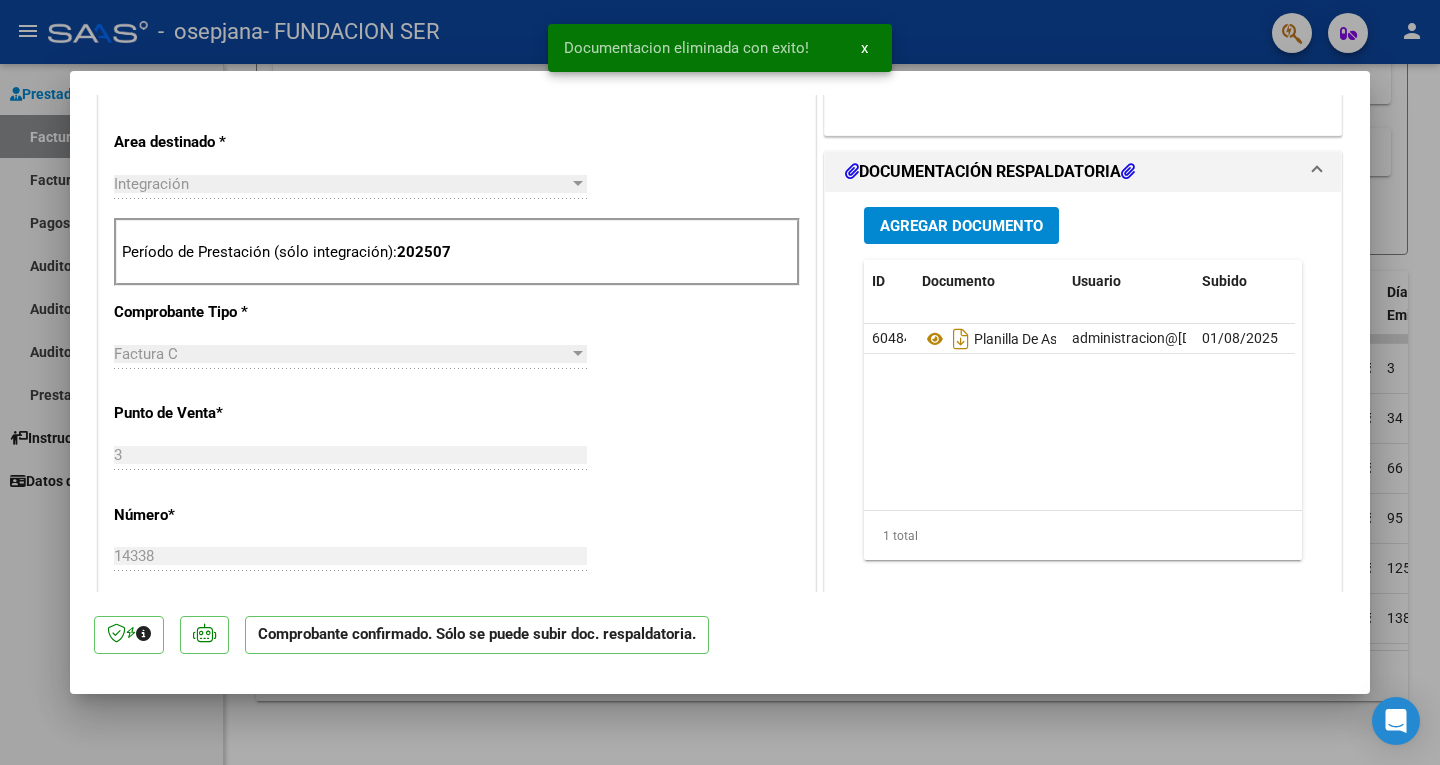 click on "x" at bounding box center [864, 48] 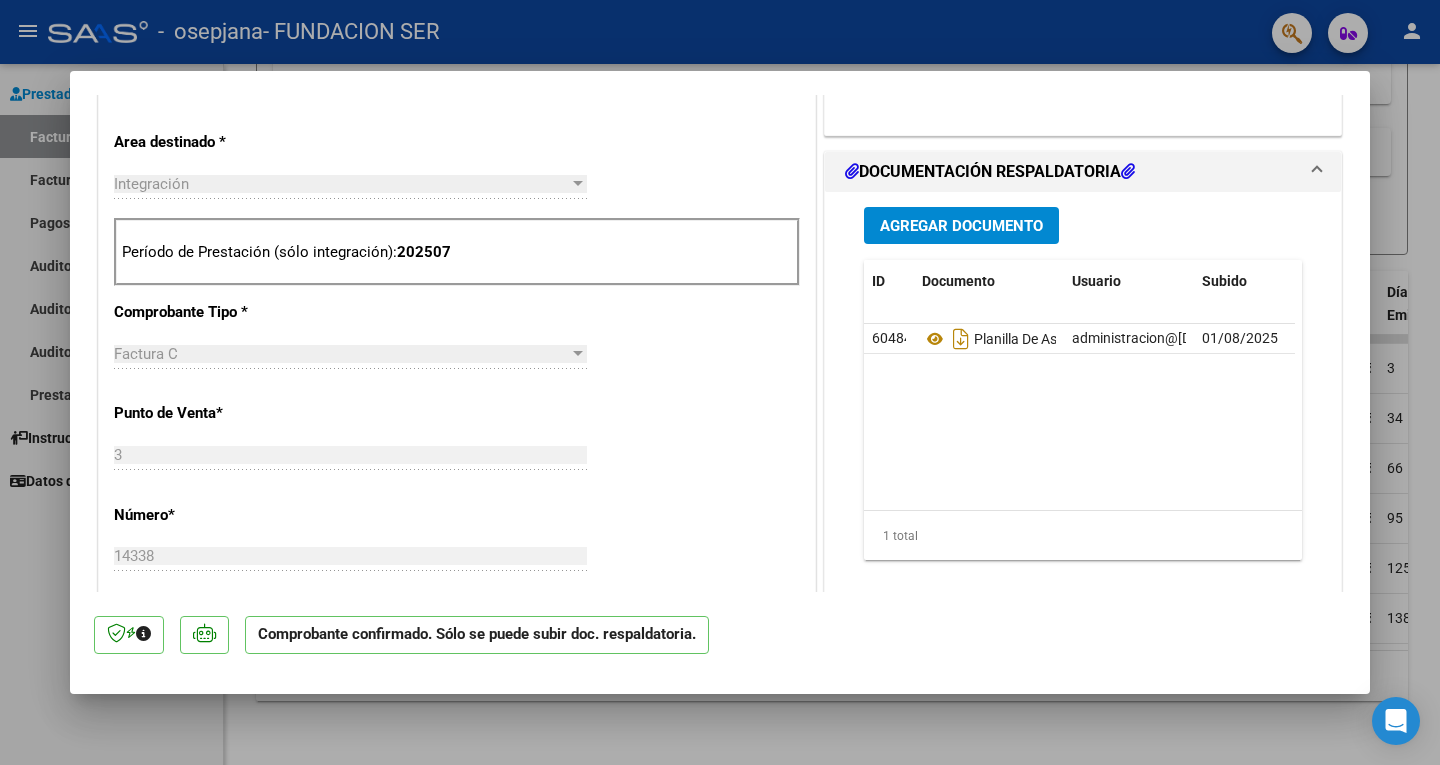 click at bounding box center [720, 382] 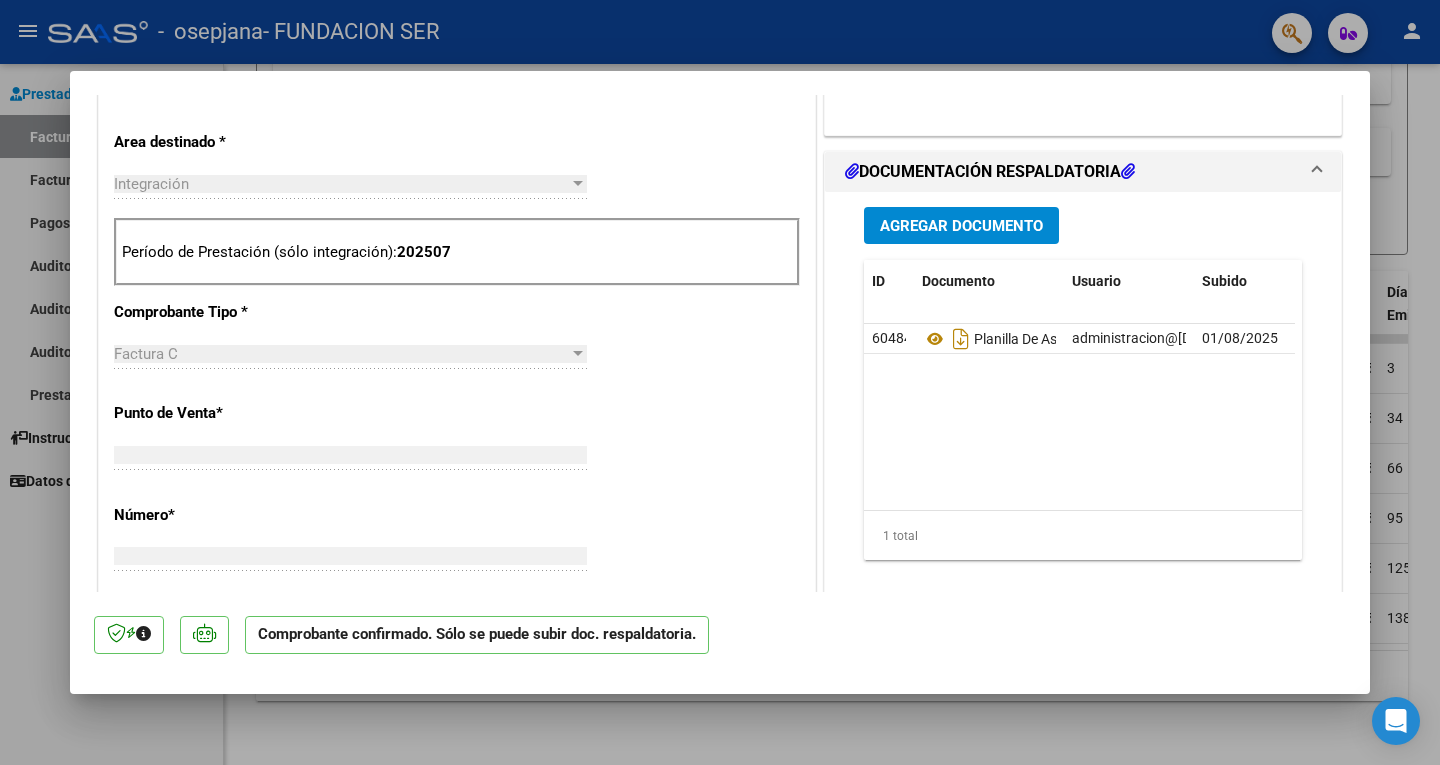 scroll, scrollTop: 0, scrollLeft: 0, axis: both 